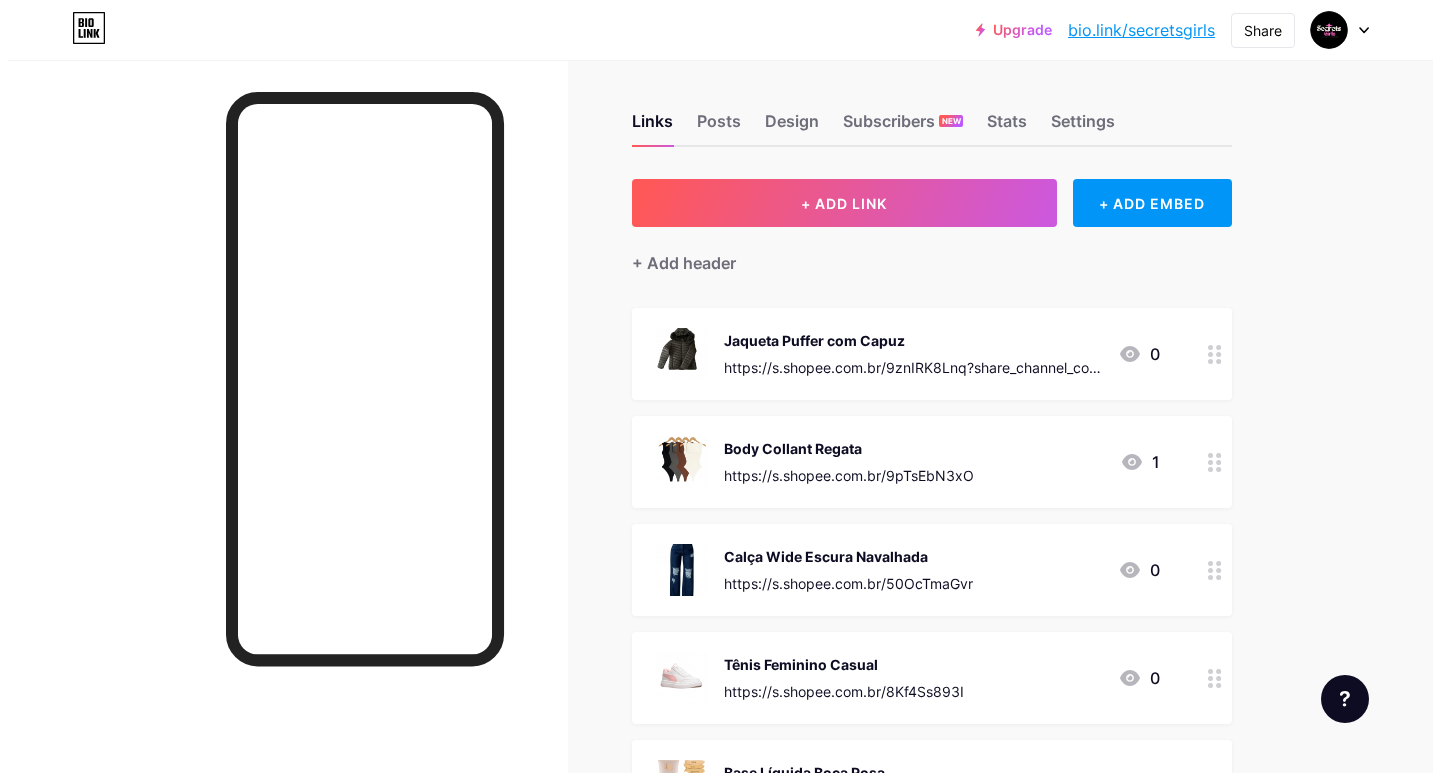 scroll, scrollTop: 0, scrollLeft: 0, axis: both 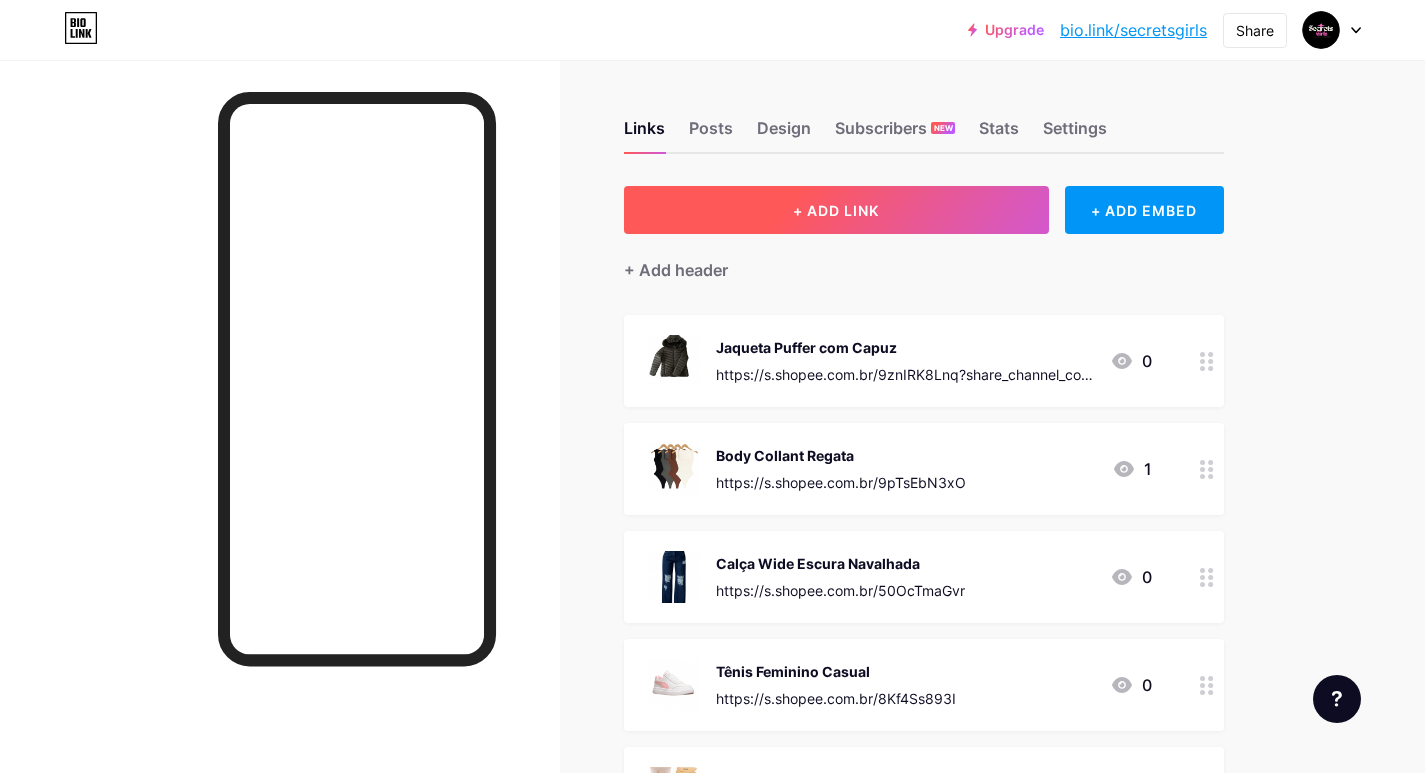 click on "+ ADD LINK" at bounding box center (836, 210) 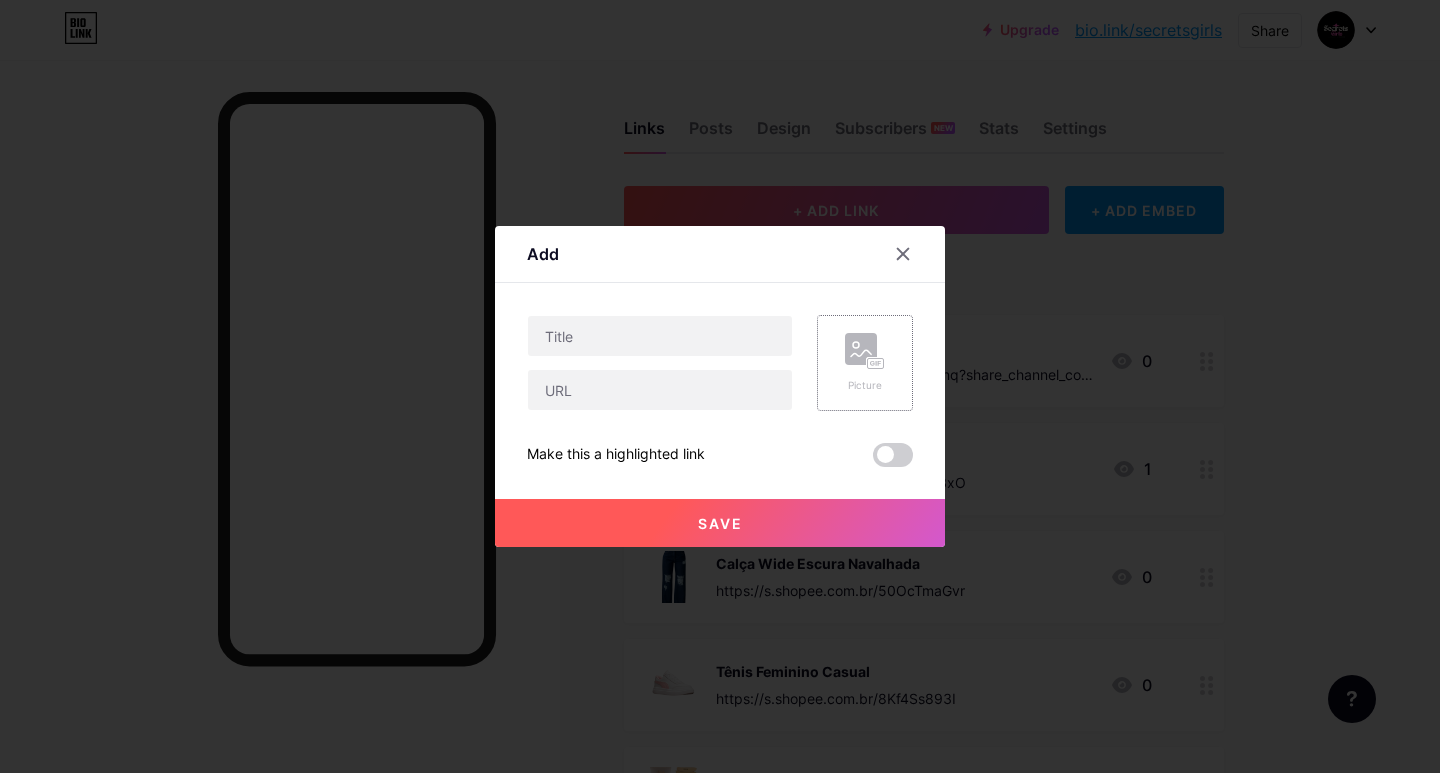 click 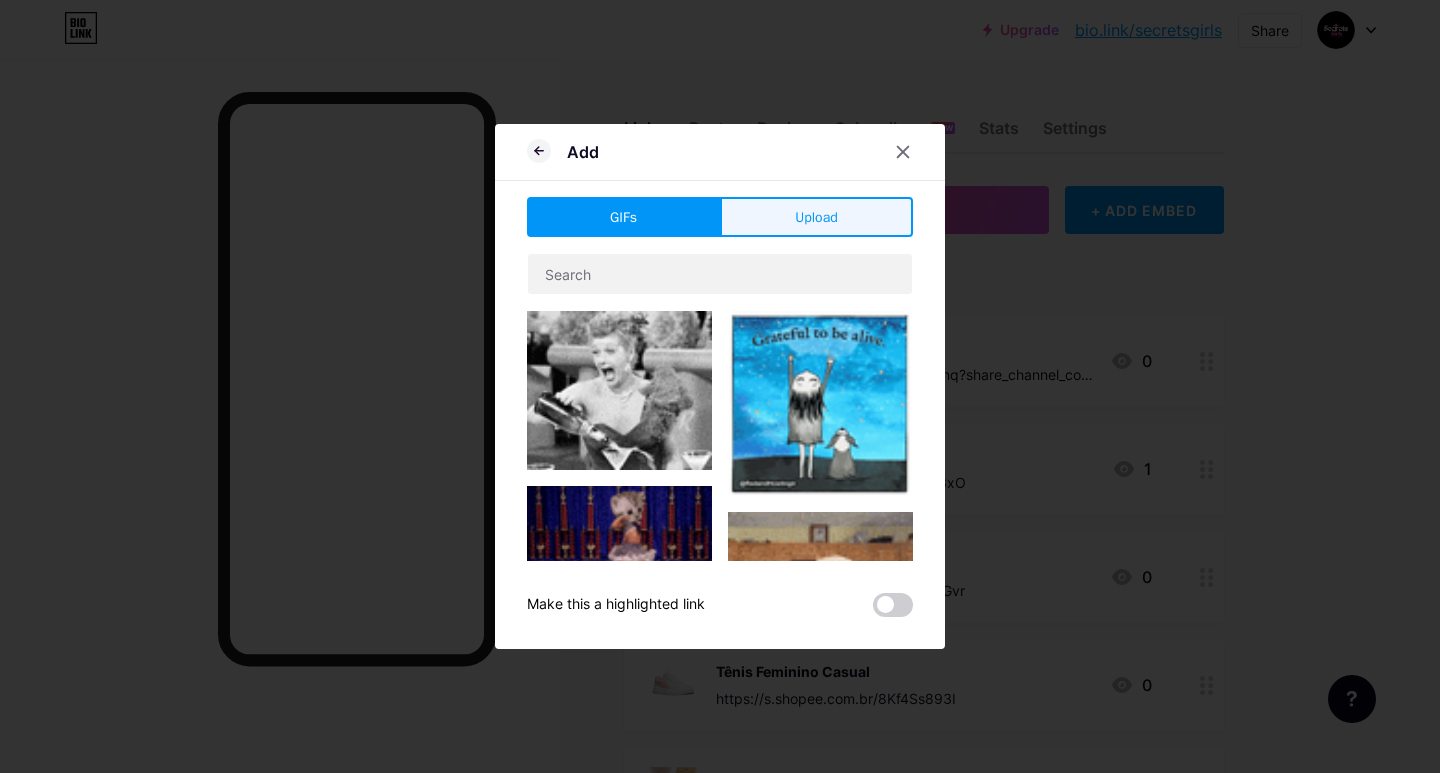 click on "Upload" at bounding box center (816, 217) 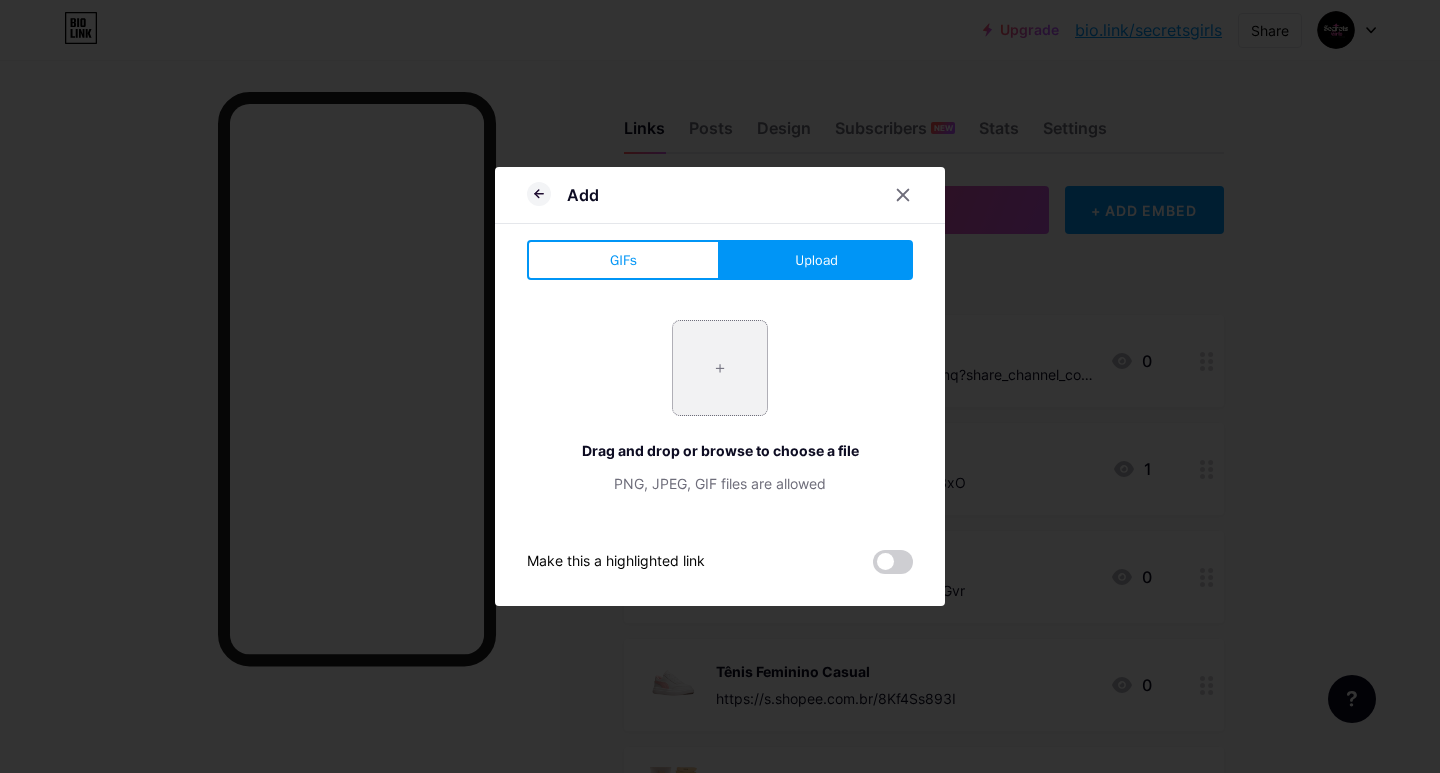 click at bounding box center (720, 368) 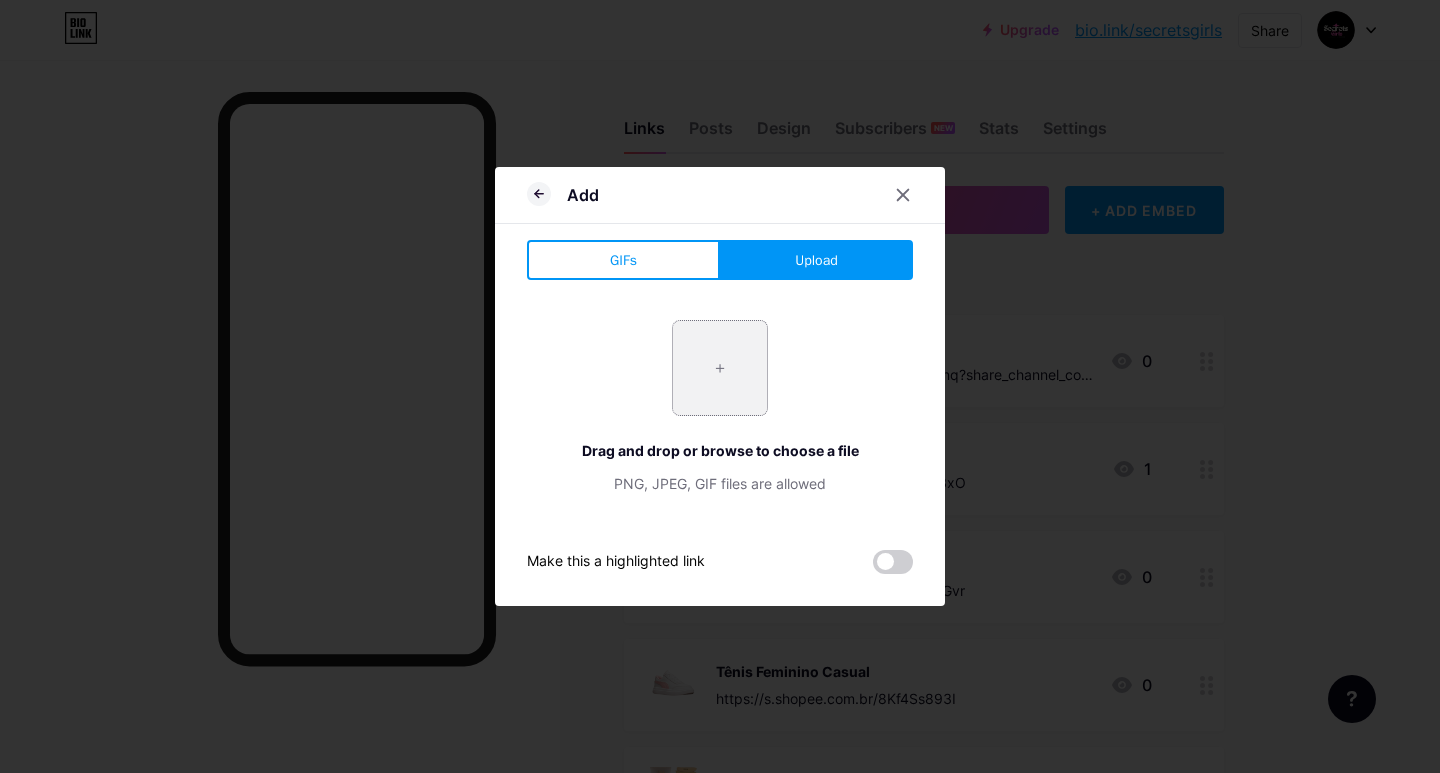 type on "C:\fakepath\WhatsApp_Image_2025-08-05_at_15.52.00-removebg-preview.png" 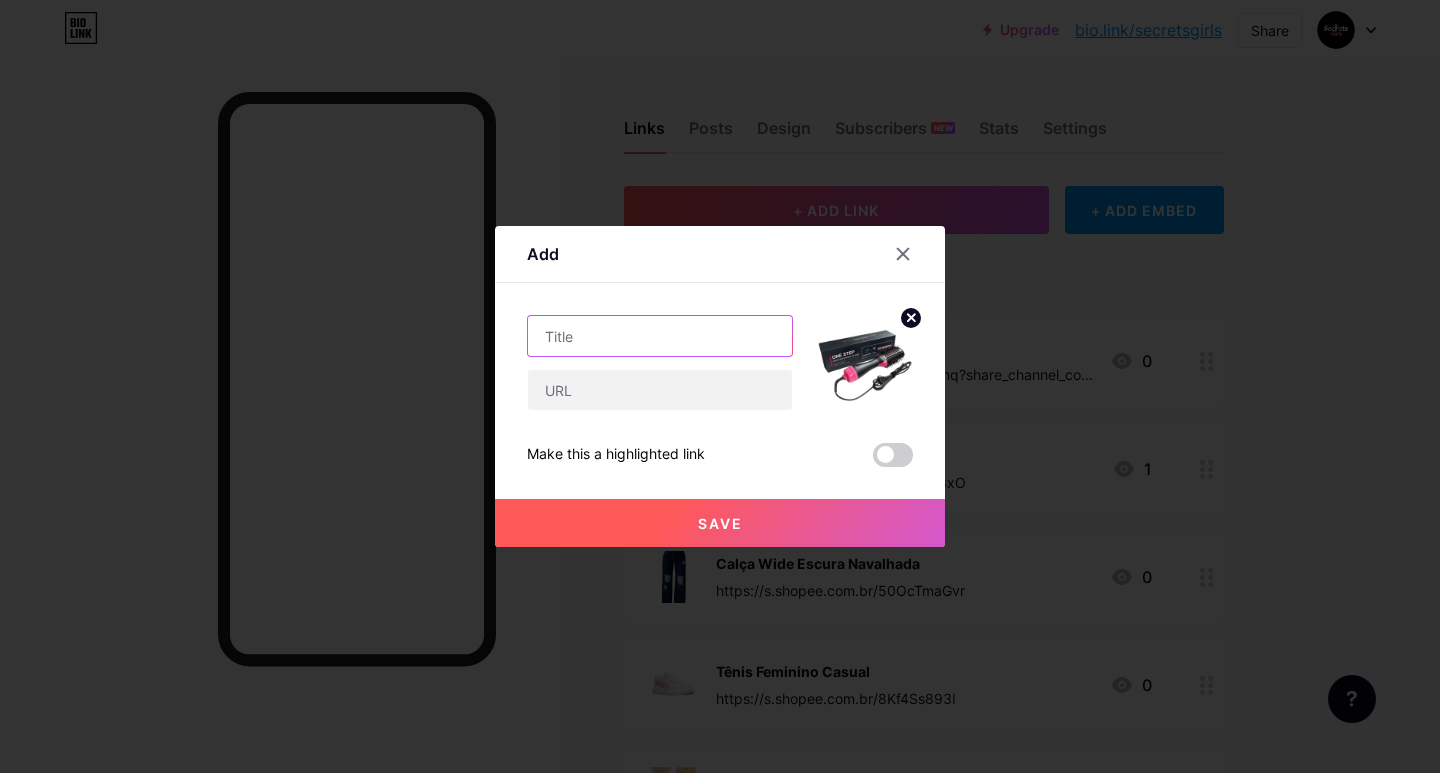 drag, startPoint x: 613, startPoint y: 339, endPoint x: 383, endPoint y: 129, distance: 311.44824 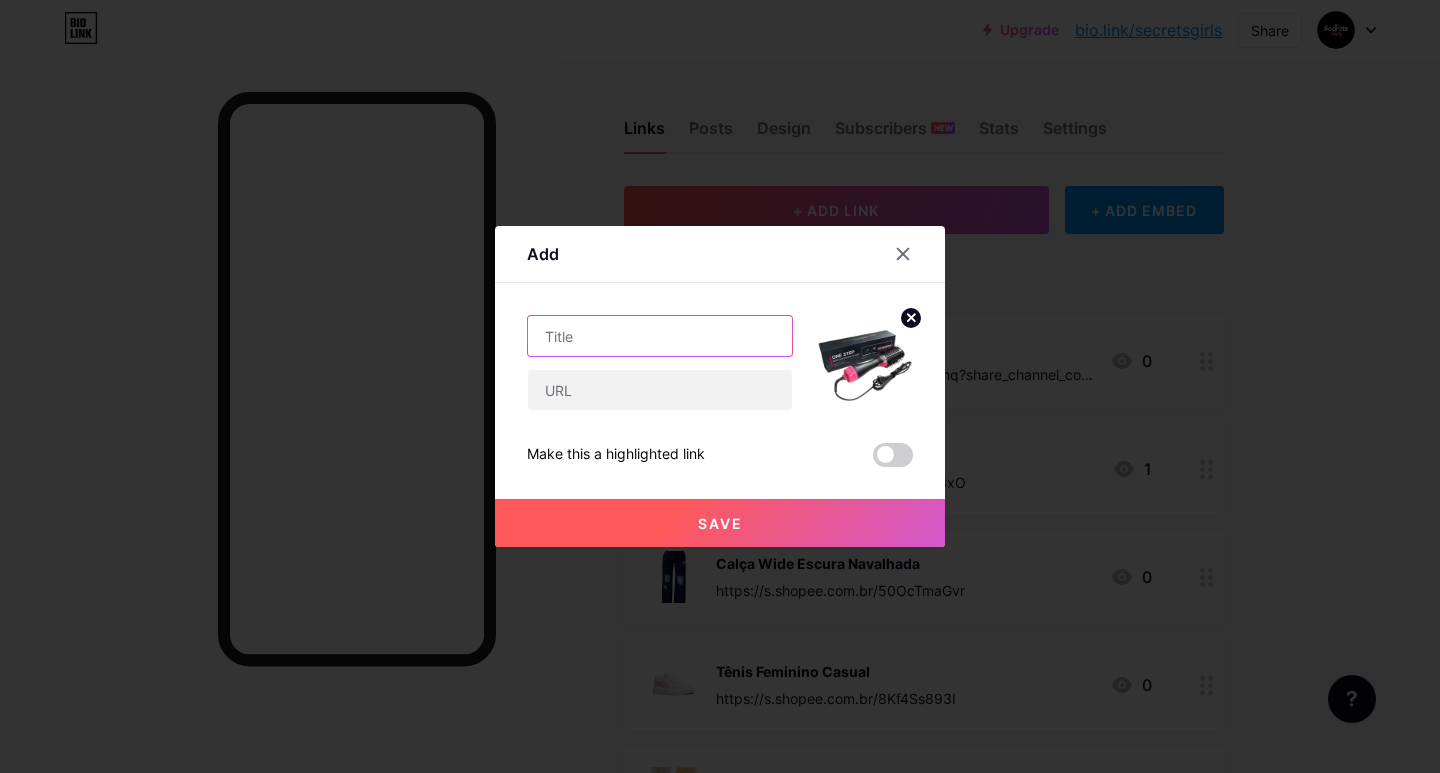 paste on "Escova secadora 3 em 1 Hair Styler" 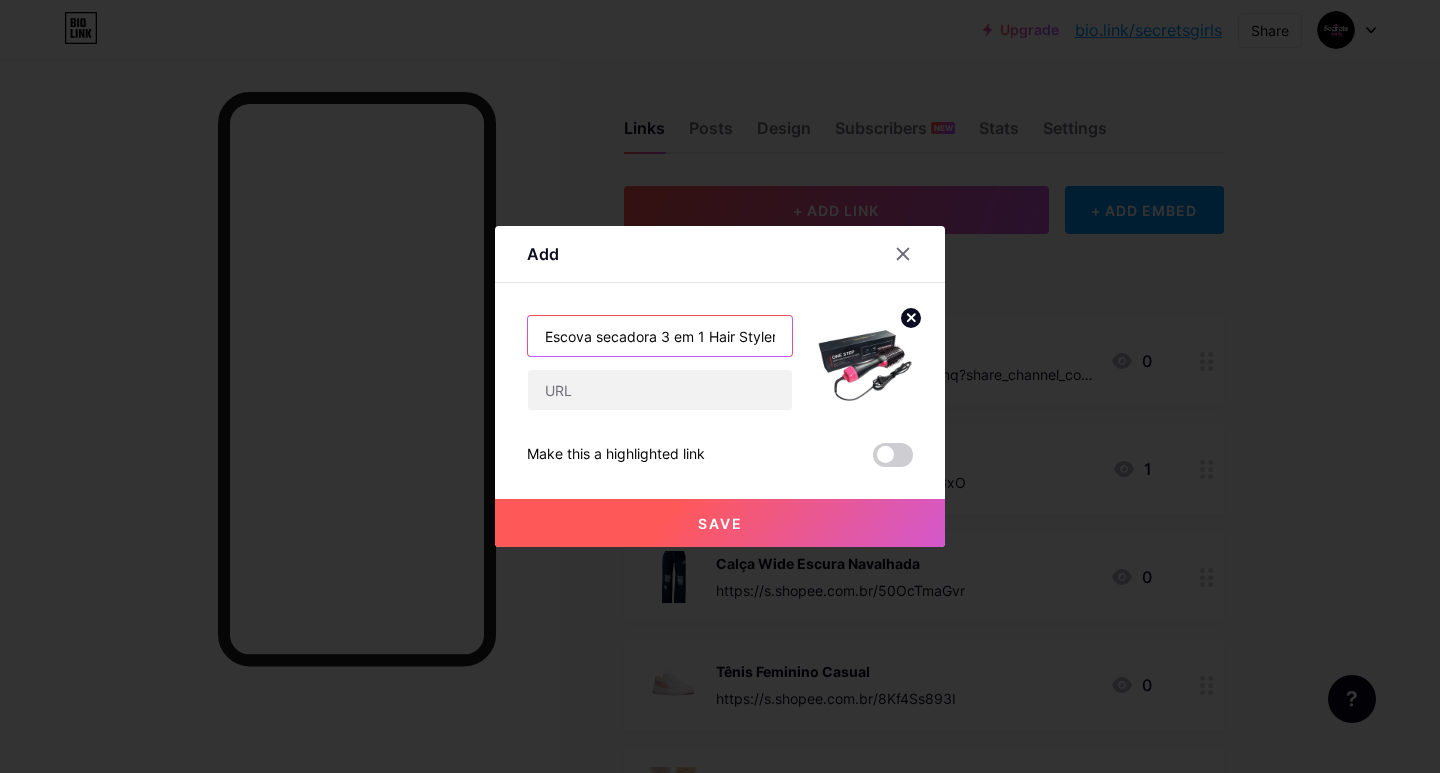 scroll, scrollTop: 0, scrollLeft: 3, axis: horizontal 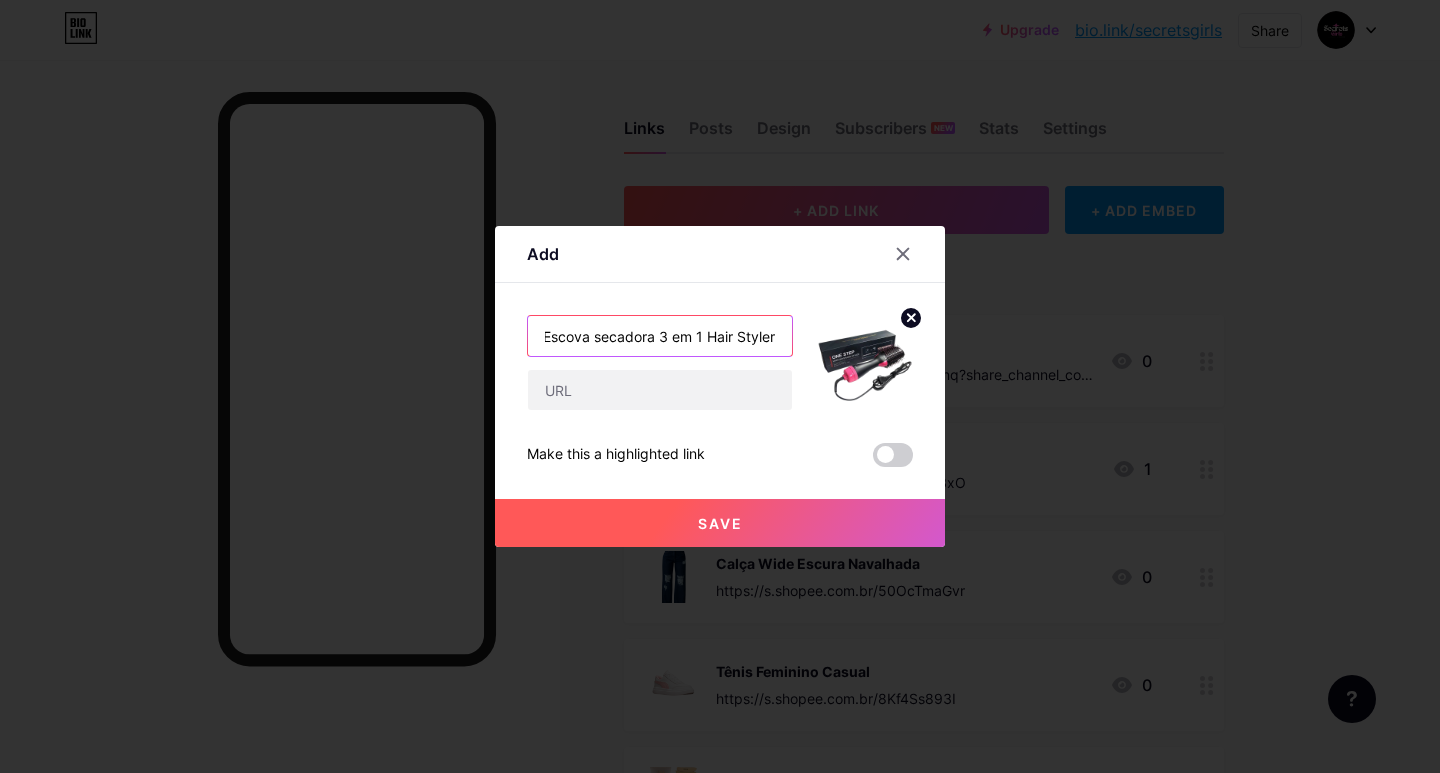 click on "Escova secadora 3 em 1 Hair Styler" at bounding box center (660, 336) 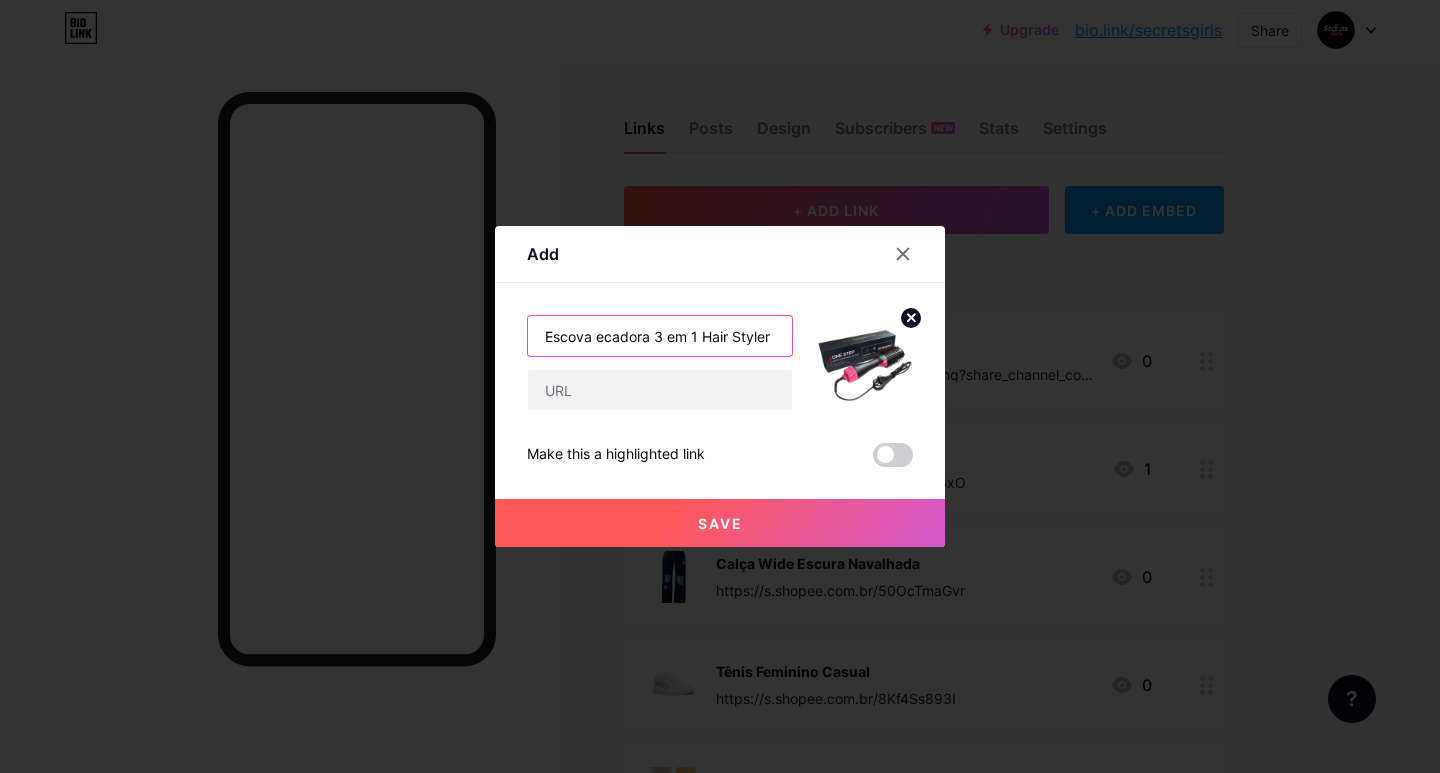 scroll, scrollTop: 0, scrollLeft: 0, axis: both 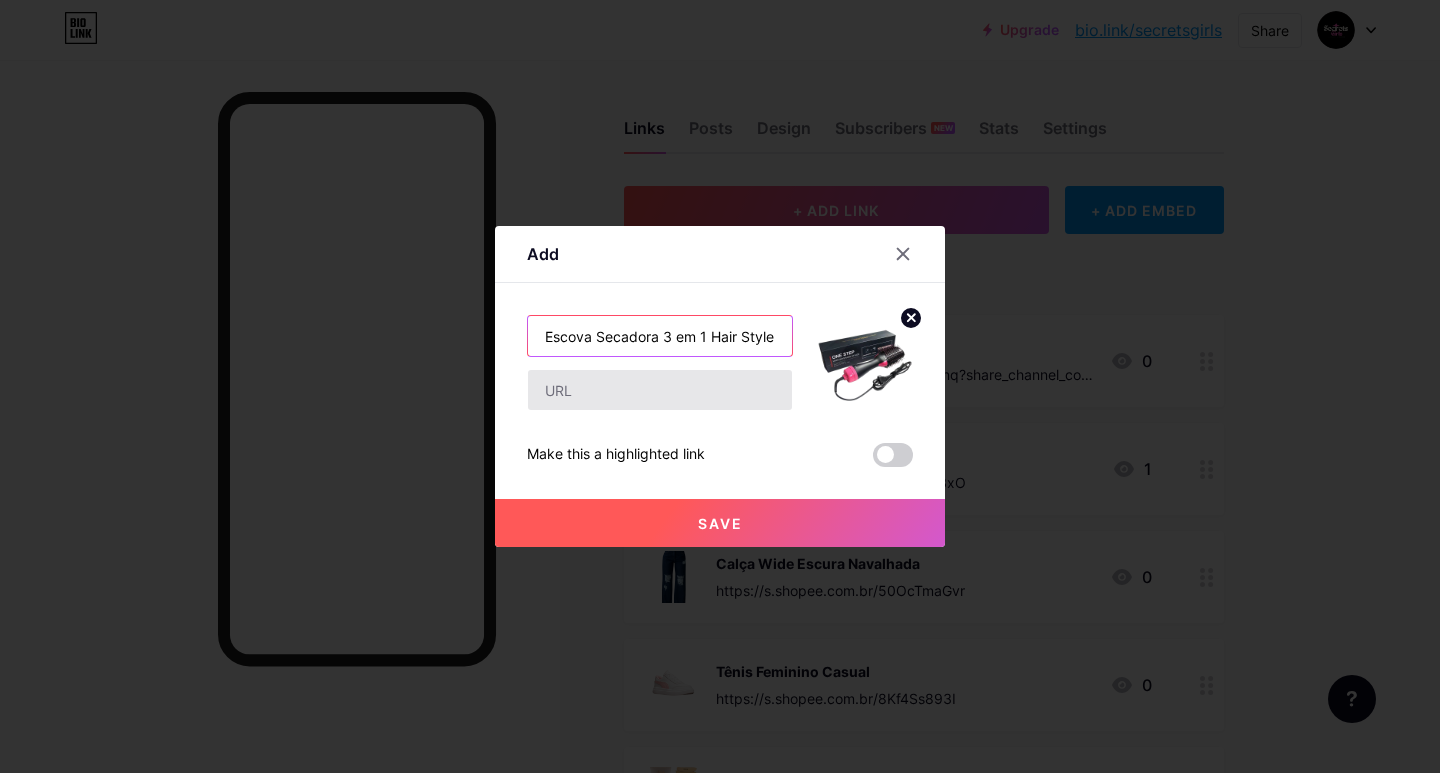 type on "Escova Secadora 3 em 1 Hair Styler" 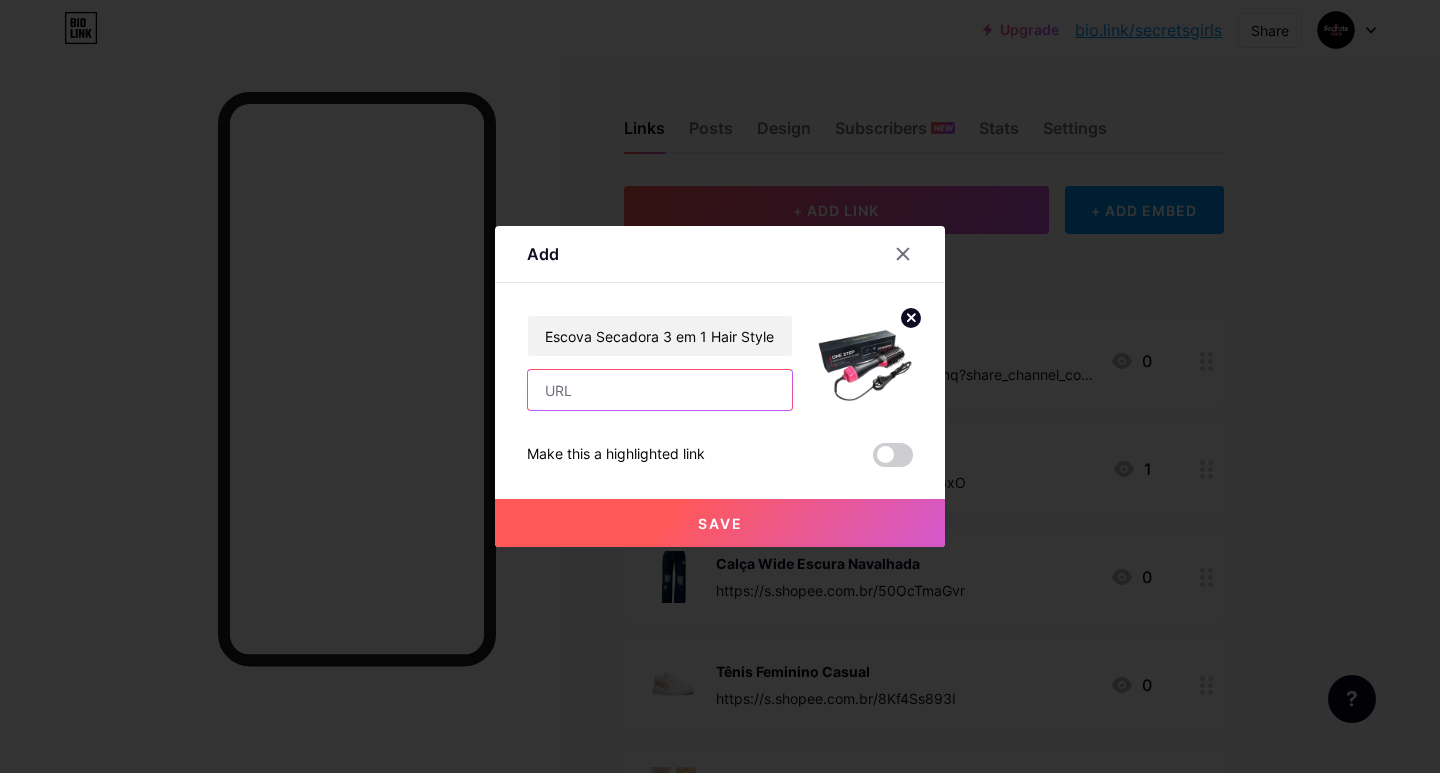 click at bounding box center [660, 390] 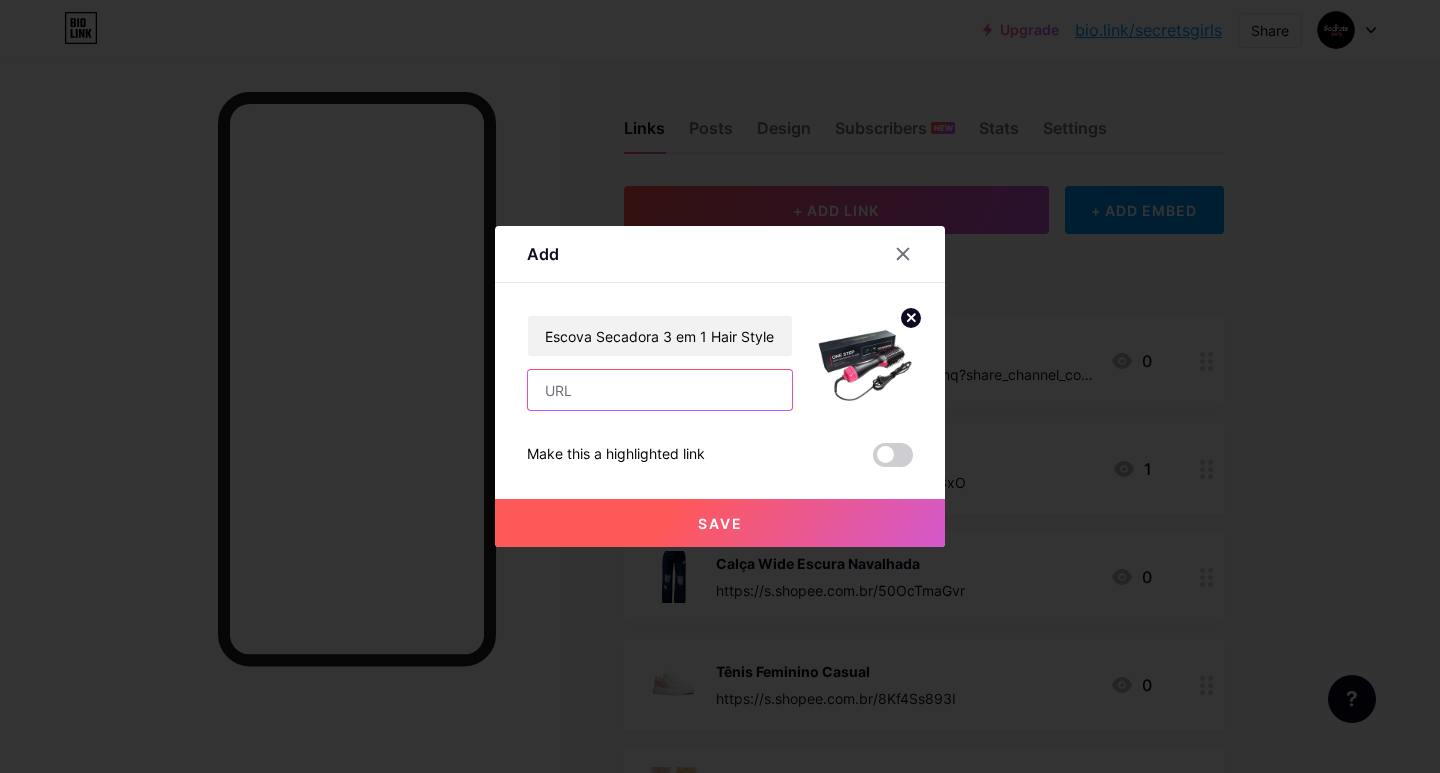 paste on "https://s.shopee.com.br/4ApWzzwkal" 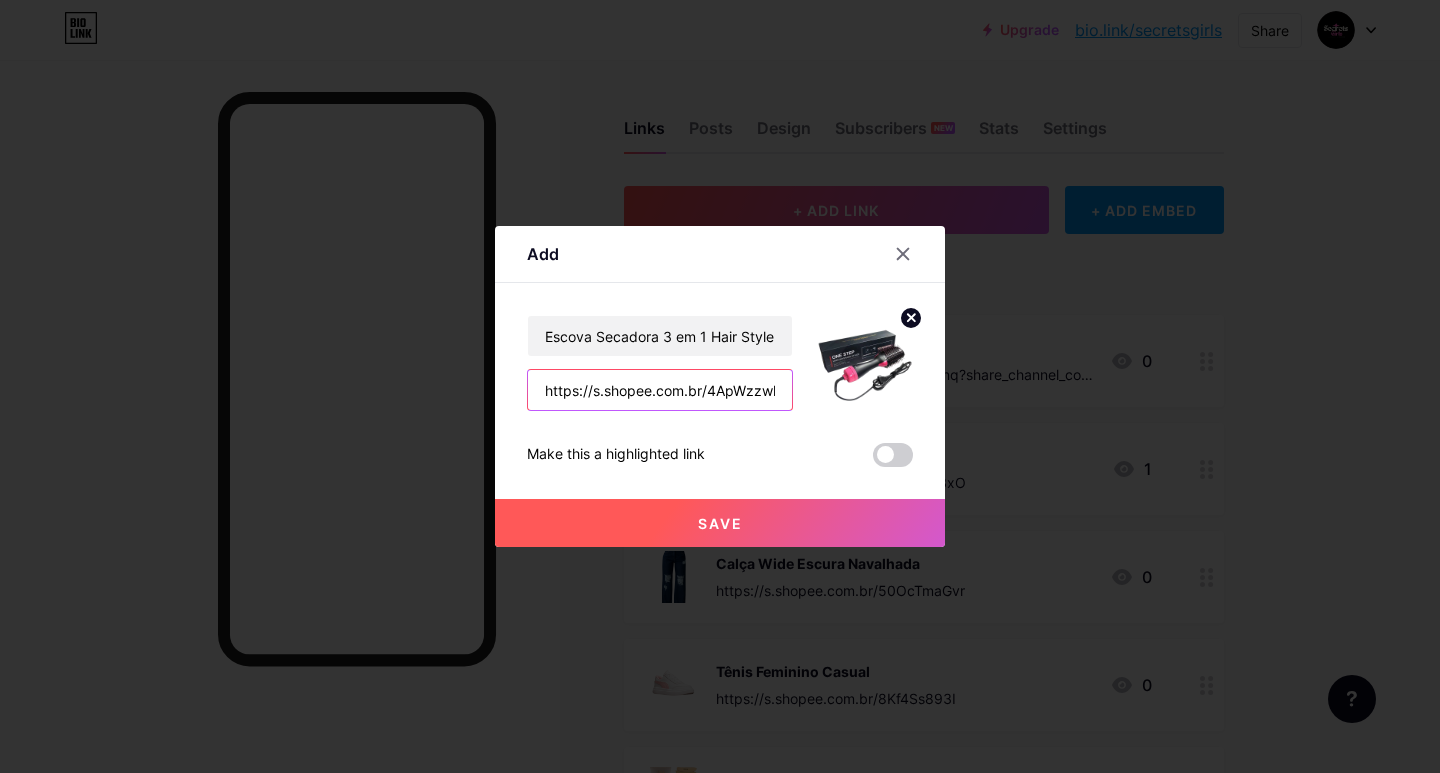 scroll, scrollTop: 0, scrollLeft: 18, axis: horizontal 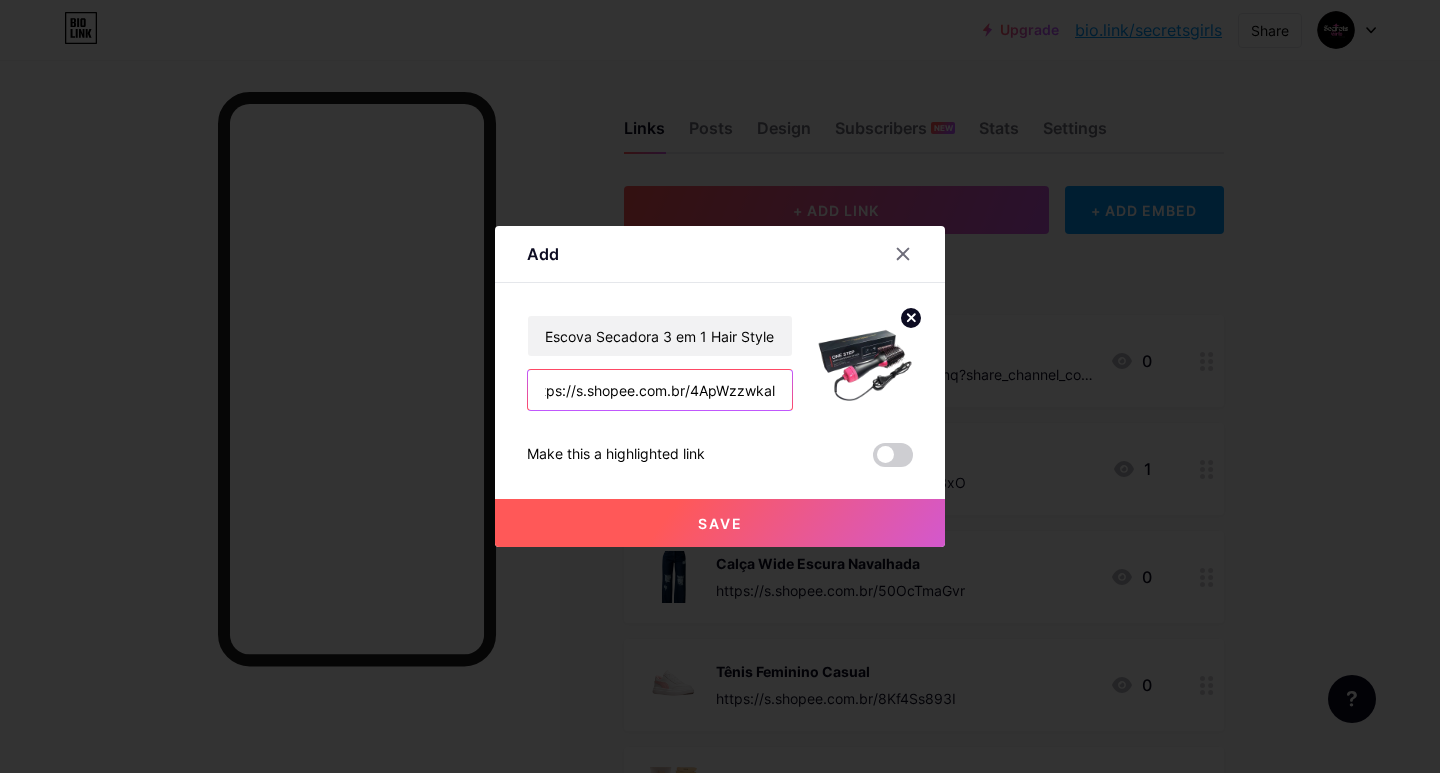 type on "https://s.shopee.com.br/4ApWzzwkal" 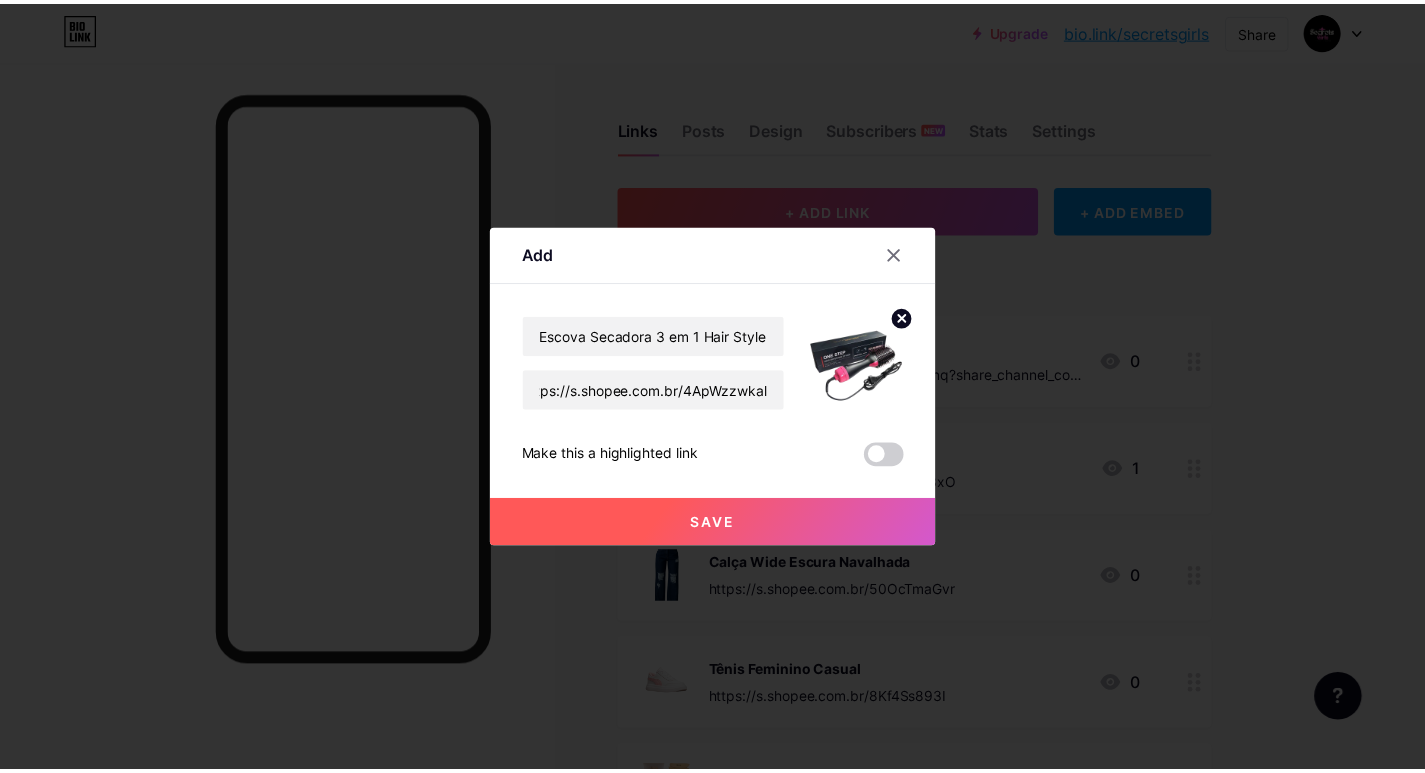 scroll, scrollTop: 0, scrollLeft: 0, axis: both 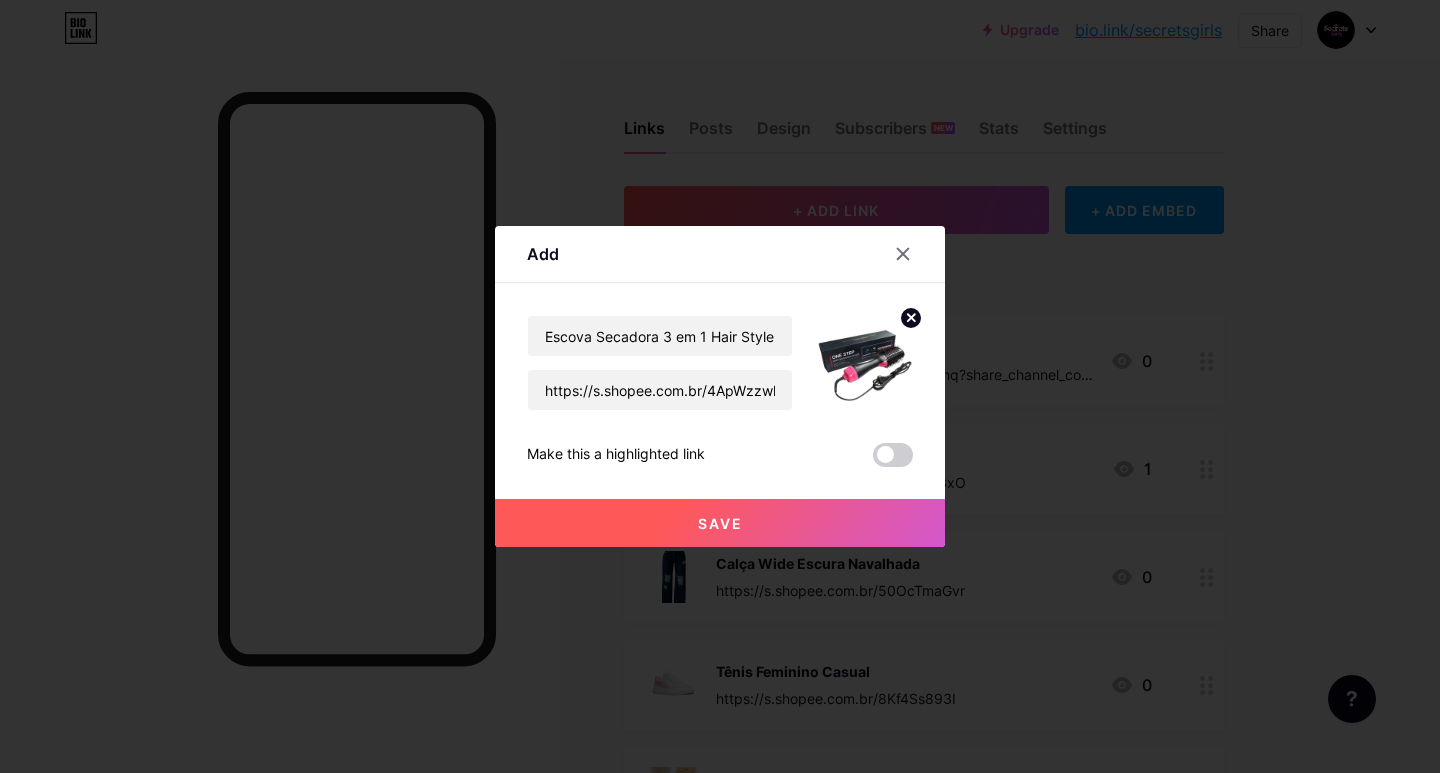 click on "Save" at bounding box center [720, 523] 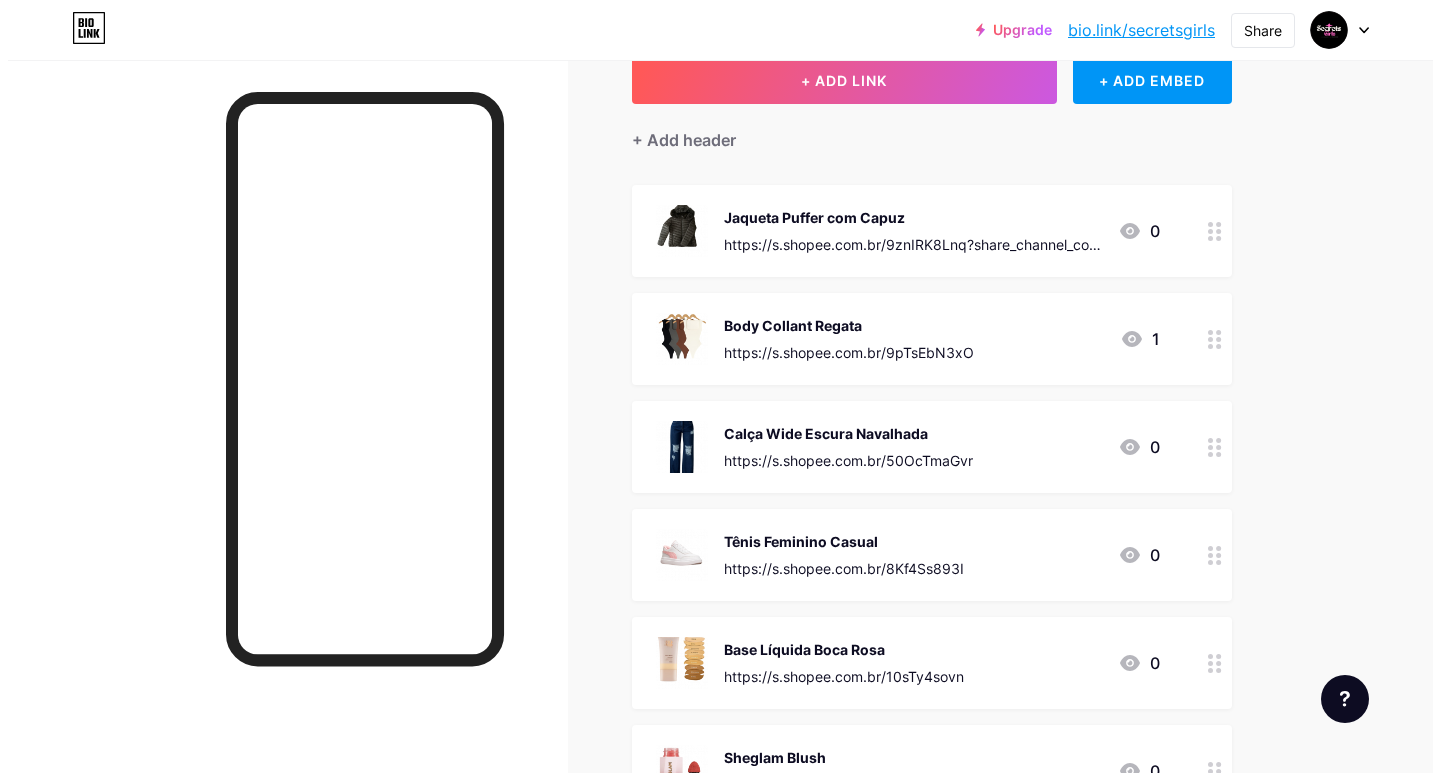 scroll, scrollTop: 0, scrollLeft: 0, axis: both 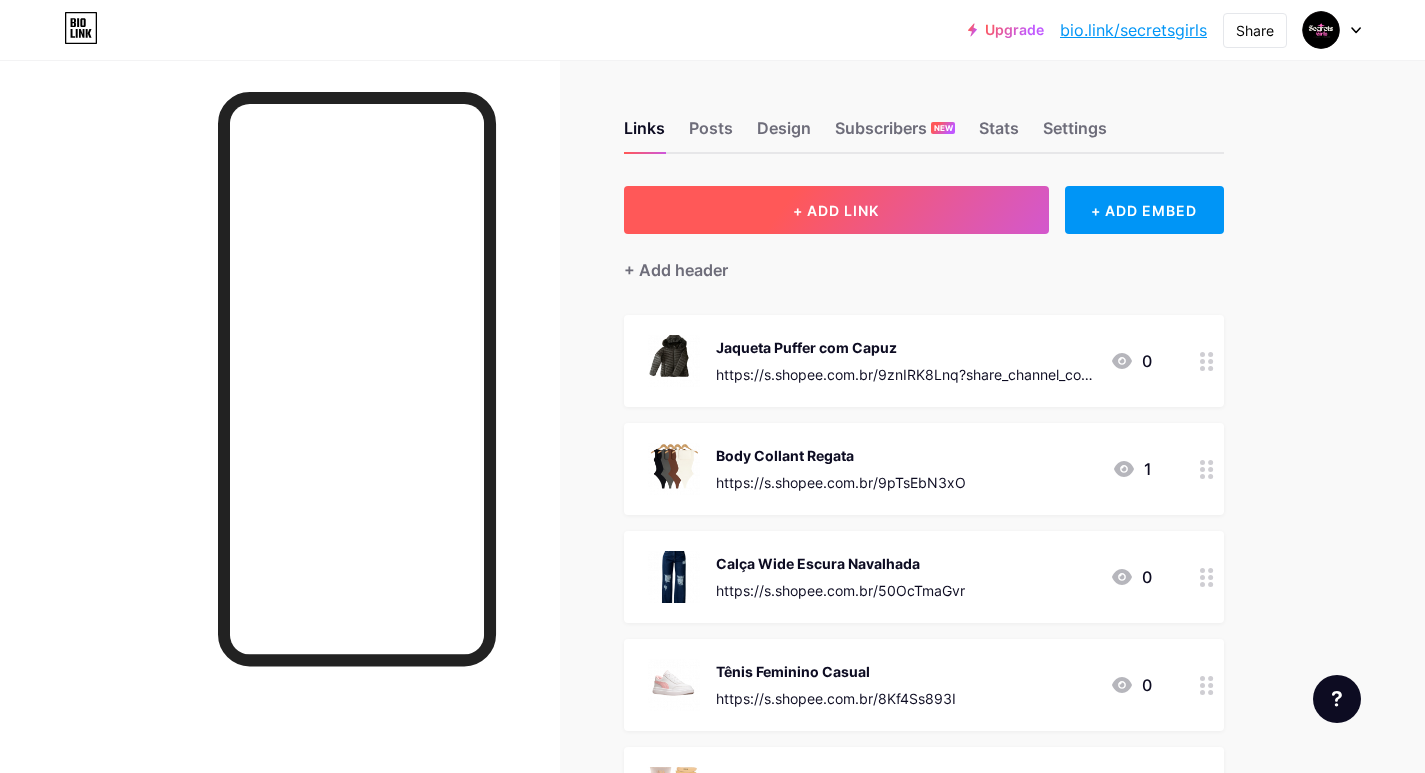 click on "+ ADD LINK" at bounding box center (836, 210) 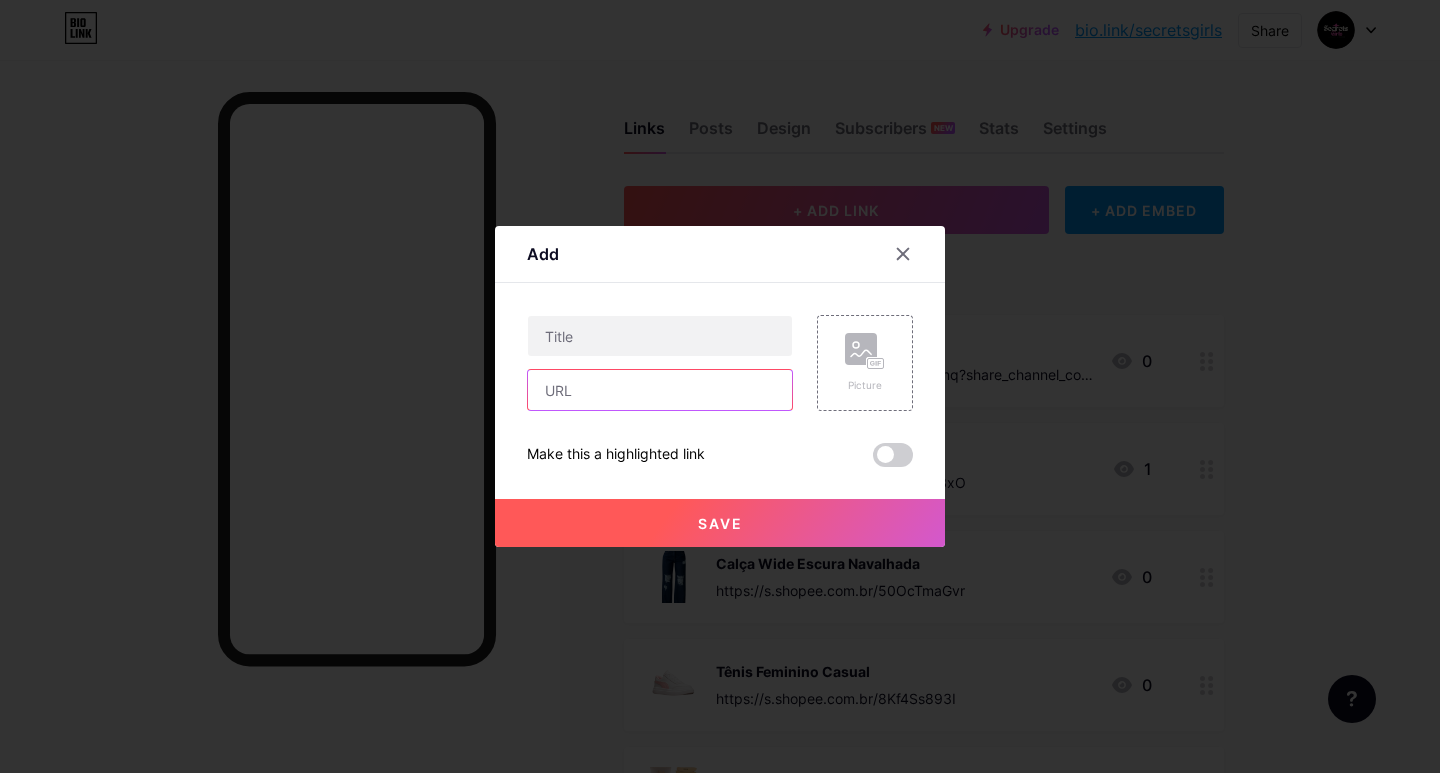 click at bounding box center (660, 390) 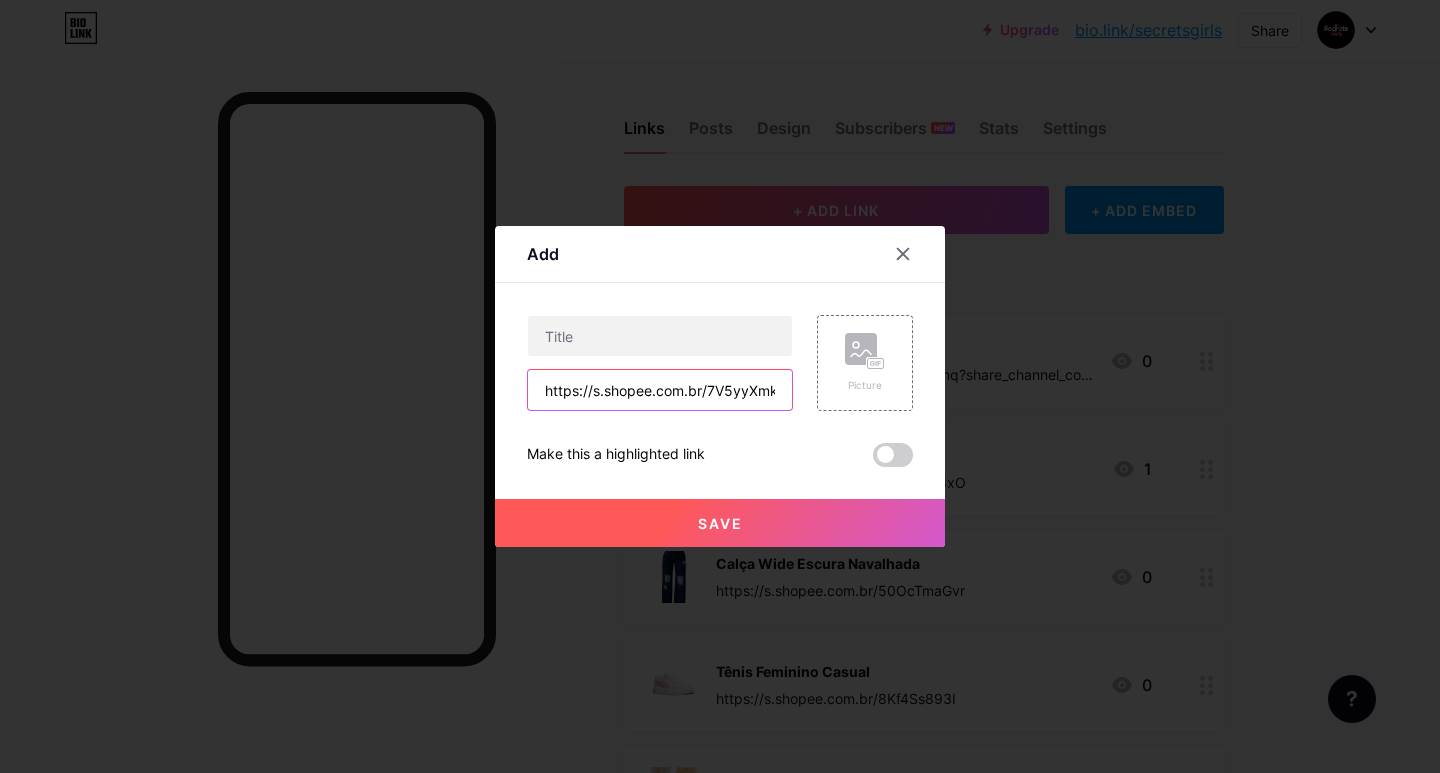 scroll, scrollTop: 0, scrollLeft: 16, axis: horizontal 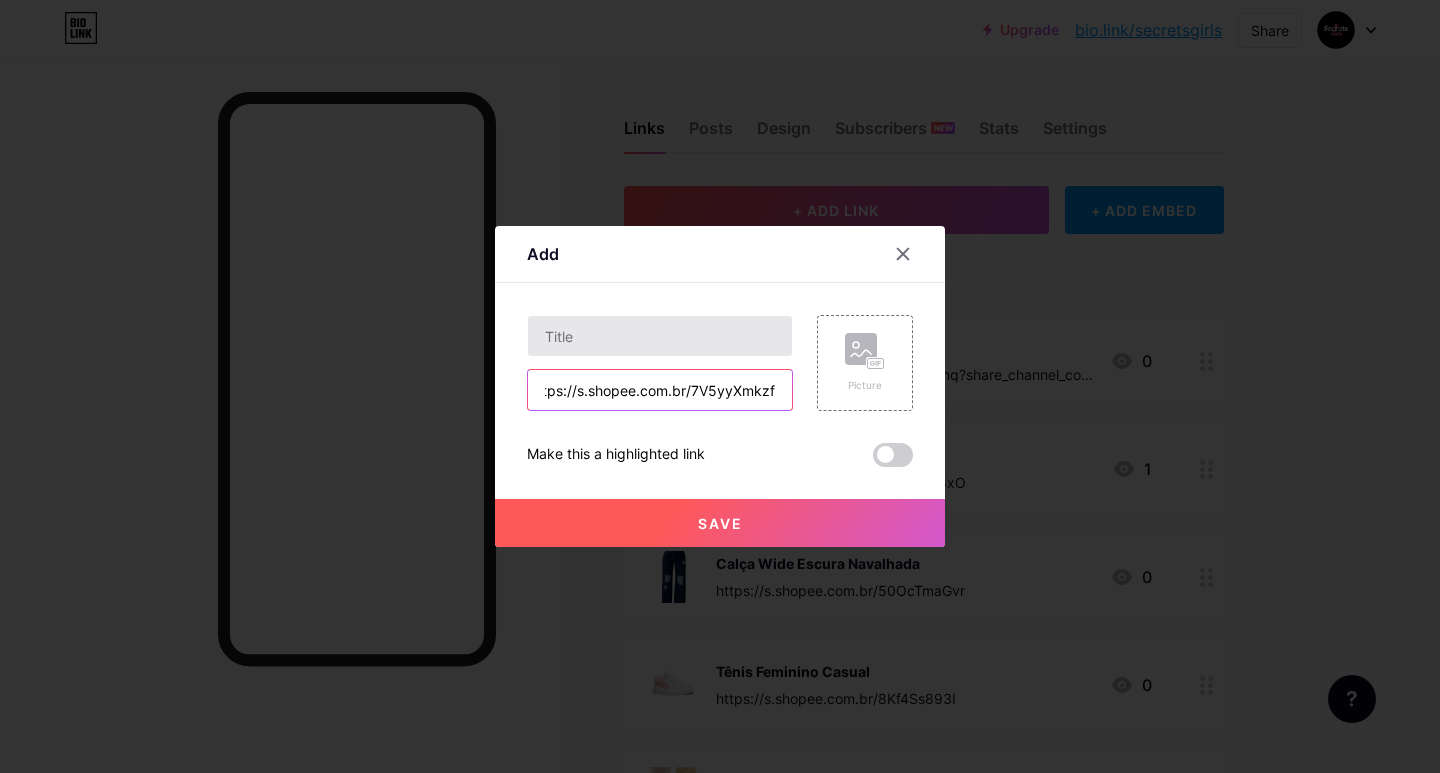type on "https://s.shopee.com.br/7V5yyXmkzf" 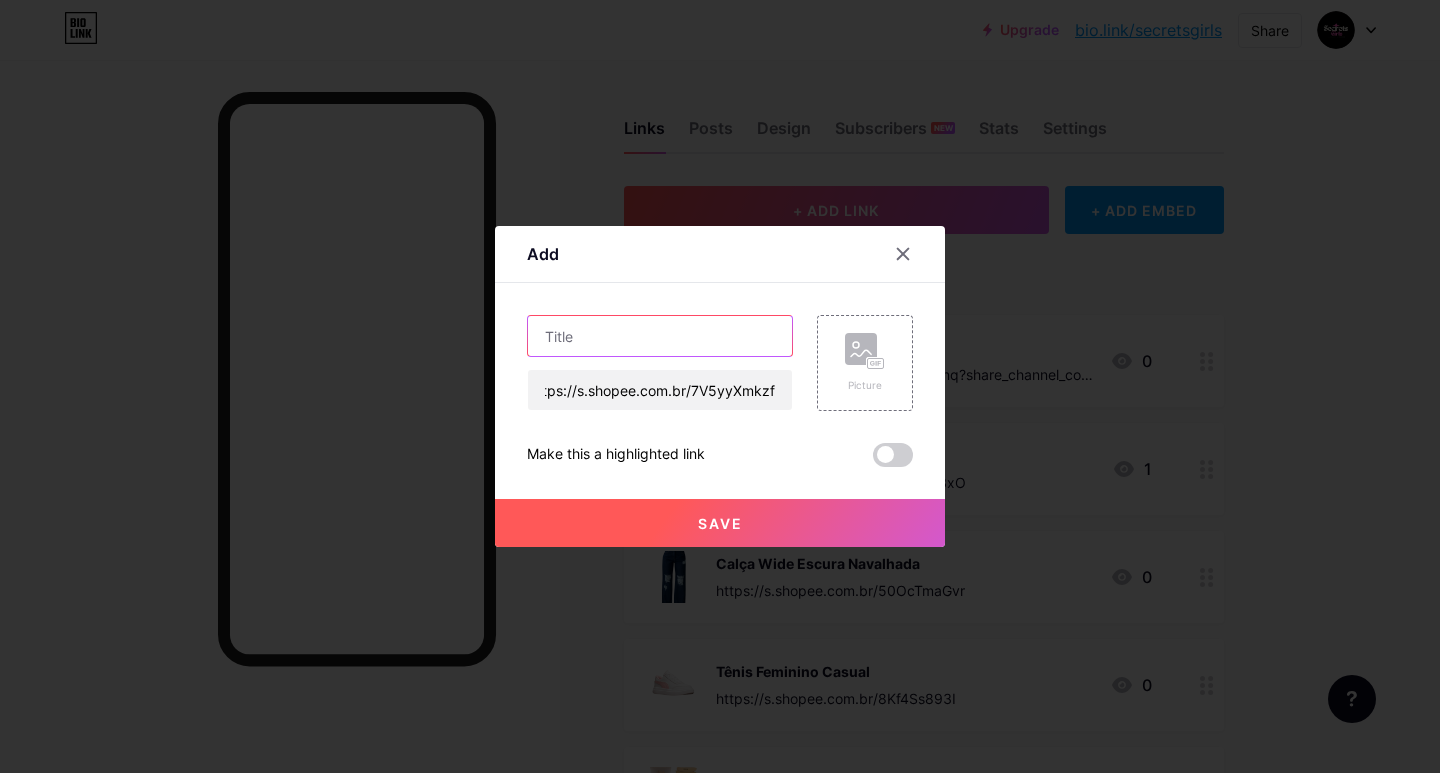 click at bounding box center (660, 336) 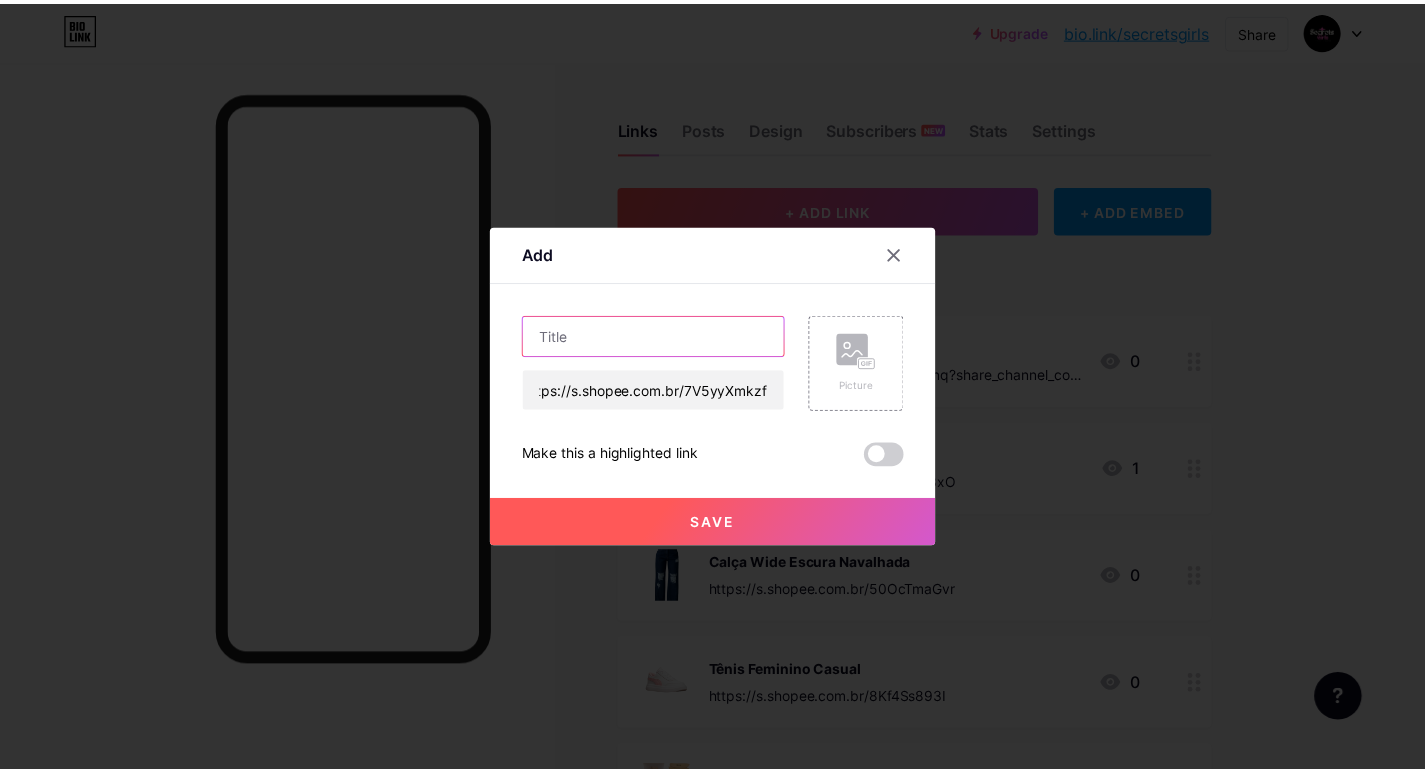 scroll, scrollTop: 0, scrollLeft: 0, axis: both 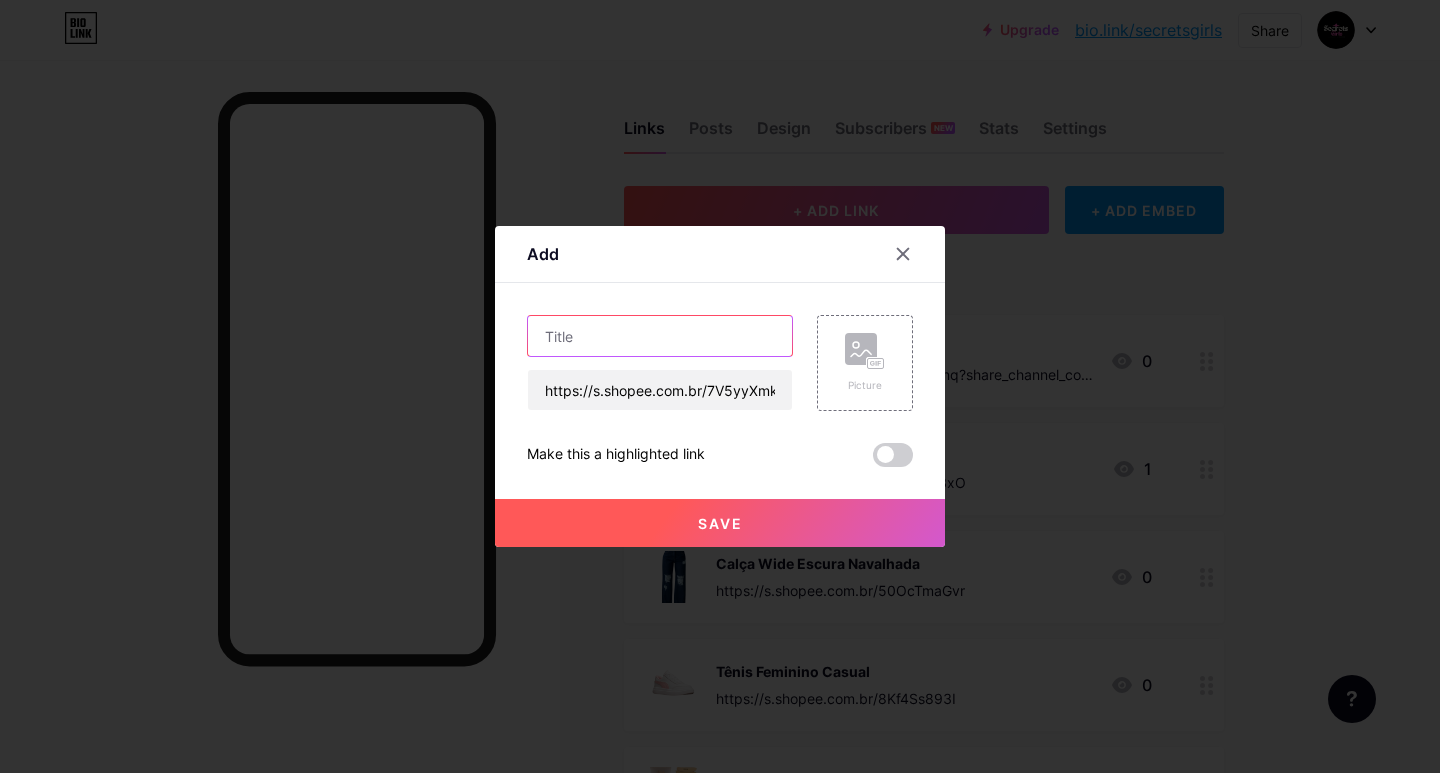 paste on "Protetor Solar Facial Principia" 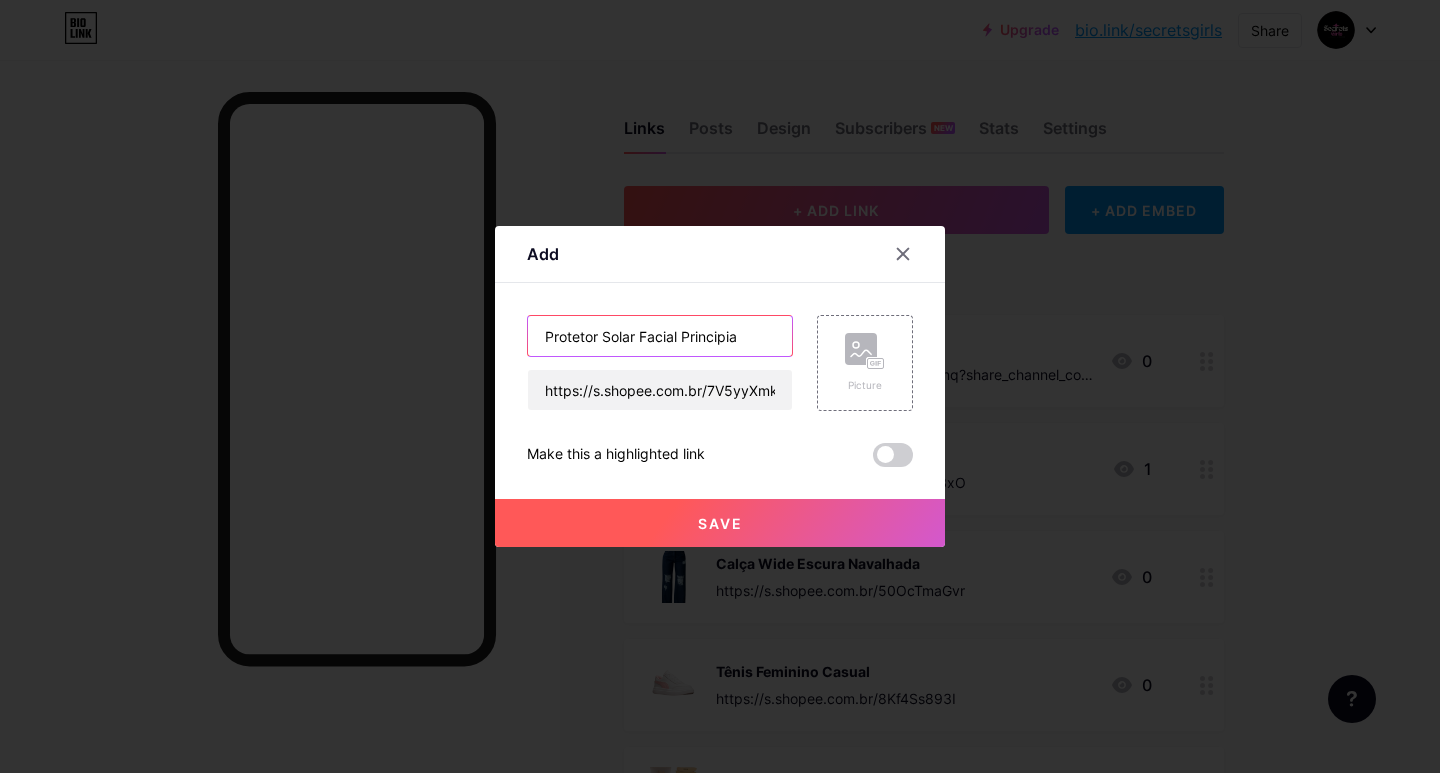 type on "Protetor Solar Facial Principia" 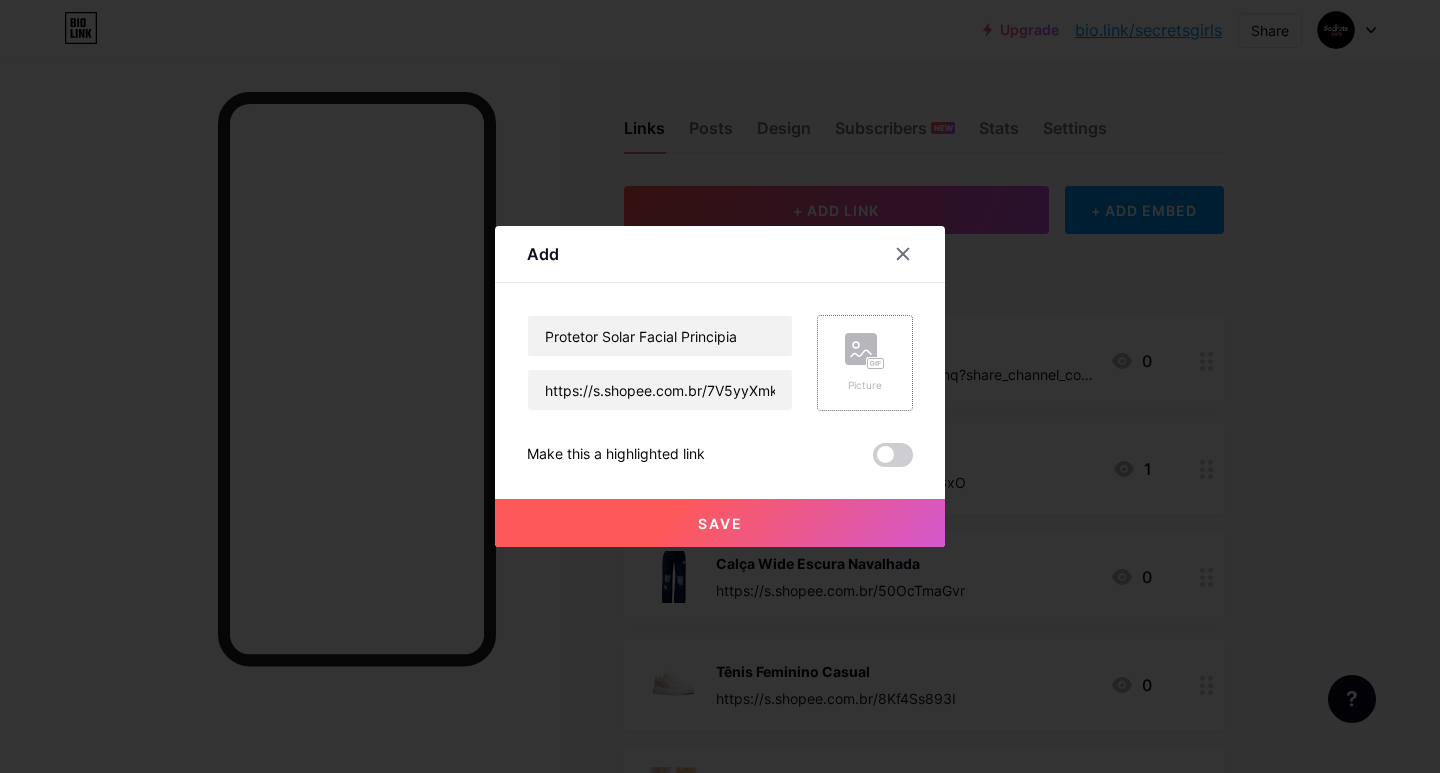 click 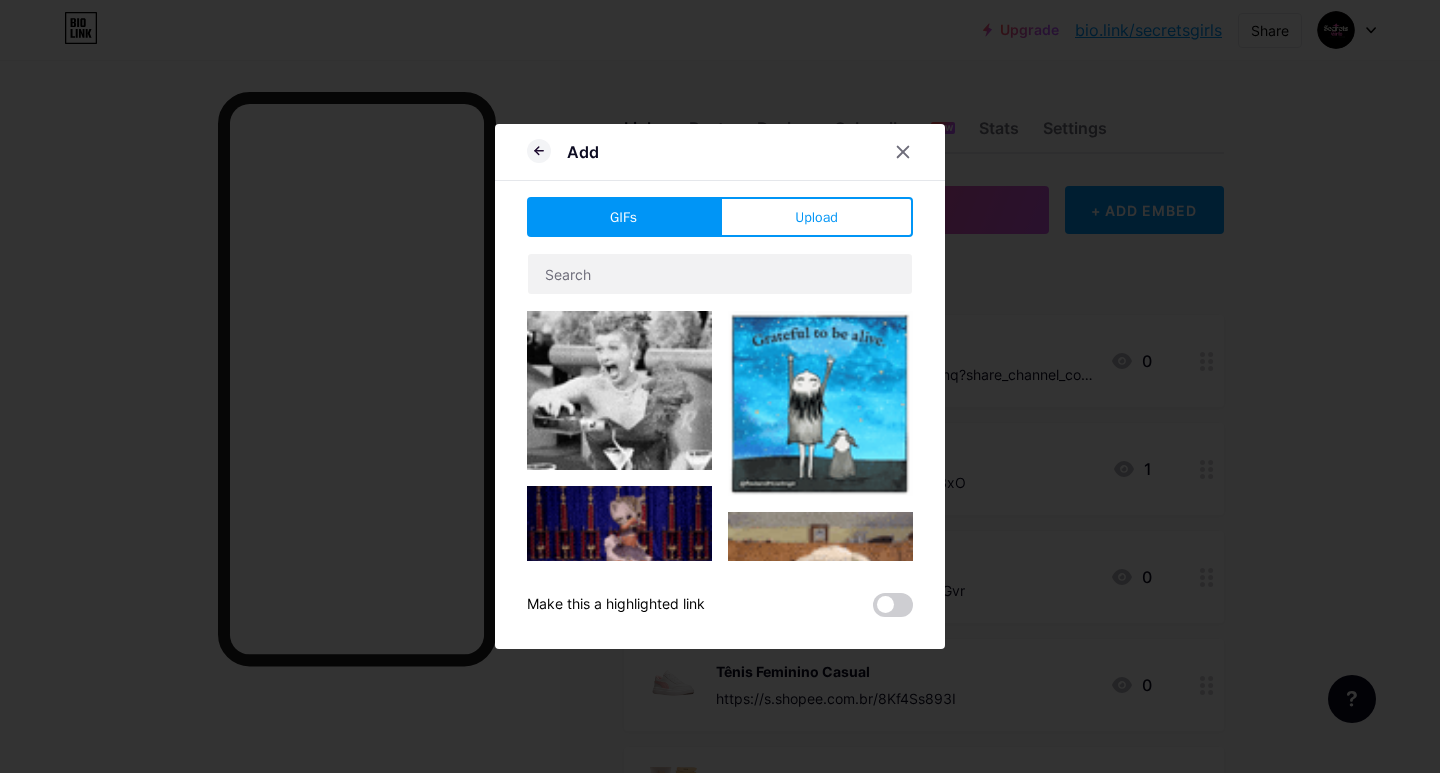 click on "Upload" at bounding box center [816, 217] 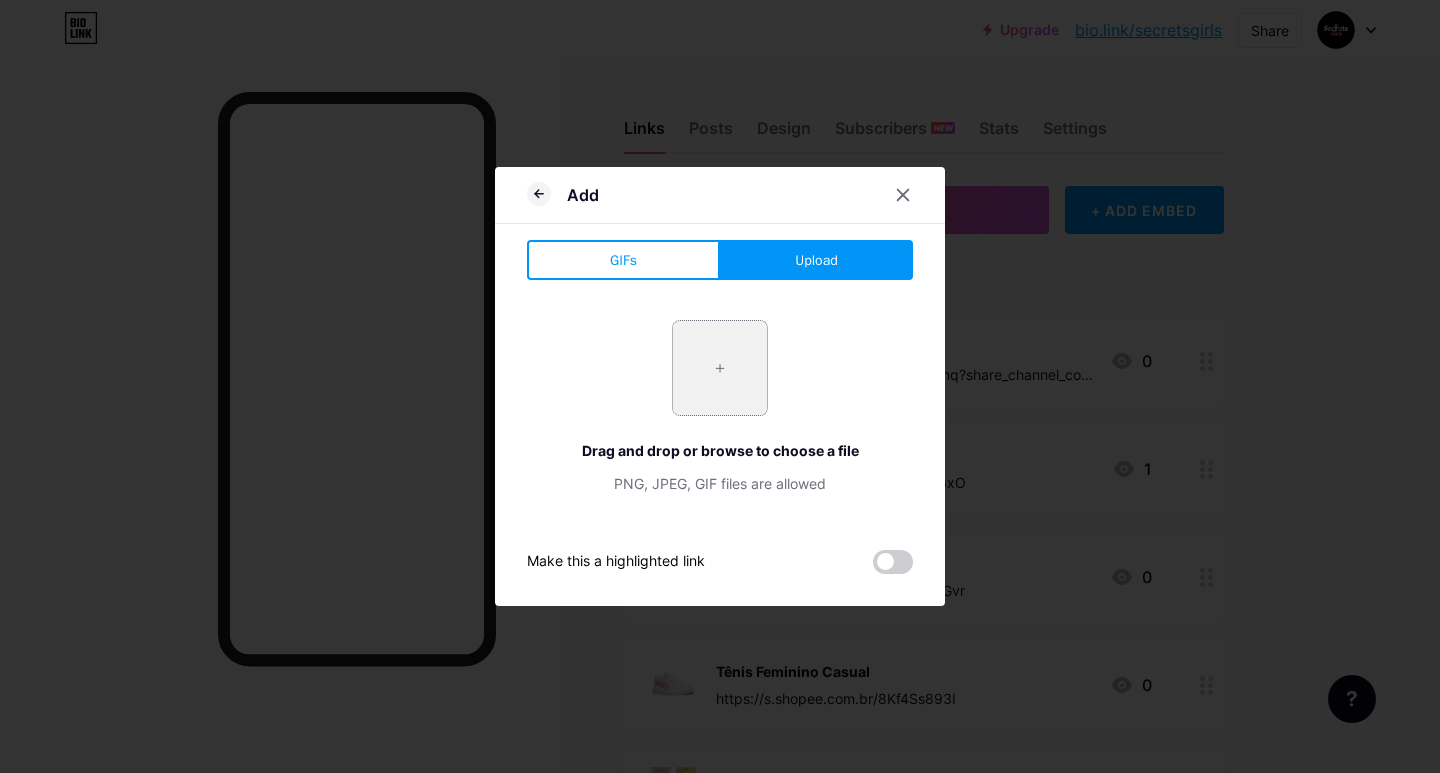 click at bounding box center [720, 368] 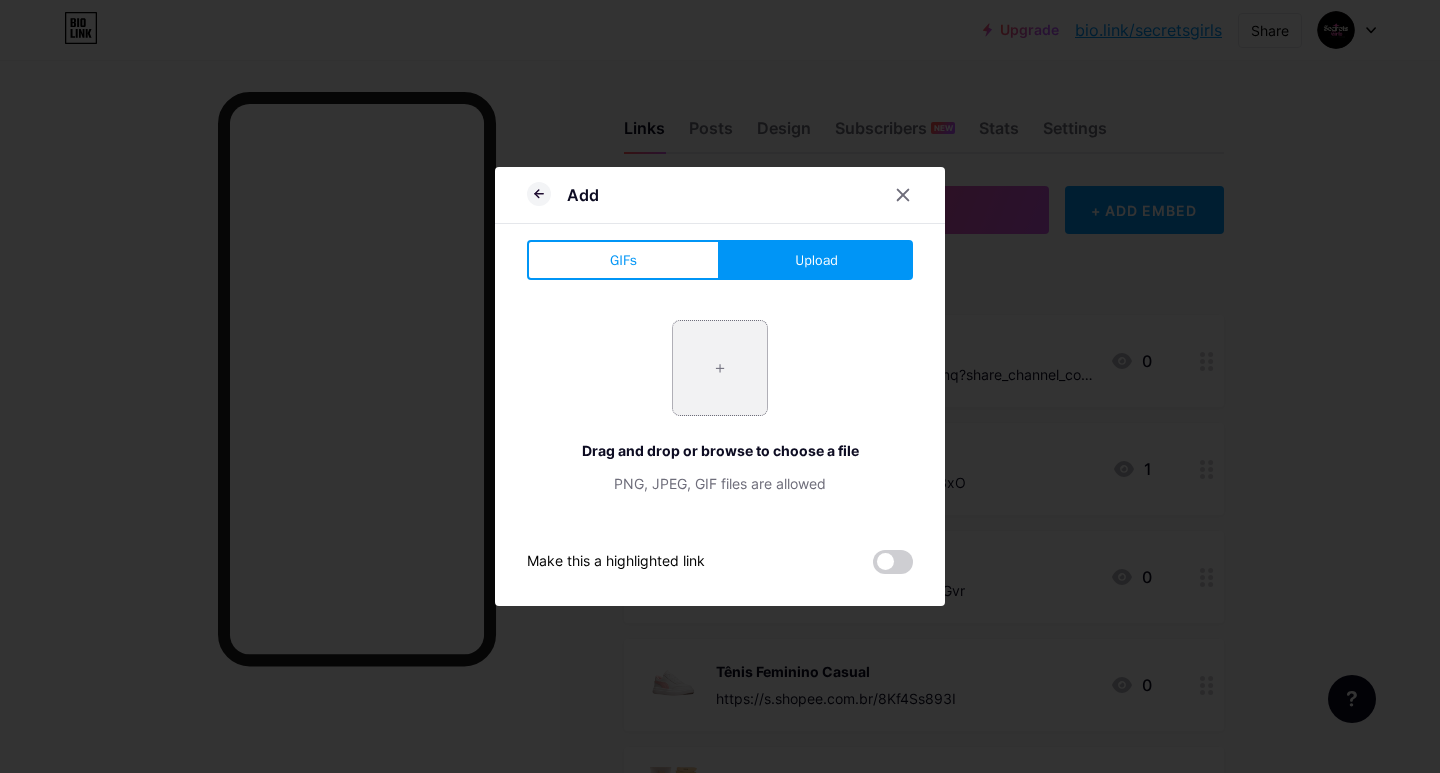 type on "C:\fakepath\WhatsApp_Image_2025-08-05_at_15.57.18-removebg-preview.png" 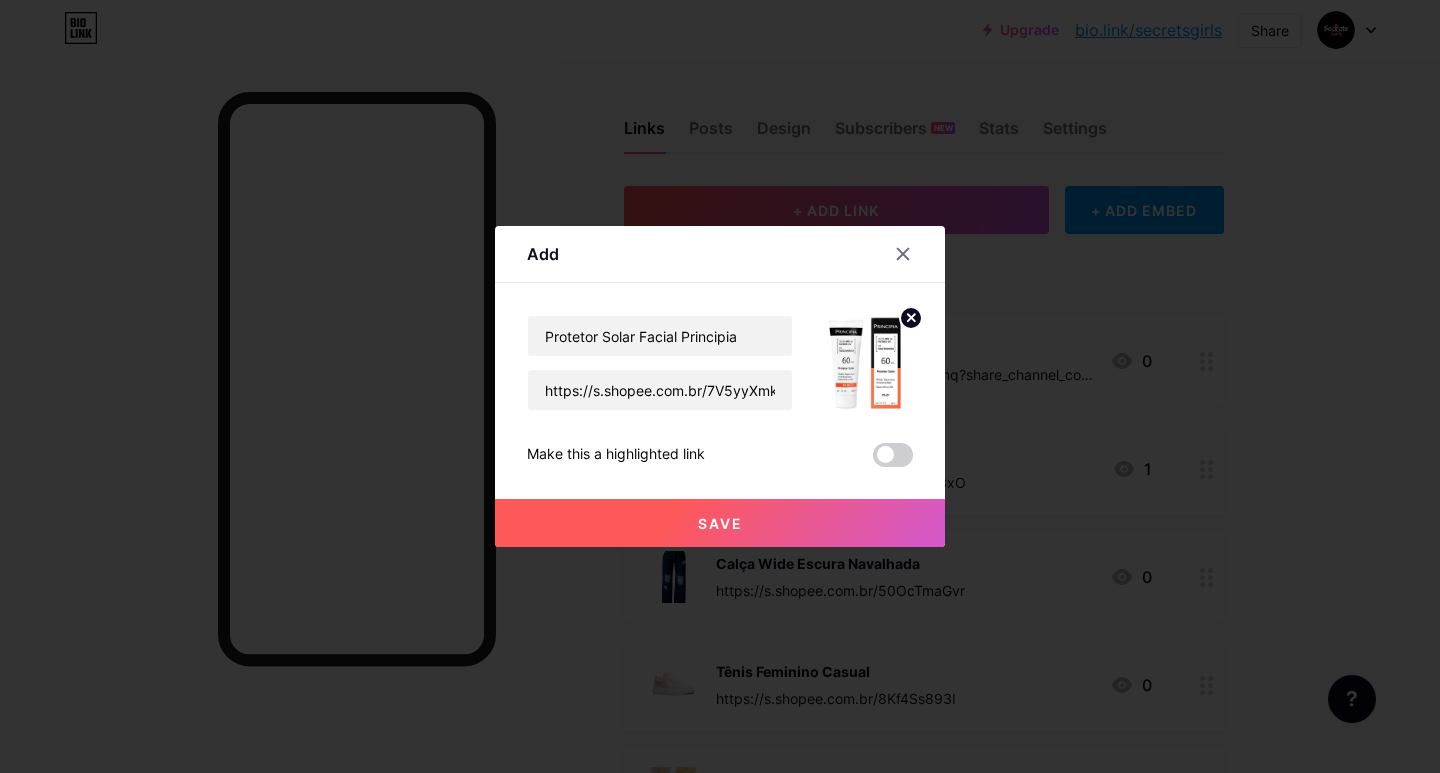 click on "Save" at bounding box center [720, 523] 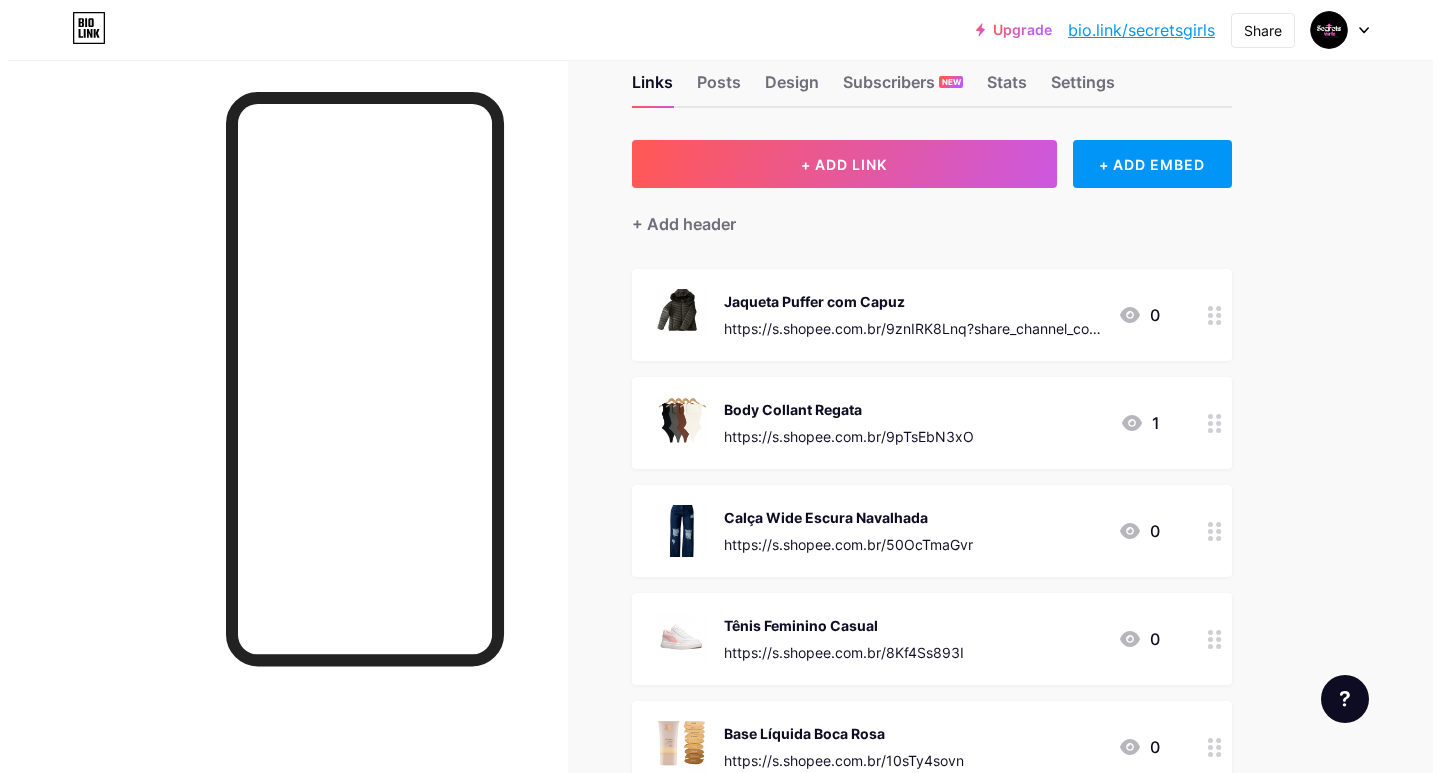 scroll, scrollTop: 0, scrollLeft: 0, axis: both 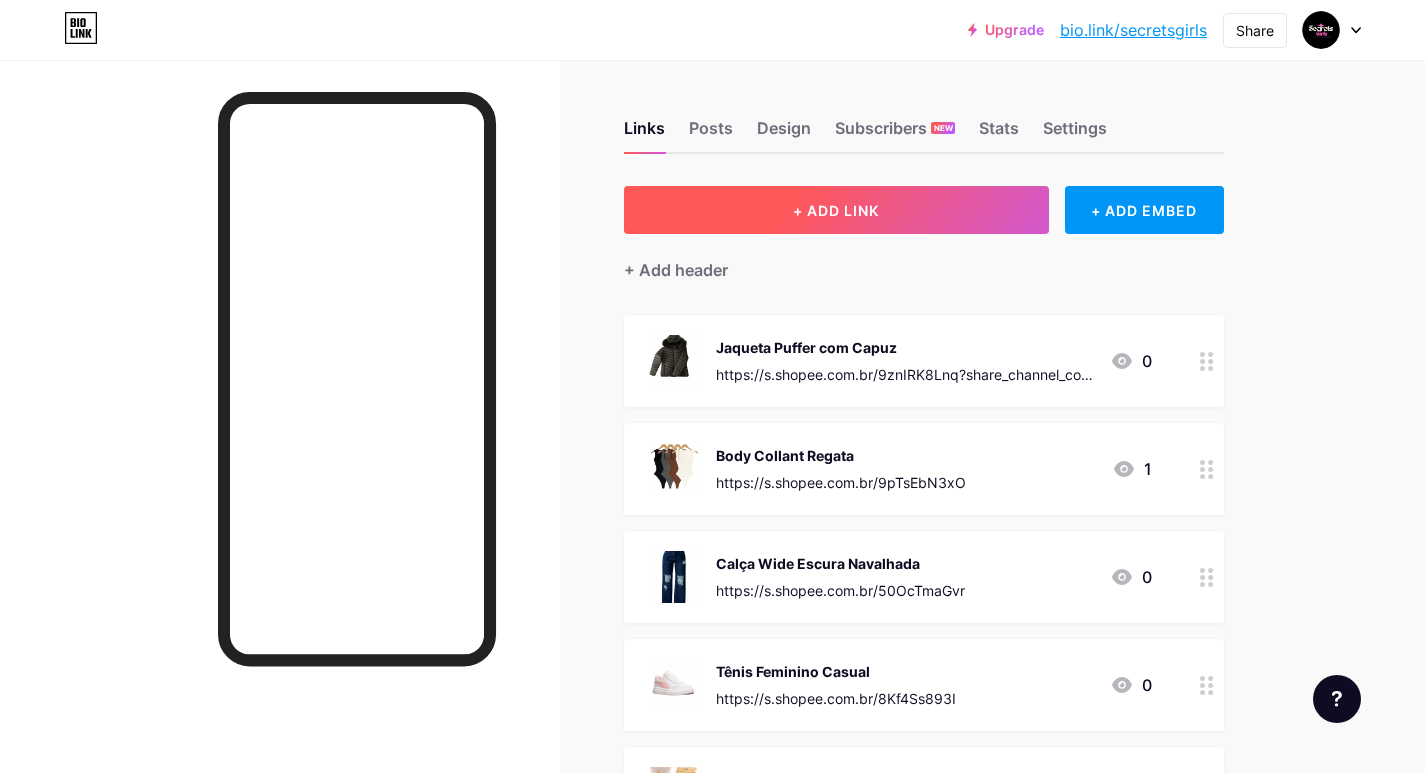 click on "+ ADD LINK" at bounding box center (836, 210) 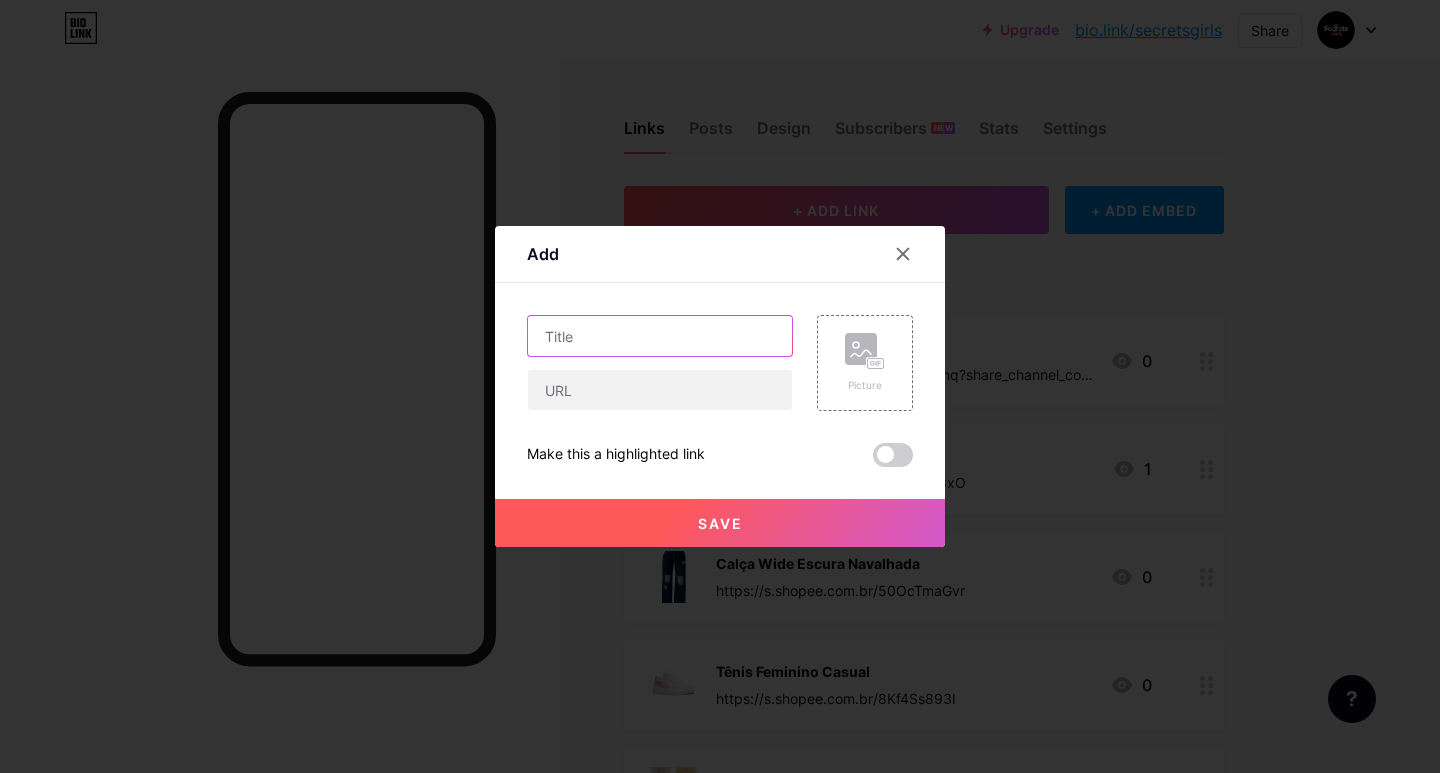 click at bounding box center [660, 336] 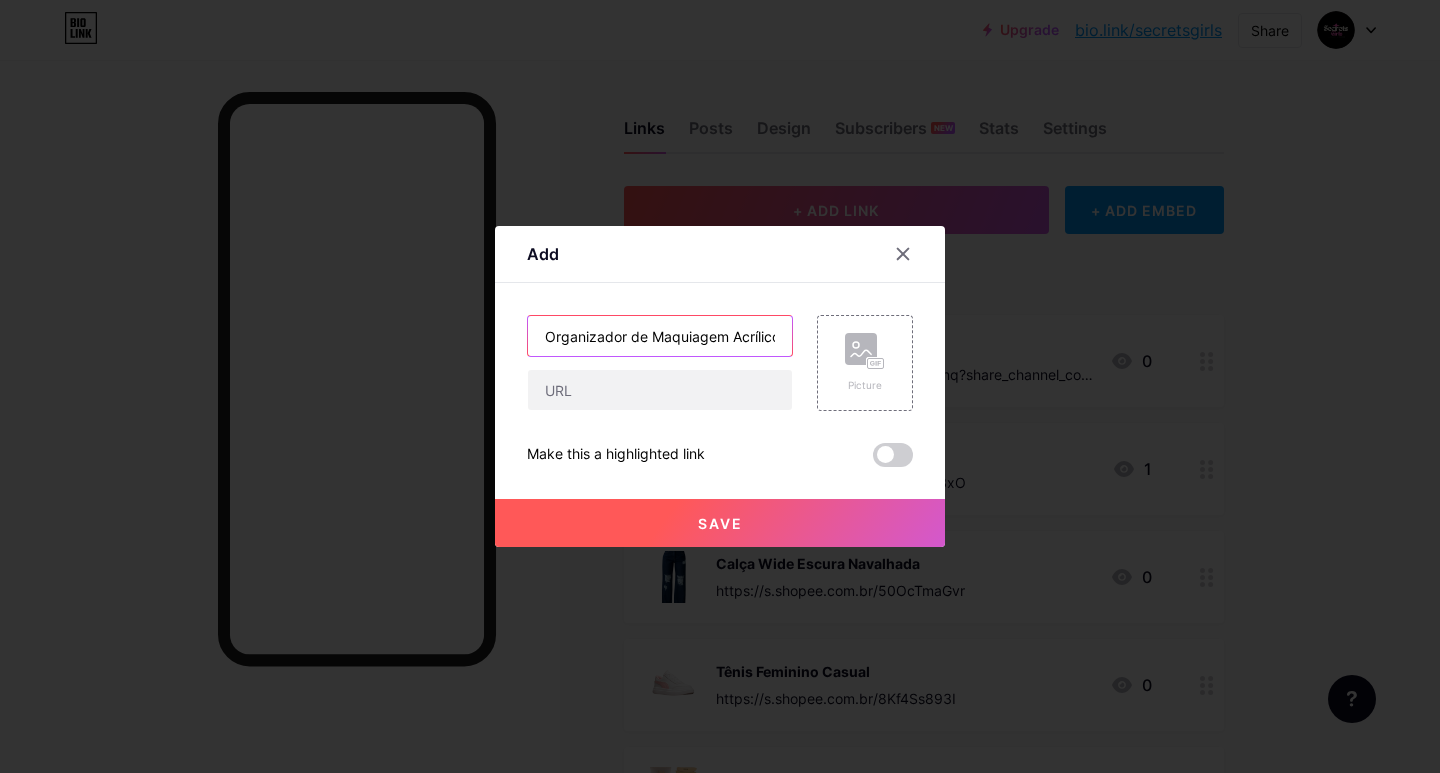 scroll, scrollTop: 0, scrollLeft: 6, axis: horizontal 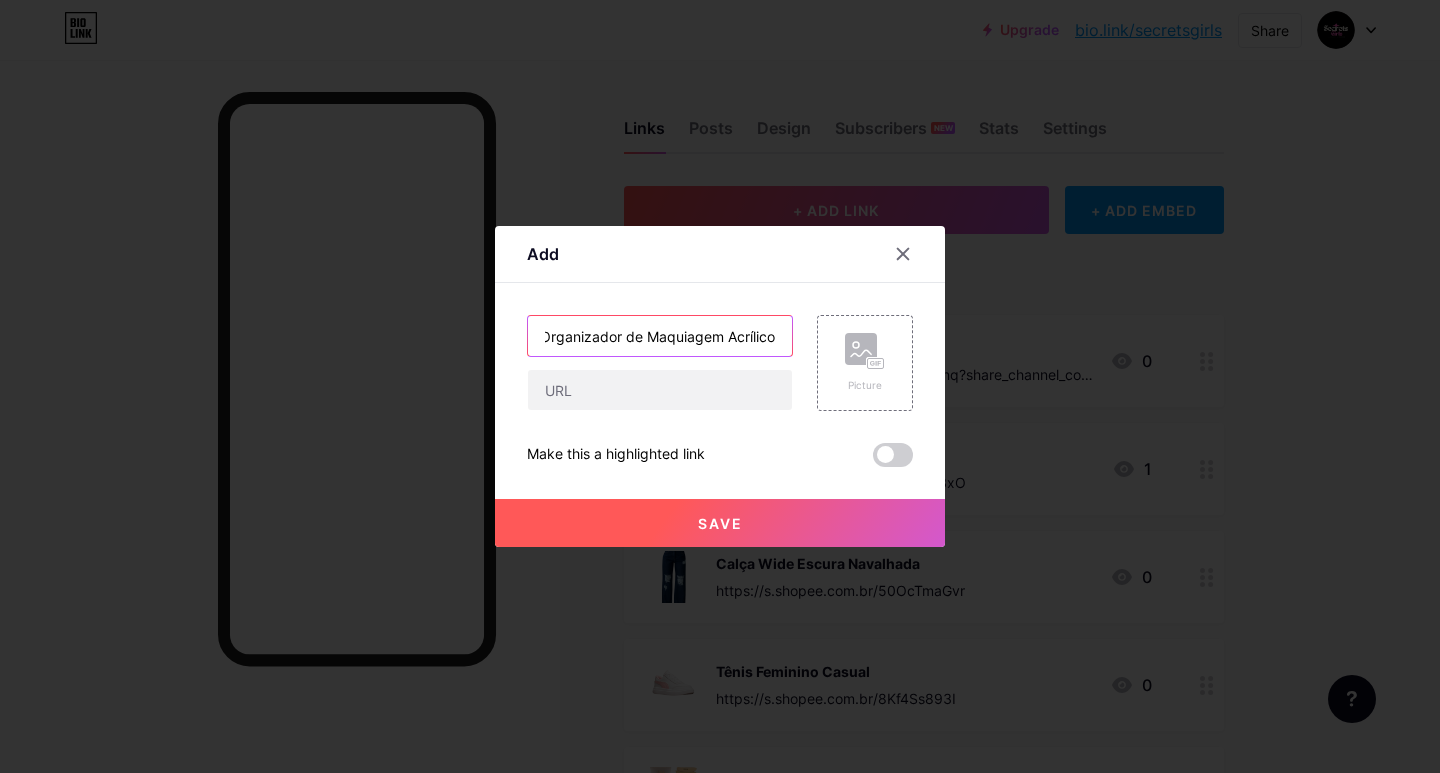 type on "Organizador de Maquiagem Acrílico" 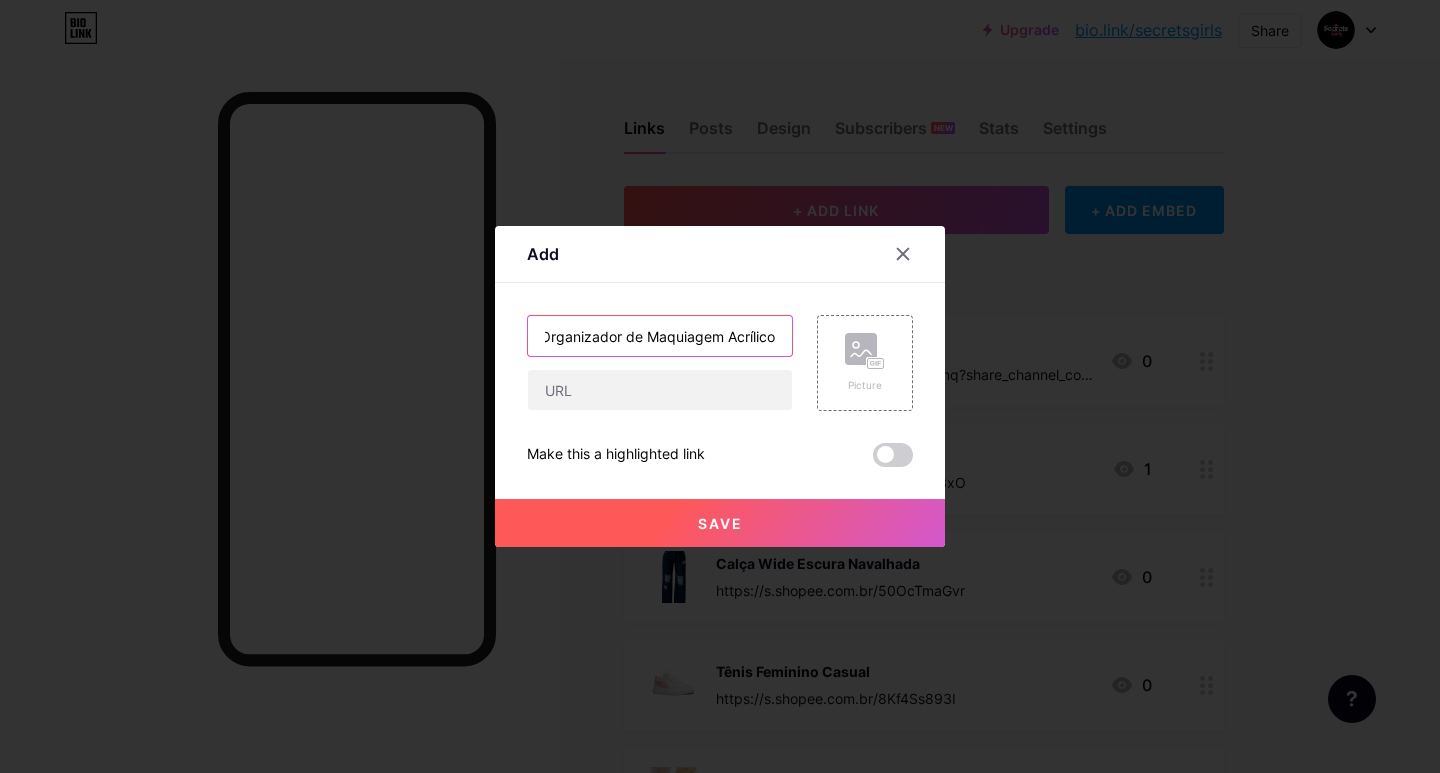 scroll, scrollTop: 0, scrollLeft: 0, axis: both 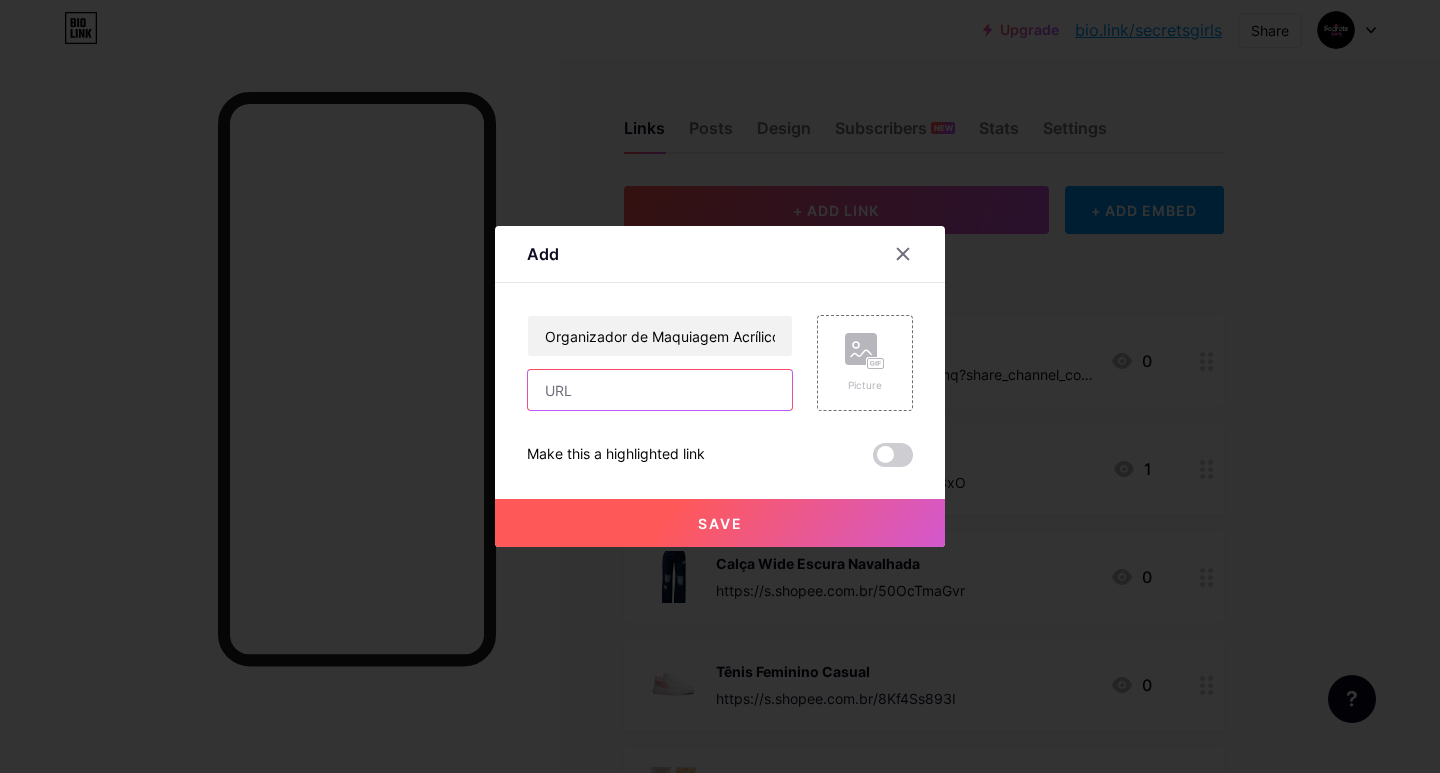 click at bounding box center (660, 390) 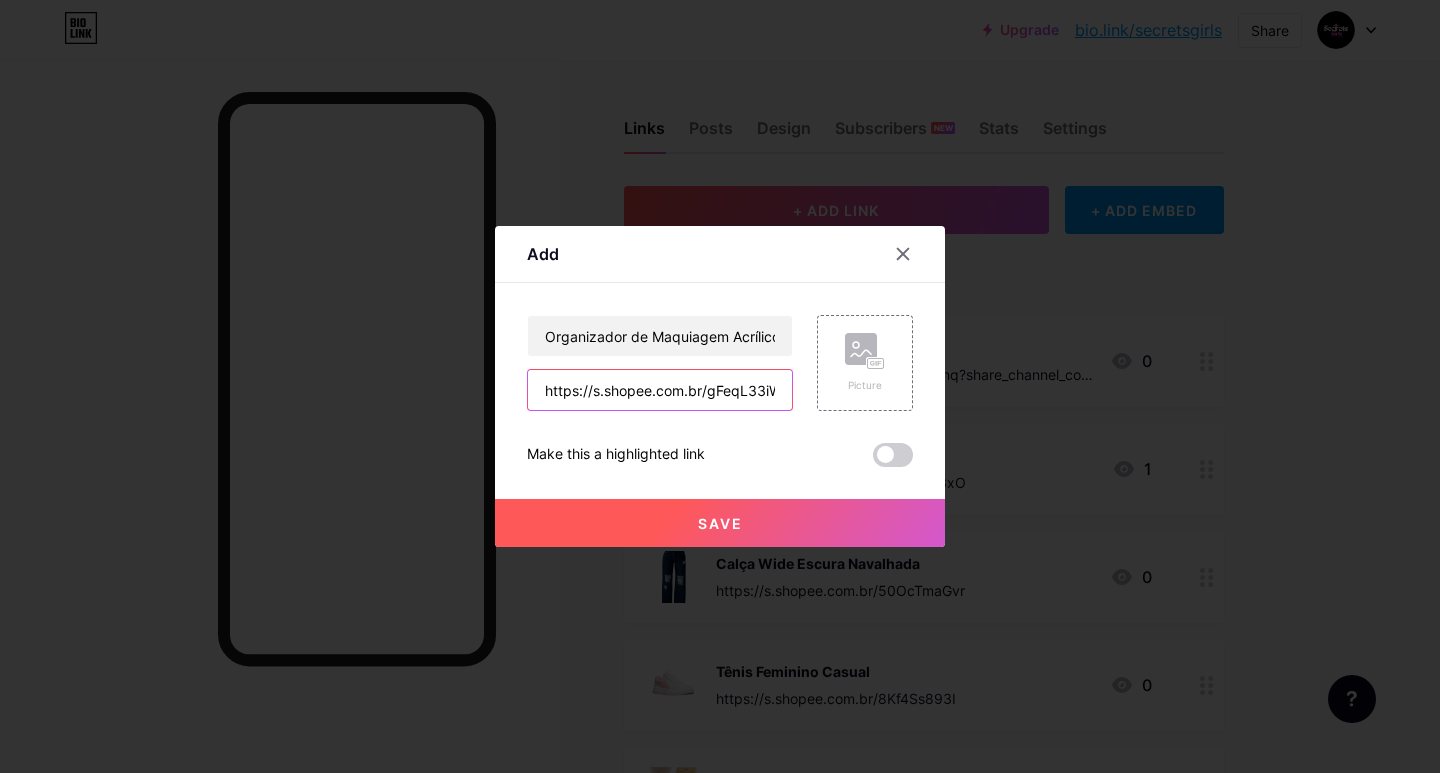 scroll, scrollTop: 0, scrollLeft: 8, axis: horizontal 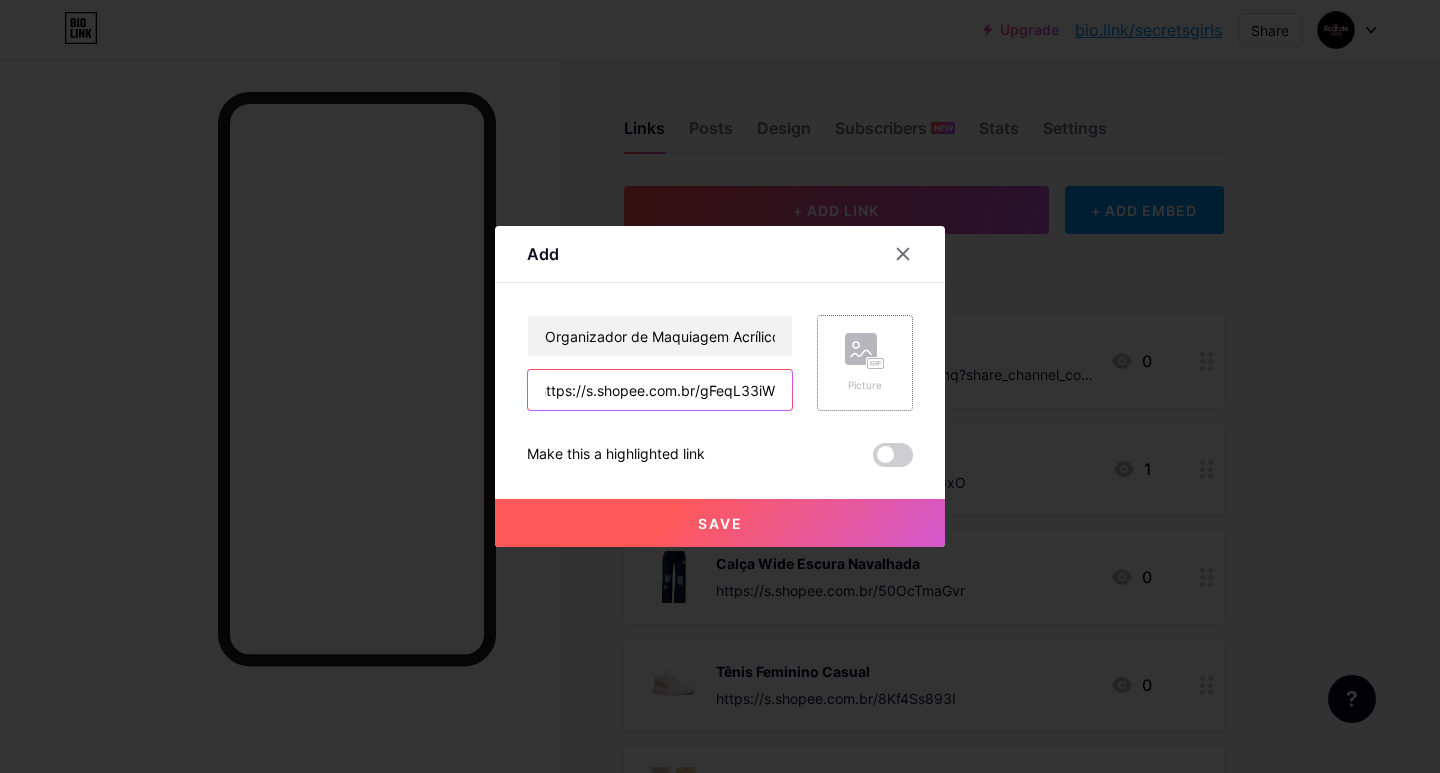 type on "https://s.shopee.com.br/gFeqL33iW" 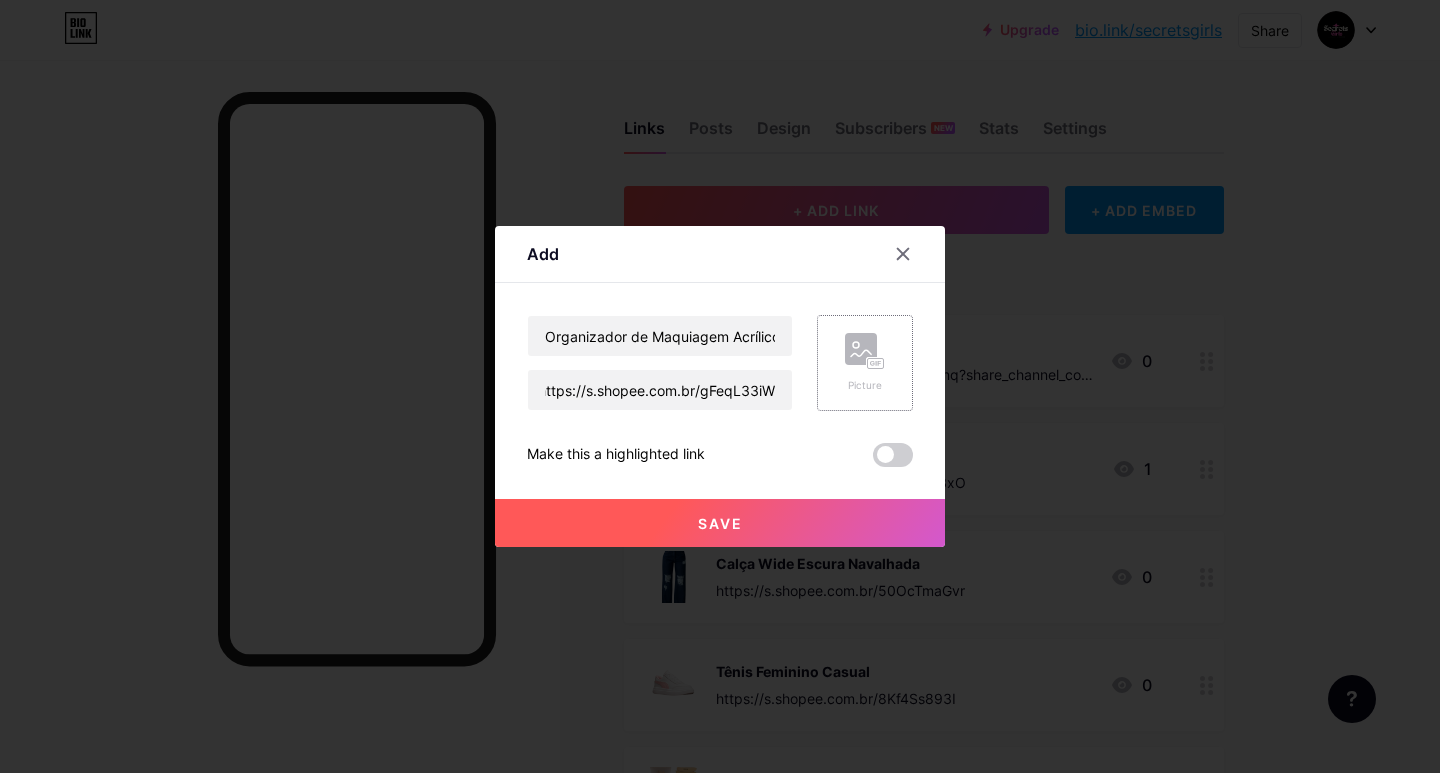 click 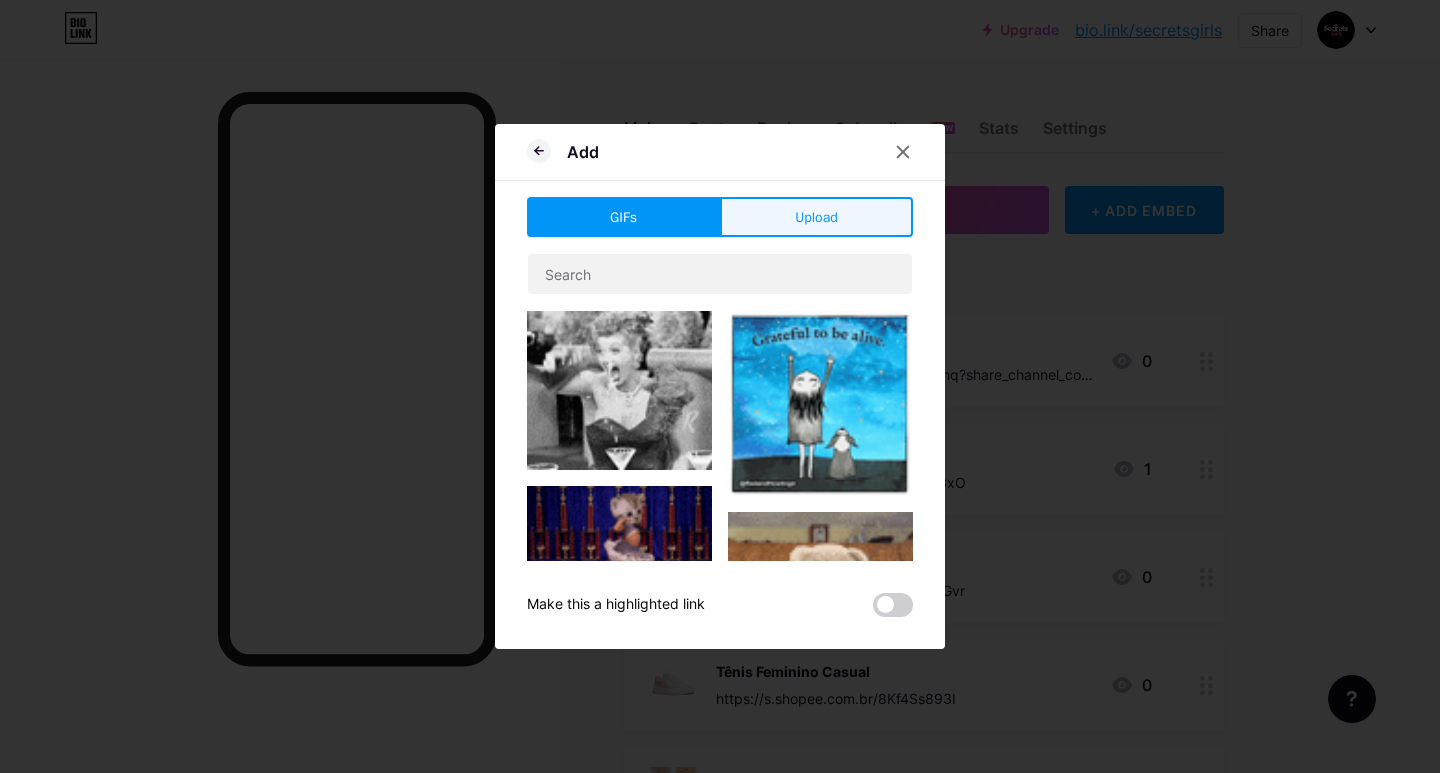 click on "Upload" at bounding box center (816, 217) 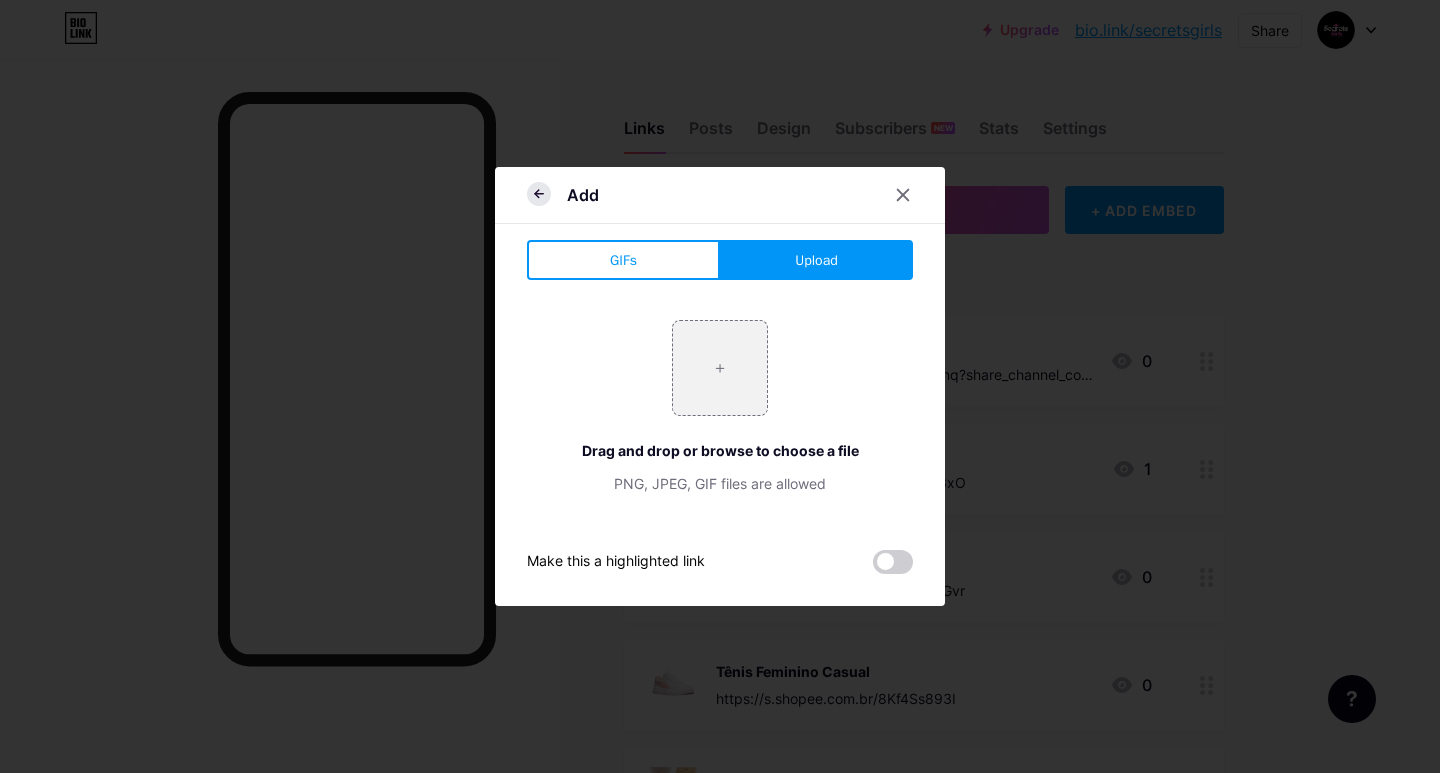 click 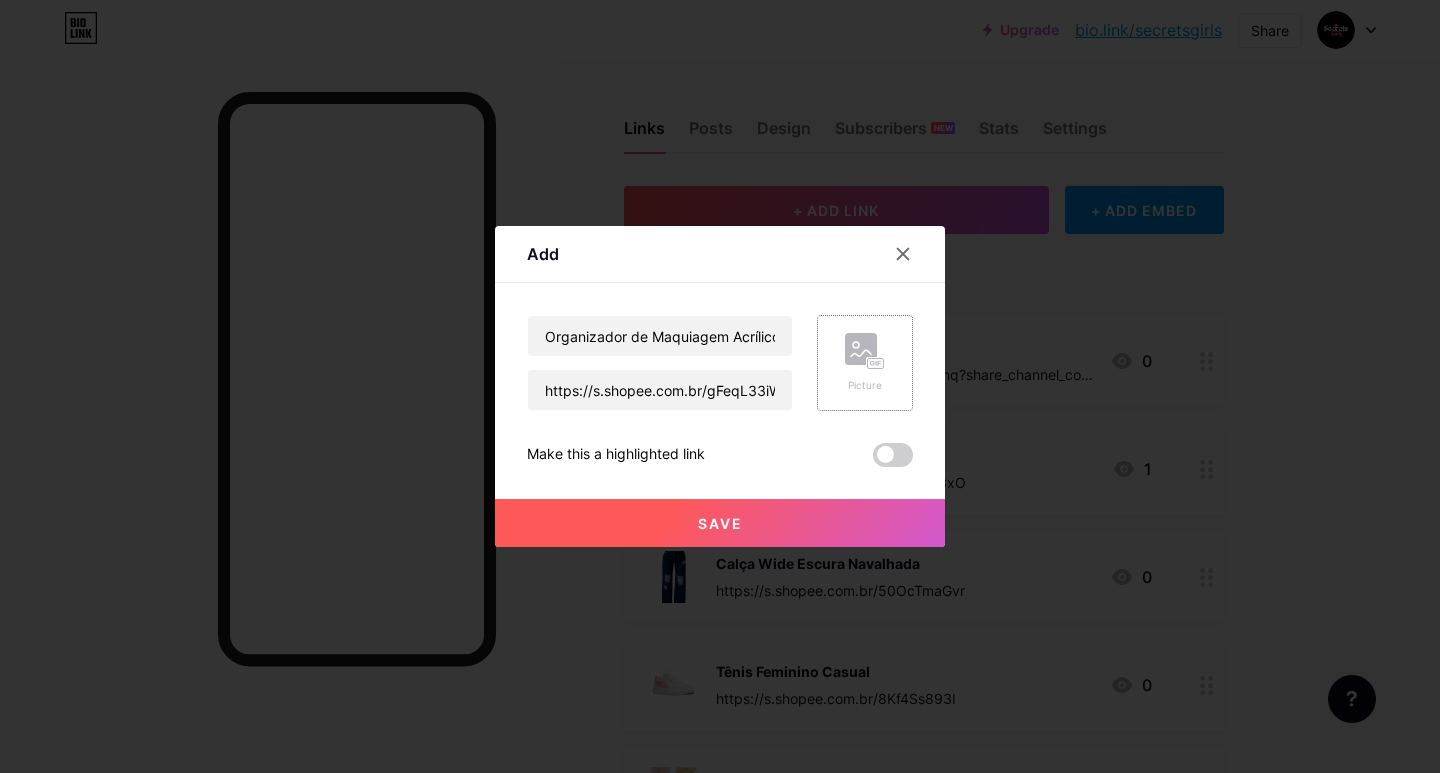 click on "Picture" at bounding box center [865, 363] 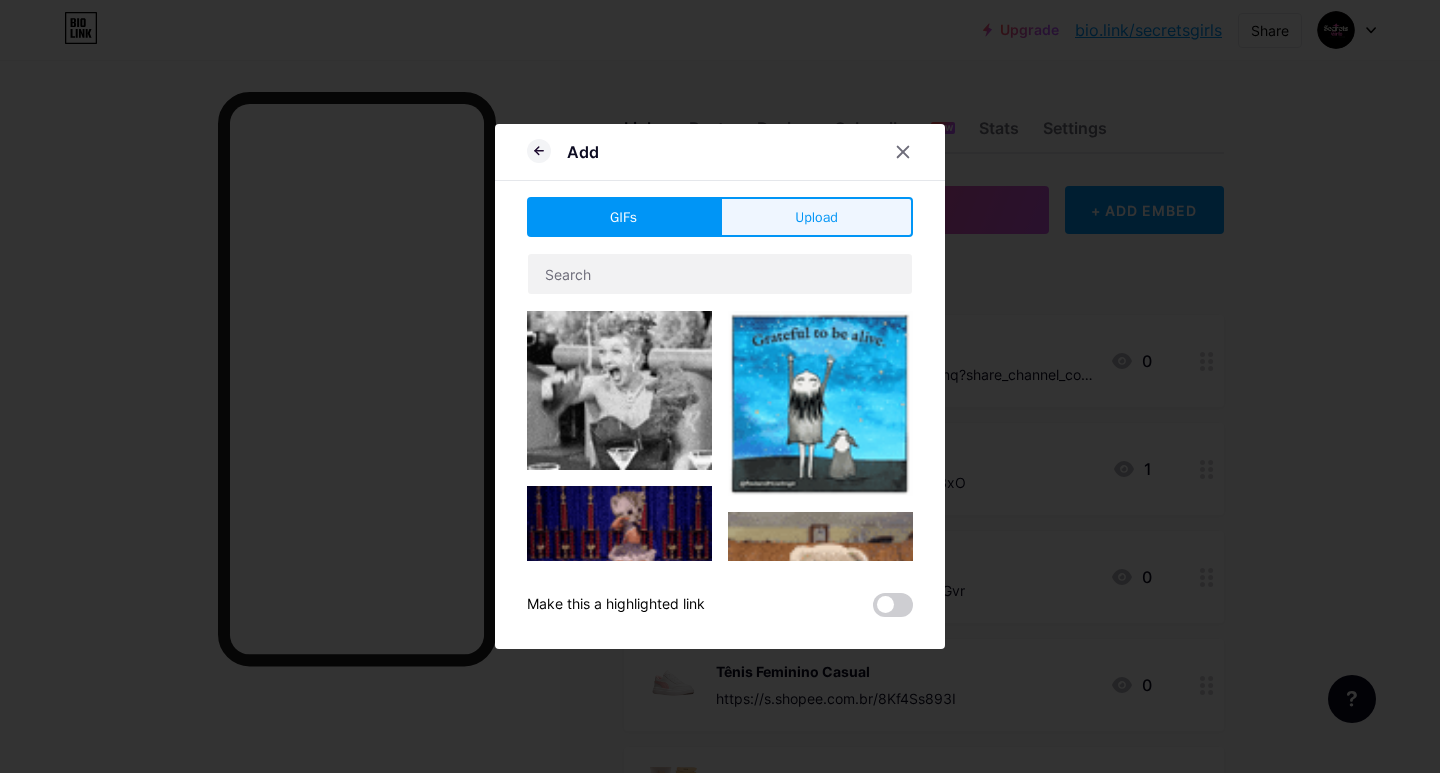 click on "Upload" at bounding box center (816, 217) 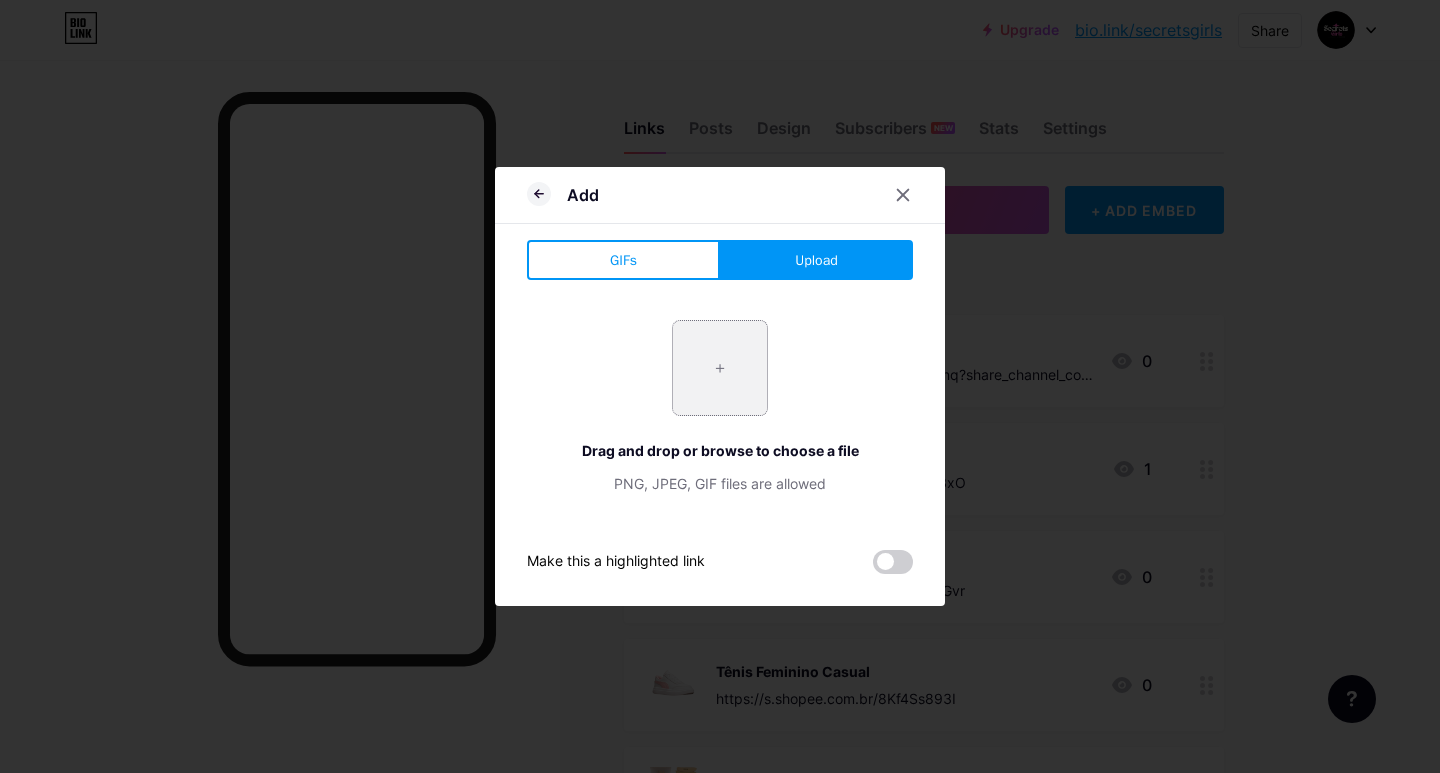 click at bounding box center [720, 368] 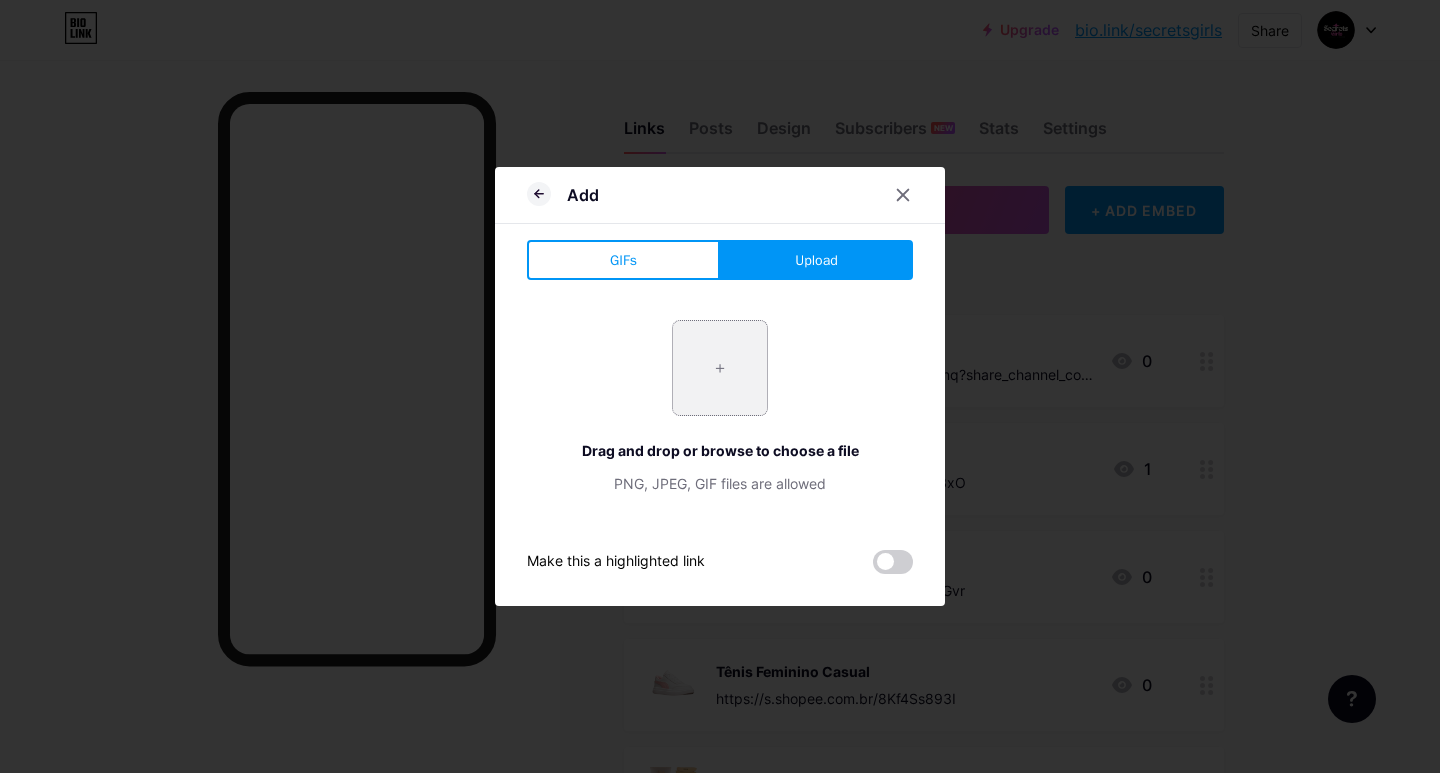 type on "C:\fakepath\WhatsApp_Image_2025-08-05_at_16.03.15-removebg-preview.png" 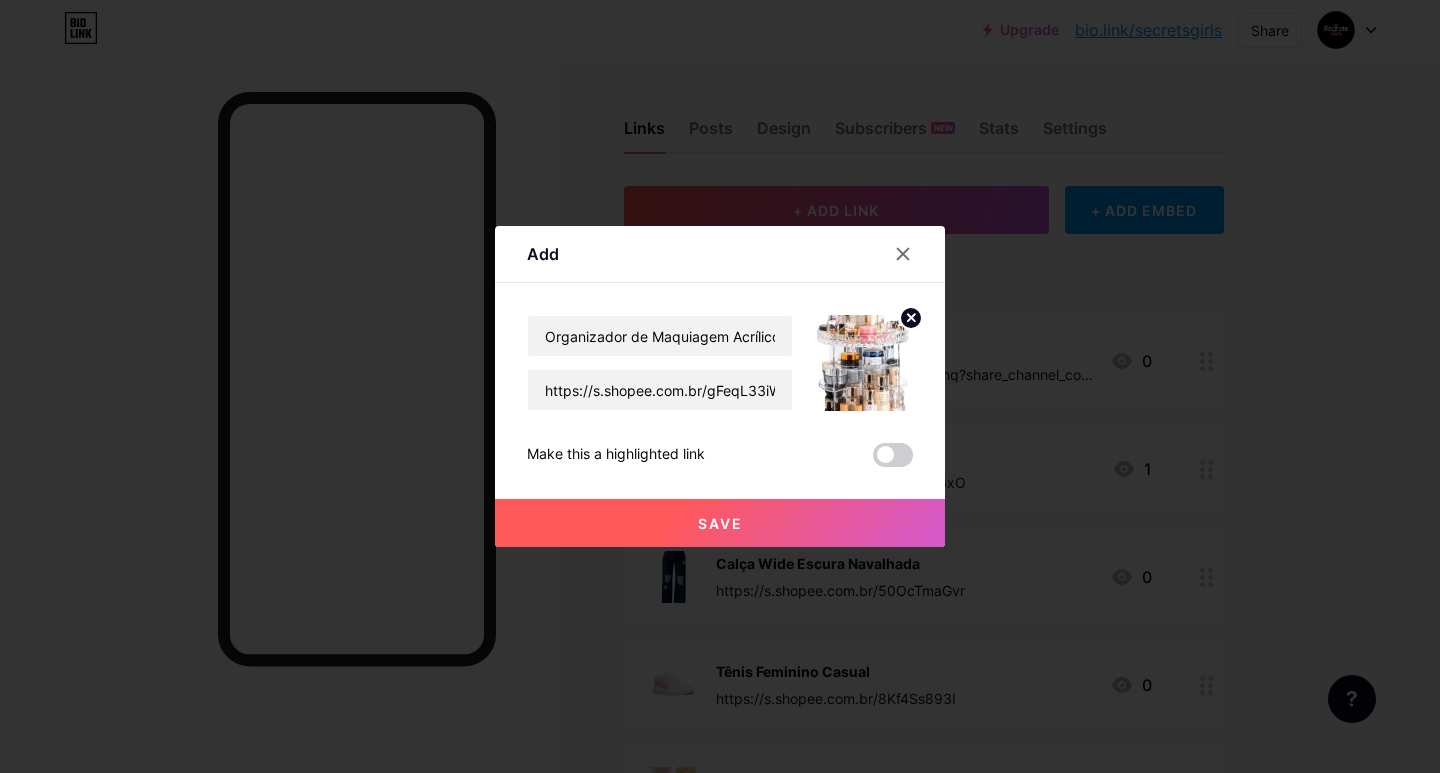click on "Save" at bounding box center (720, 523) 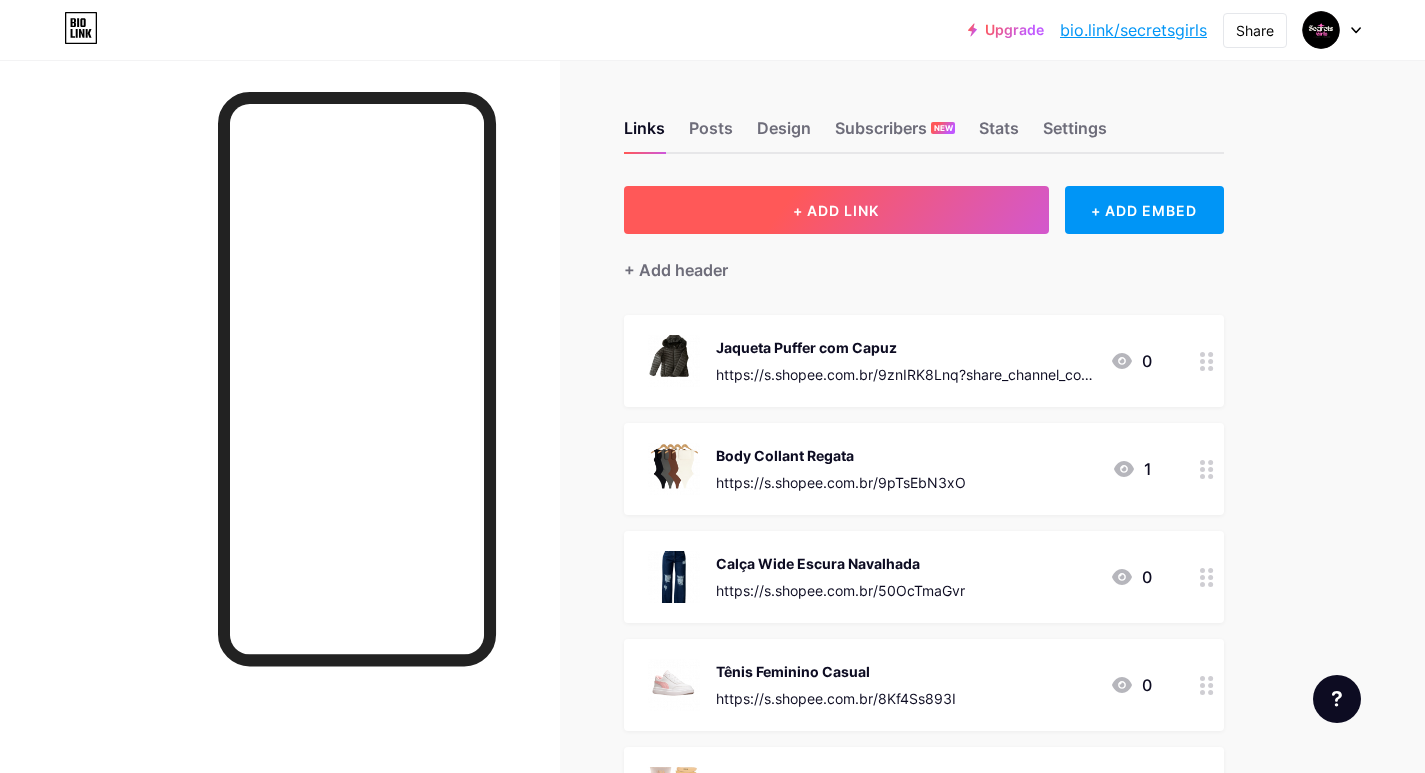 click on "+ ADD LINK" at bounding box center (836, 210) 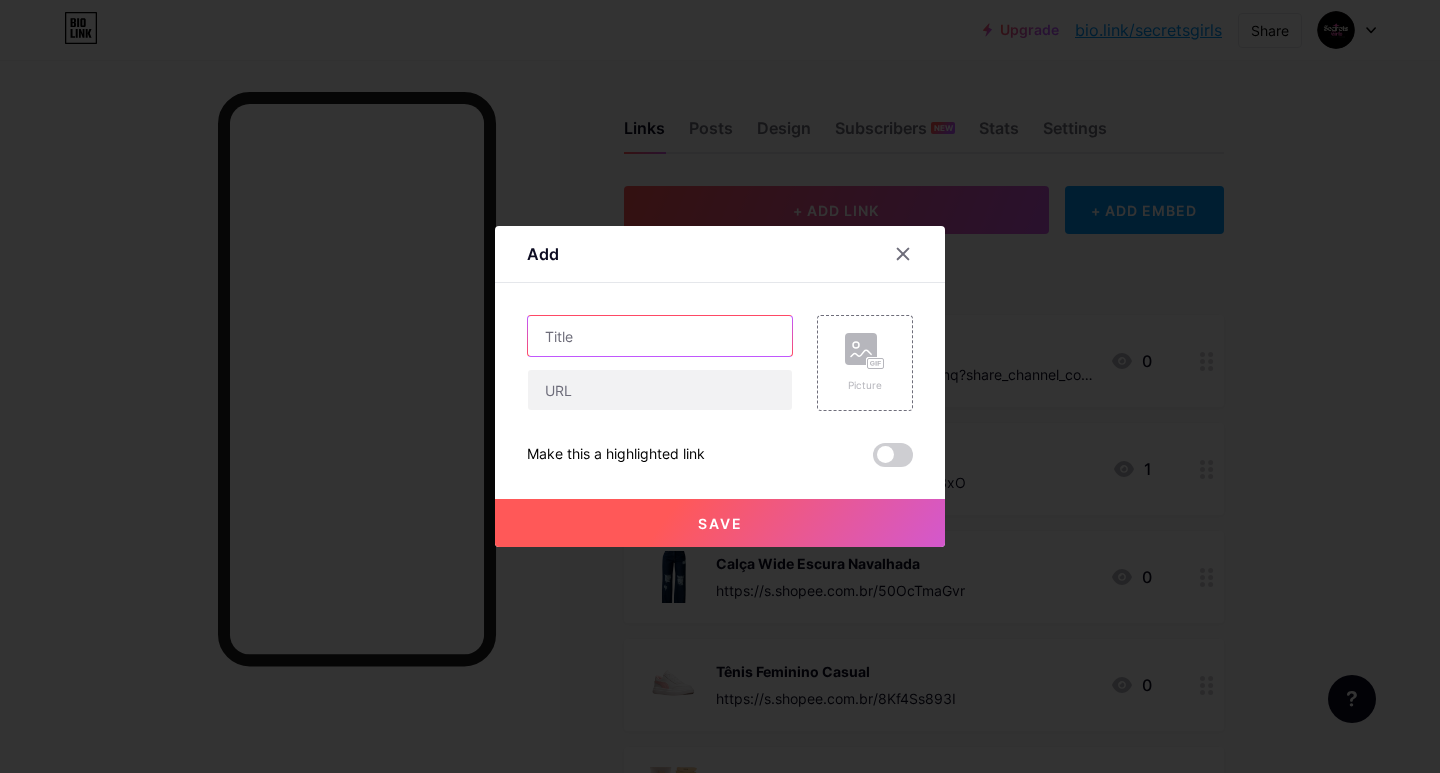 click at bounding box center (660, 336) 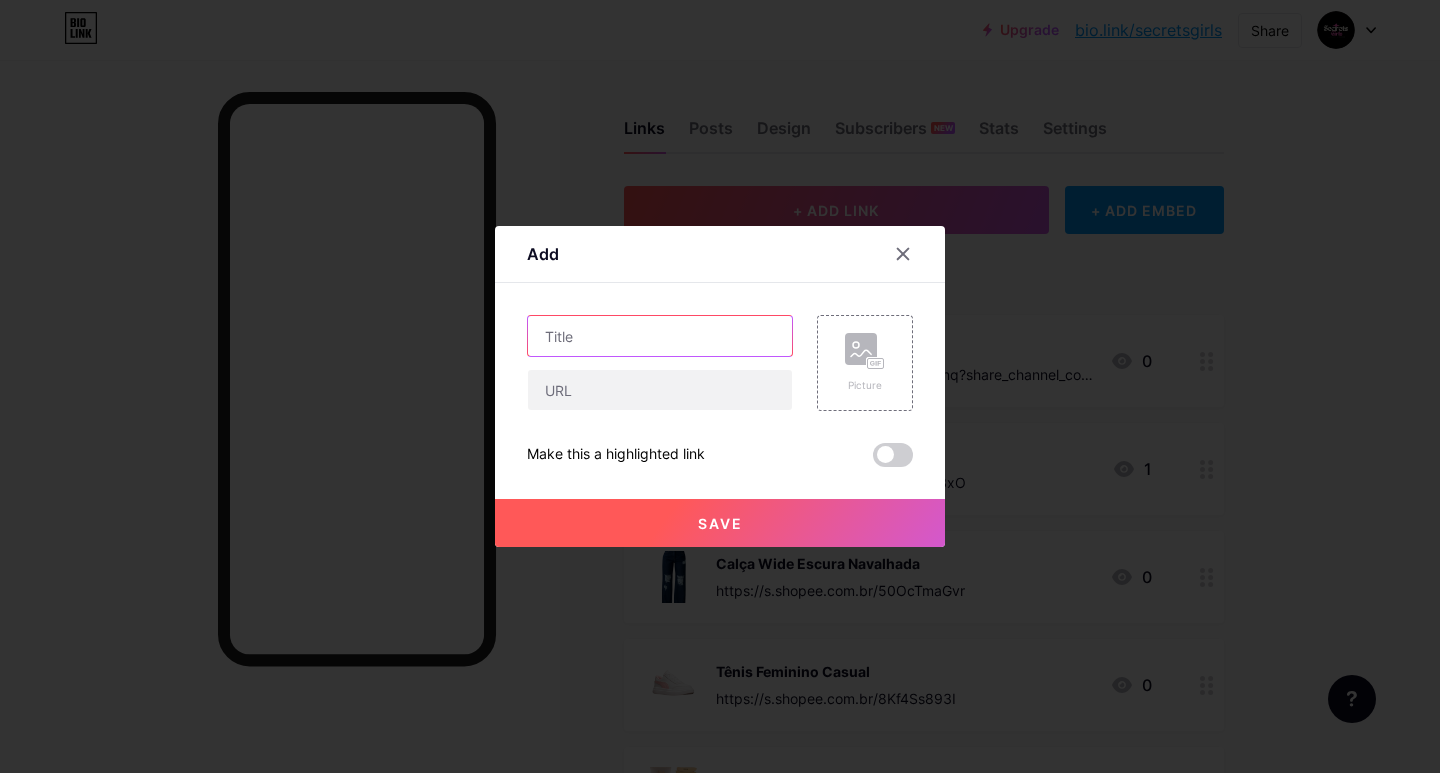 paste on "Kit 13 pçs Pincéis de Maquiagem" 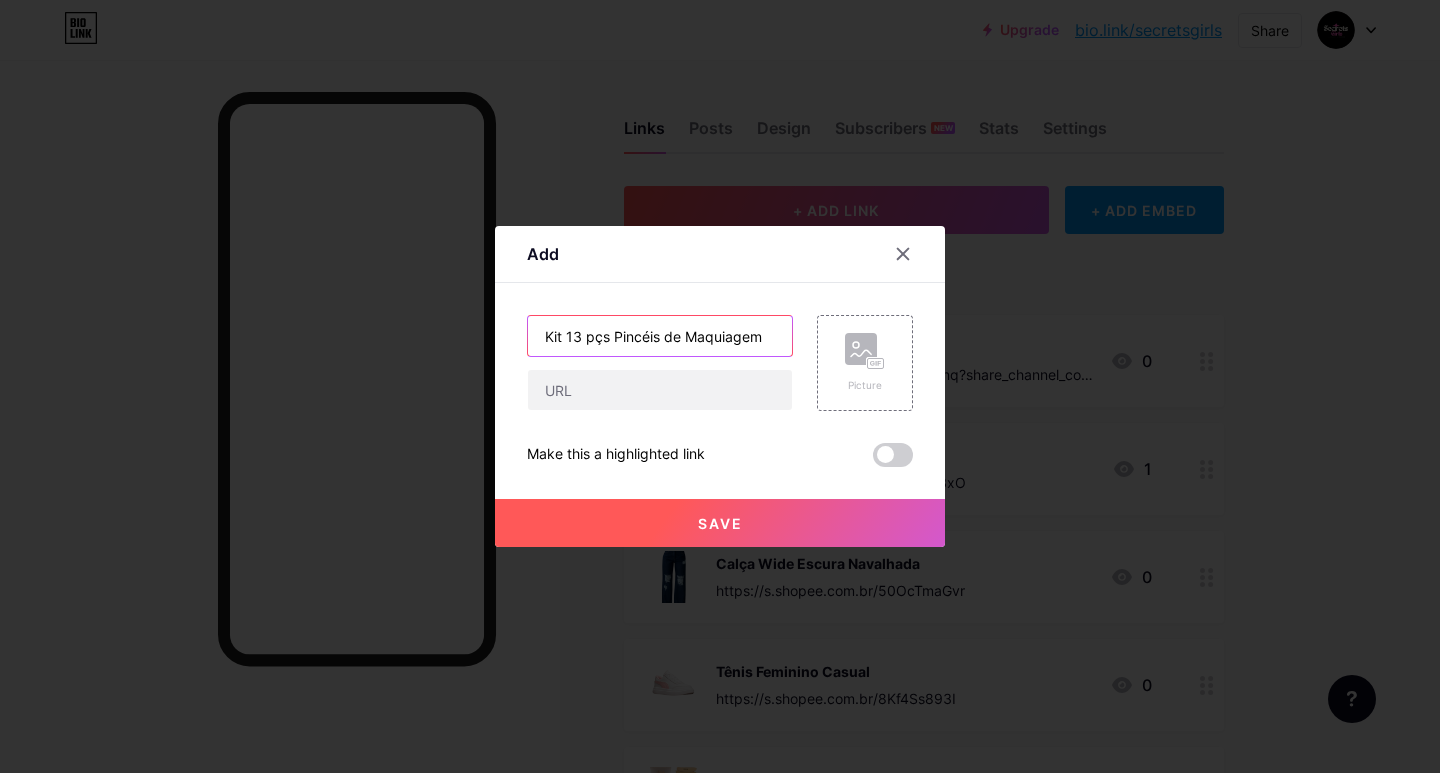 type on "Kit 13 pçs Pincéis de Maquiagem" 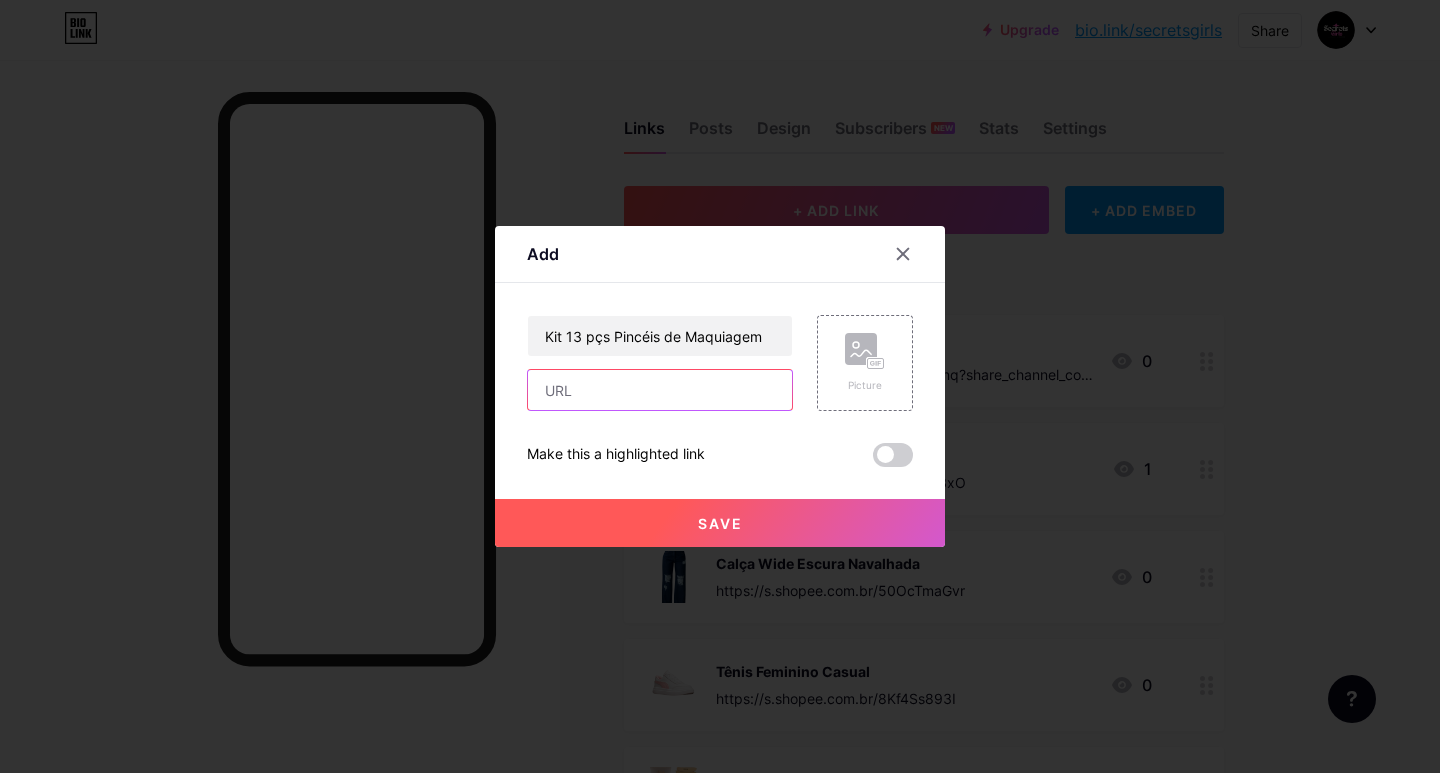 click at bounding box center (660, 390) 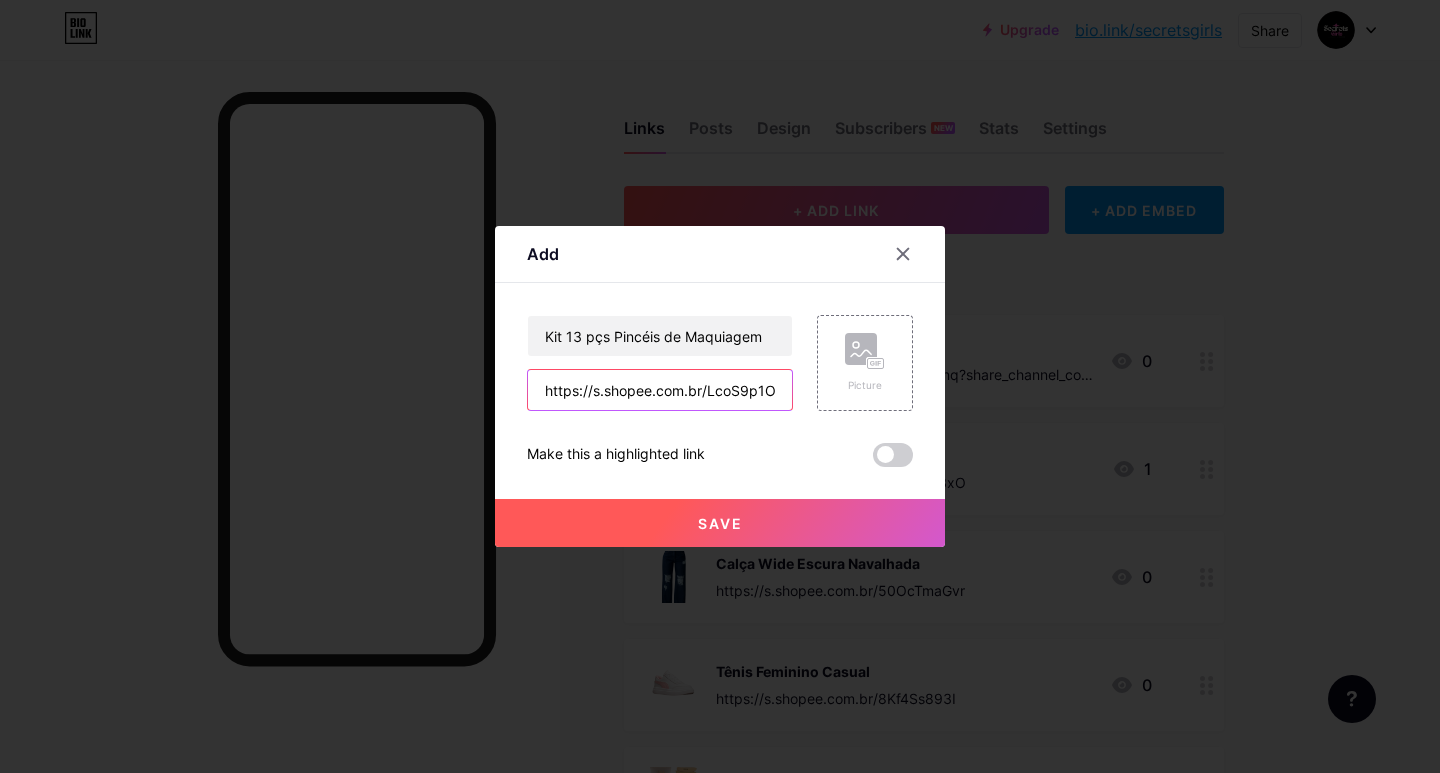scroll, scrollTop: 0, scrollLeft: 8, axis: horizontal 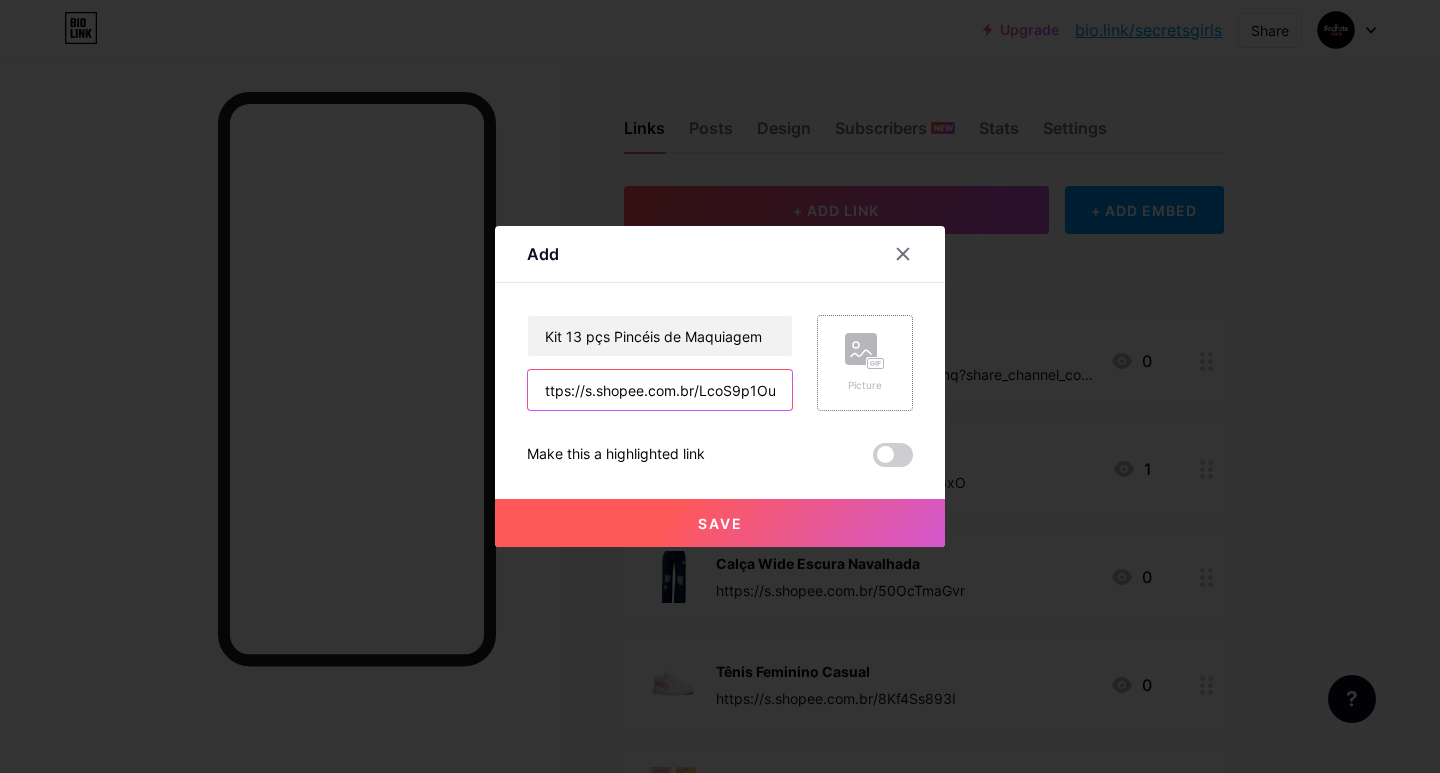 type on "https://s.shopee.com.br/LcoS9p1Ou" 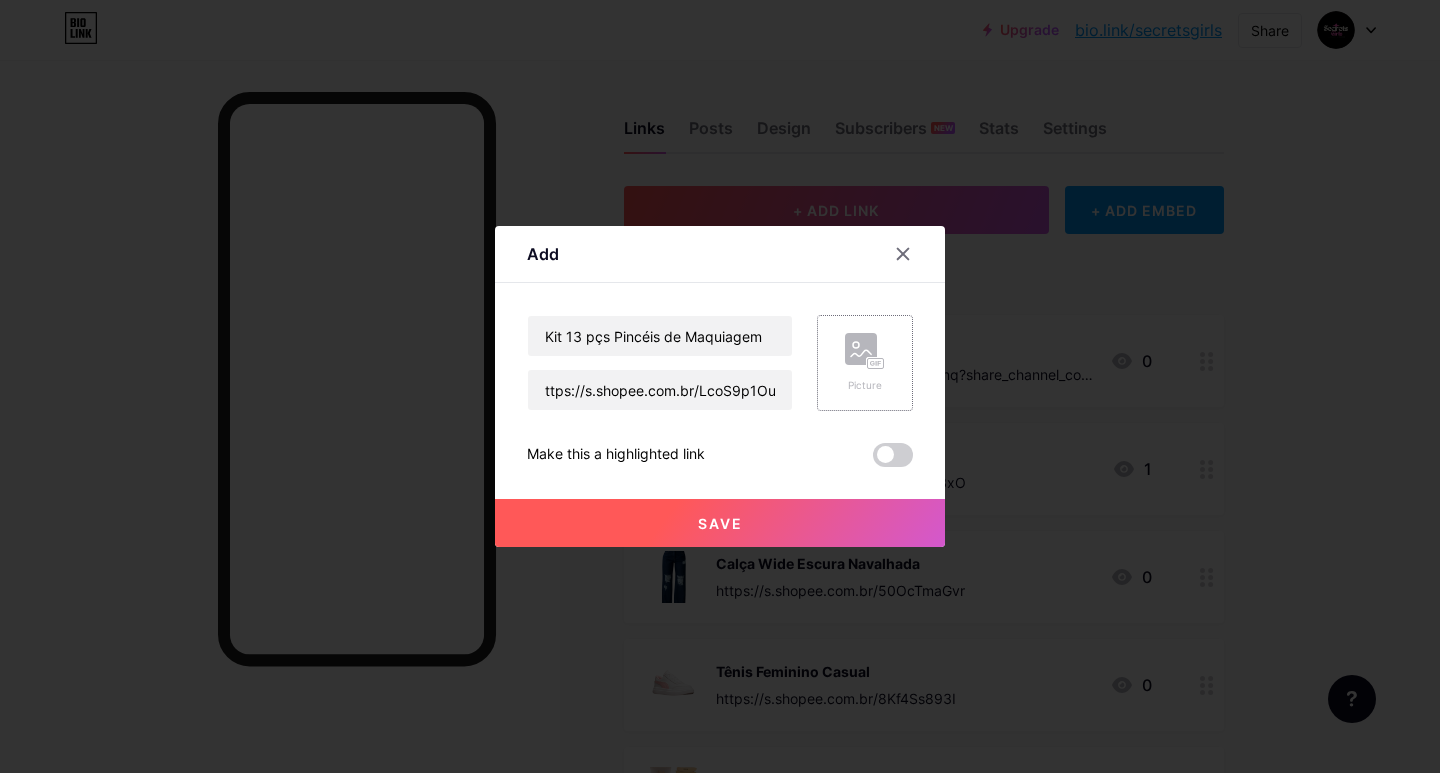click 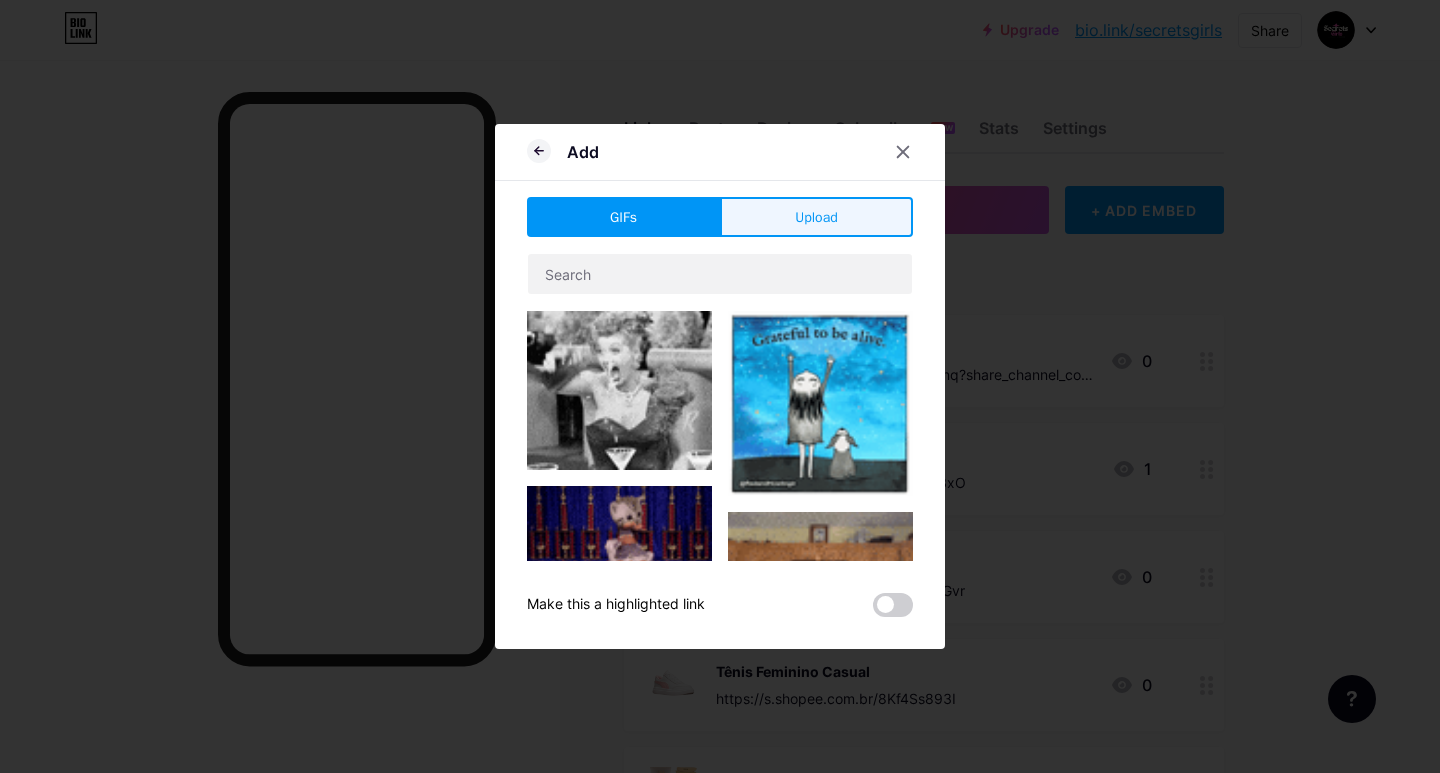 click on "Upload" at bounding box center [816, 217] 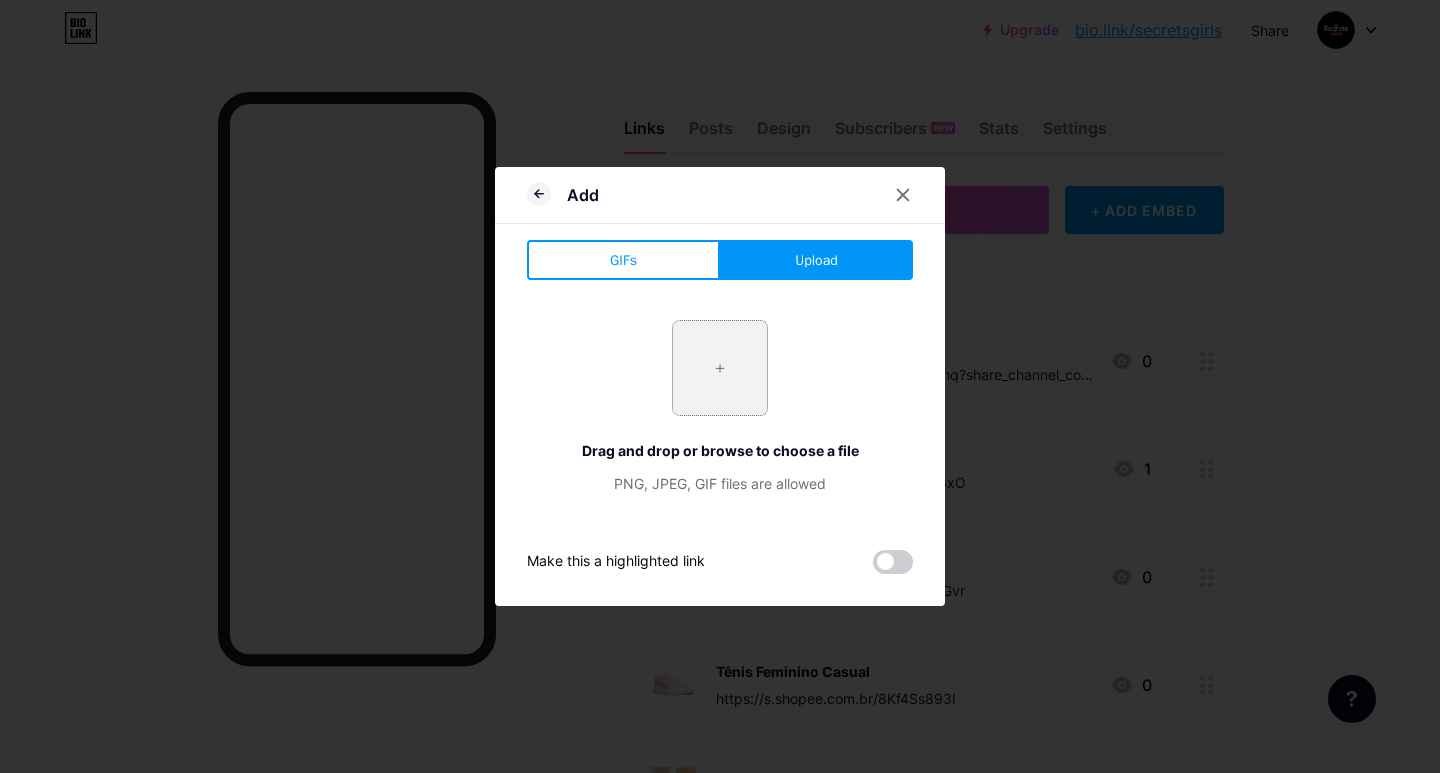 click at bounding box center [720, 368] 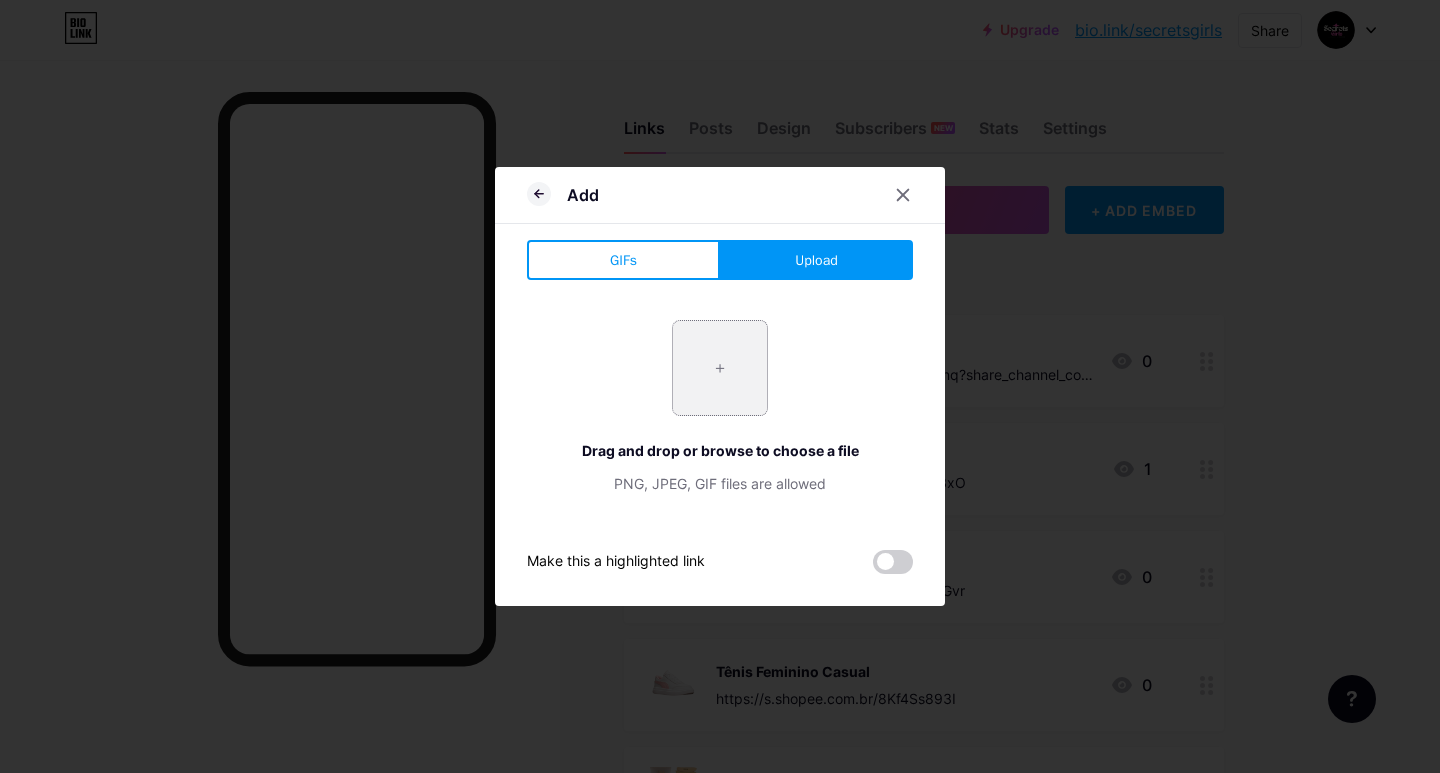 type on "C:\fakepath\WhatsApp_Image_2025-08-05_at_16.10.30-removebg-preview.png" 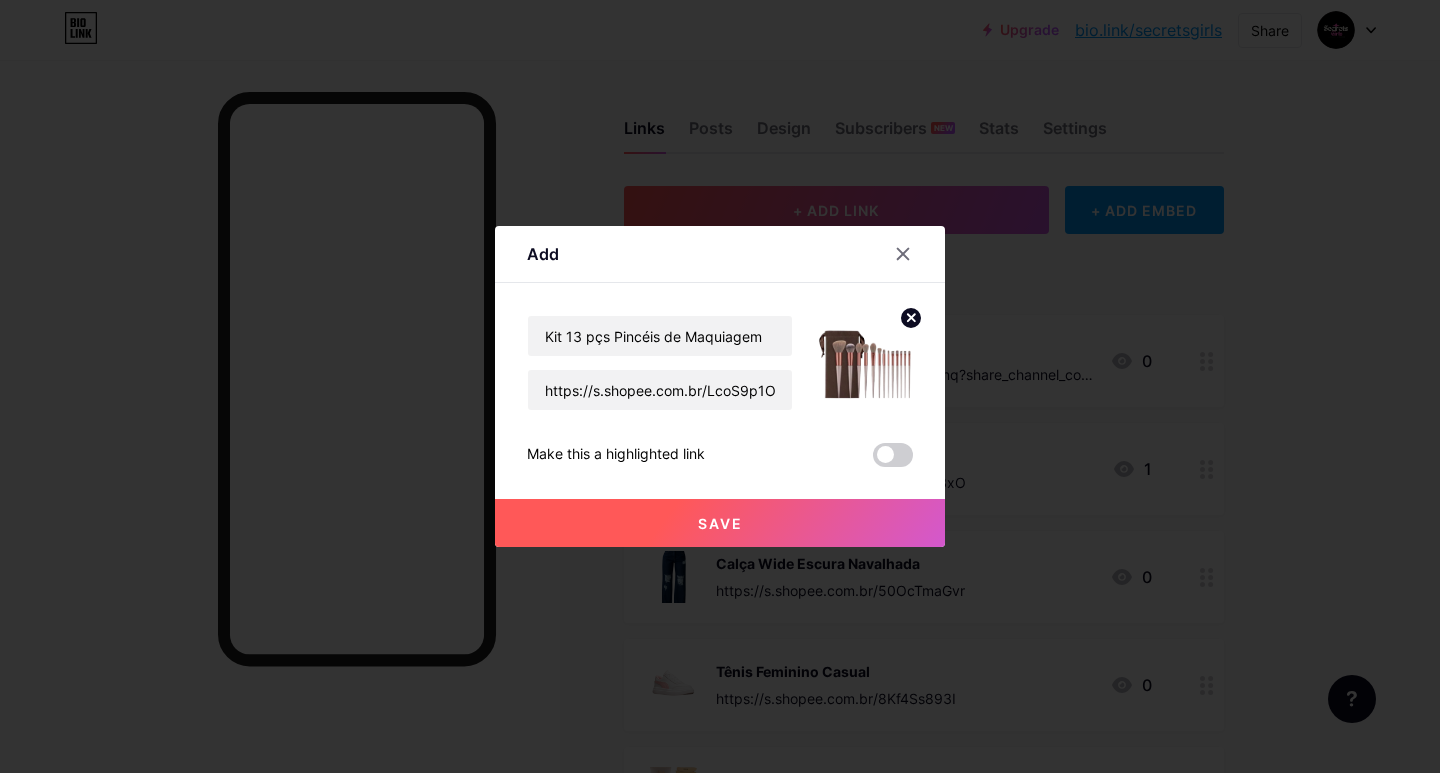 click on "Save" at bounding box center (720, 523) 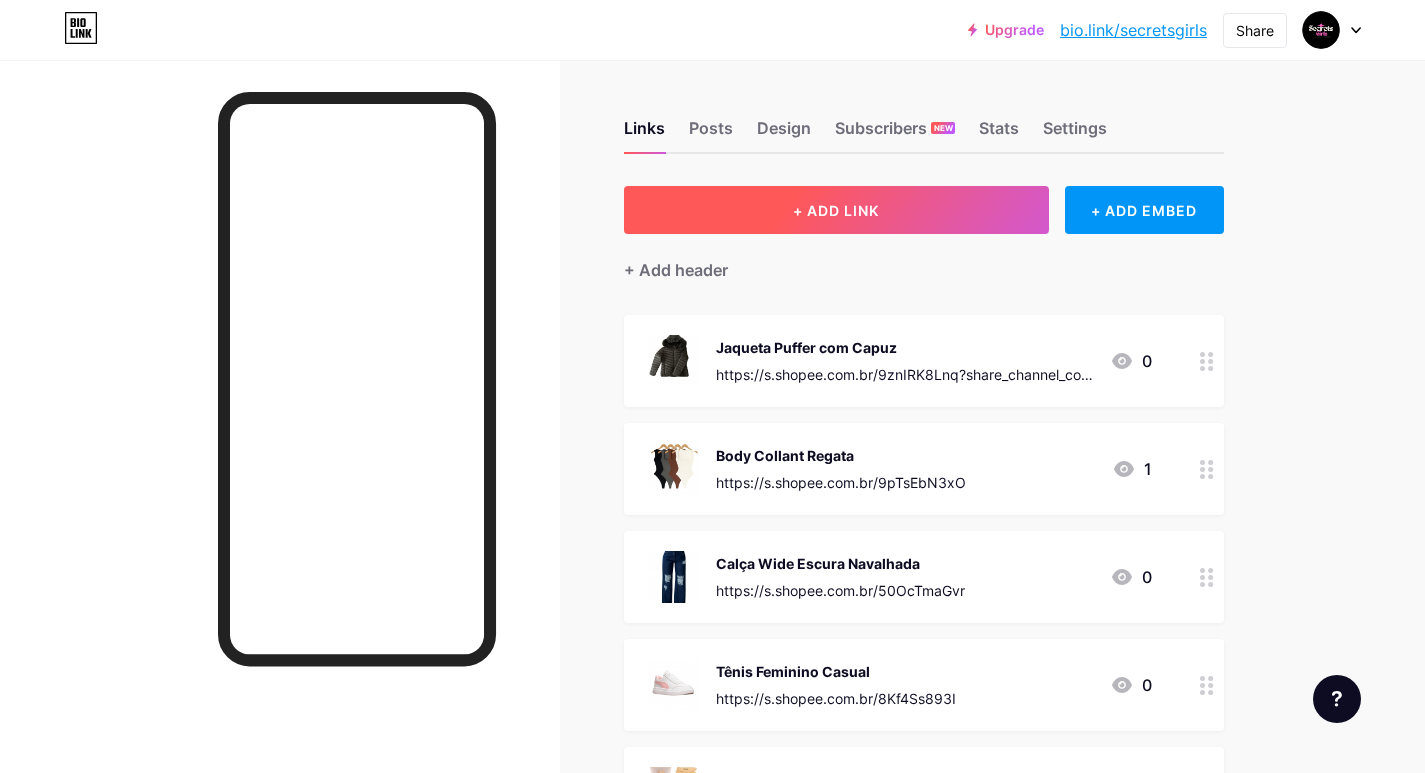 click on "+ ADD LINK" at bounding box center (836, 210) 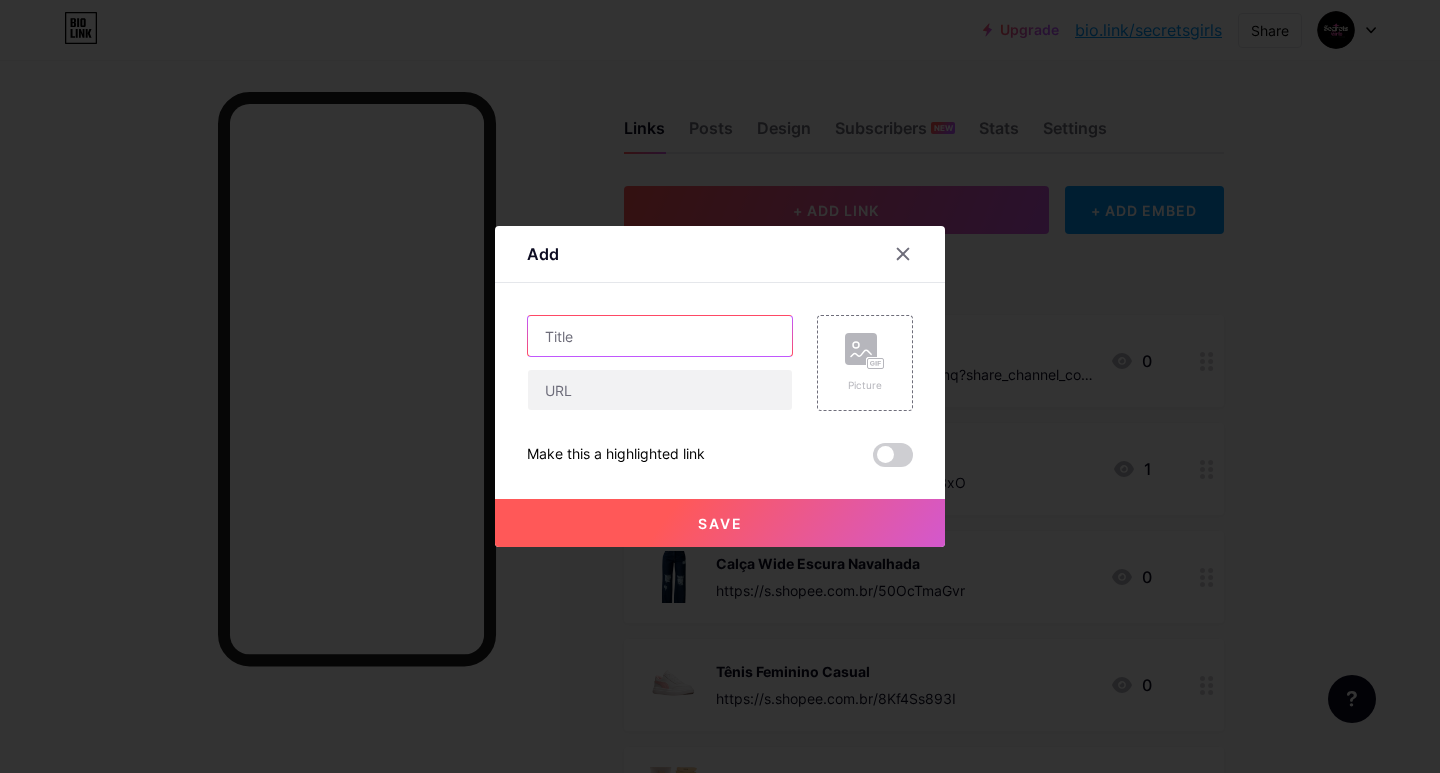 click at bounding box center [660, 336] 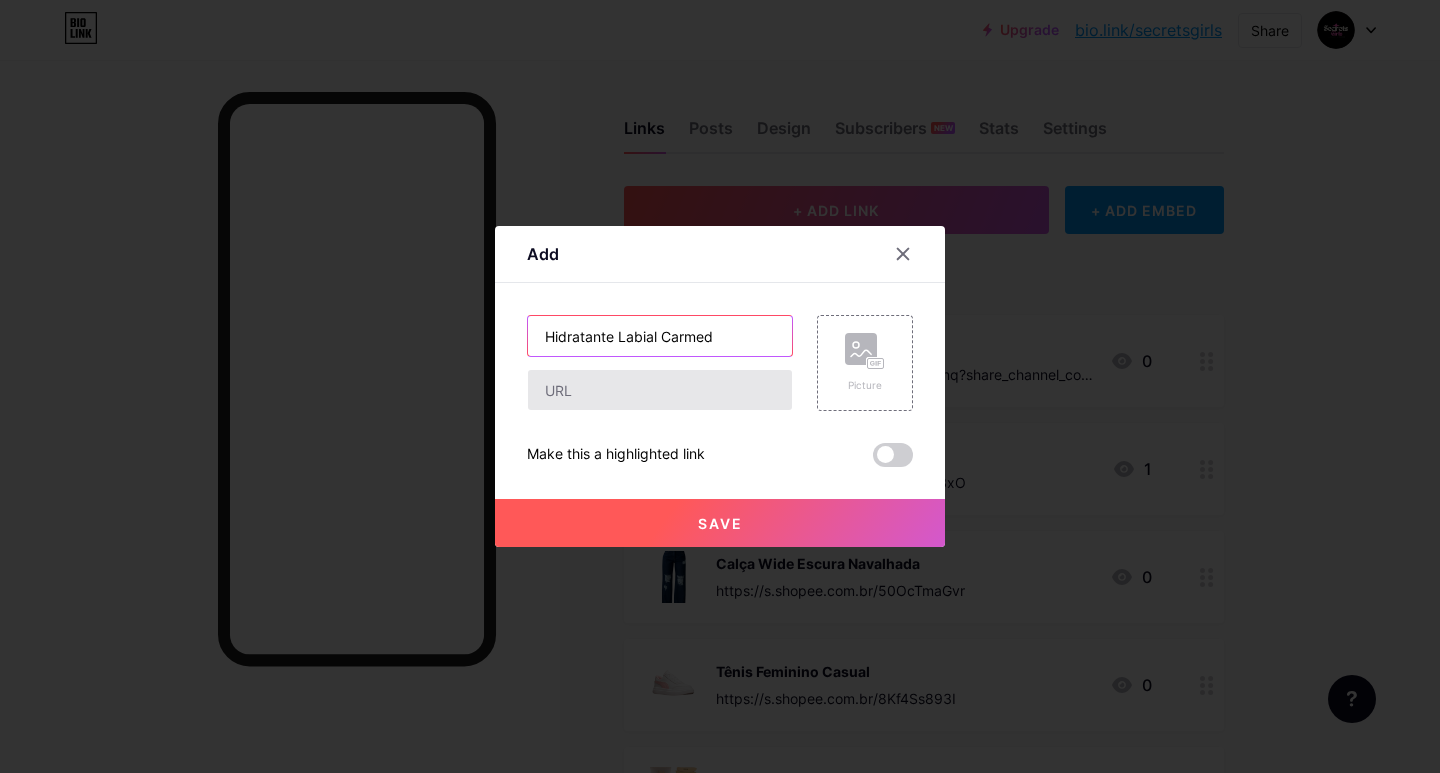 type on "Hidratante Labial Carmed" 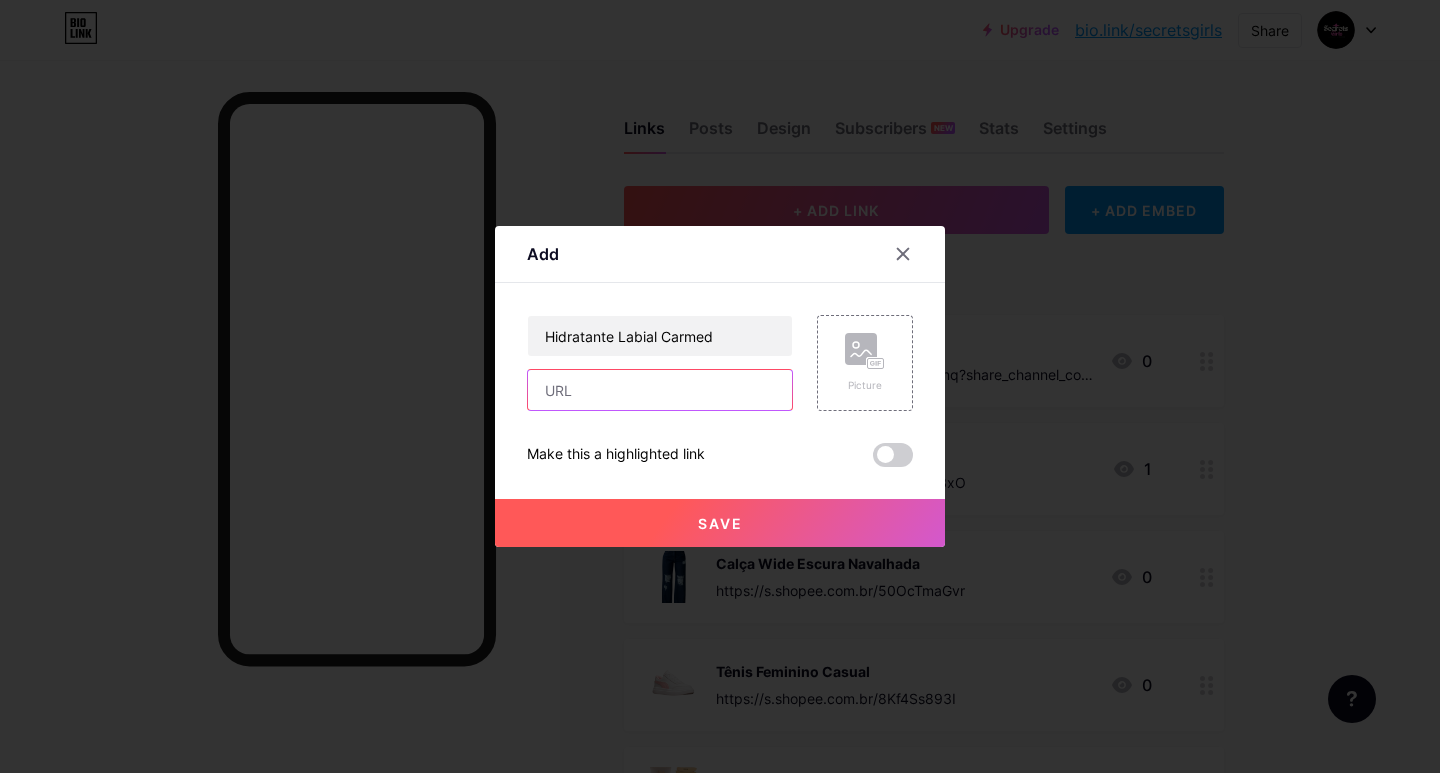 click at bounding box center (660, 390) 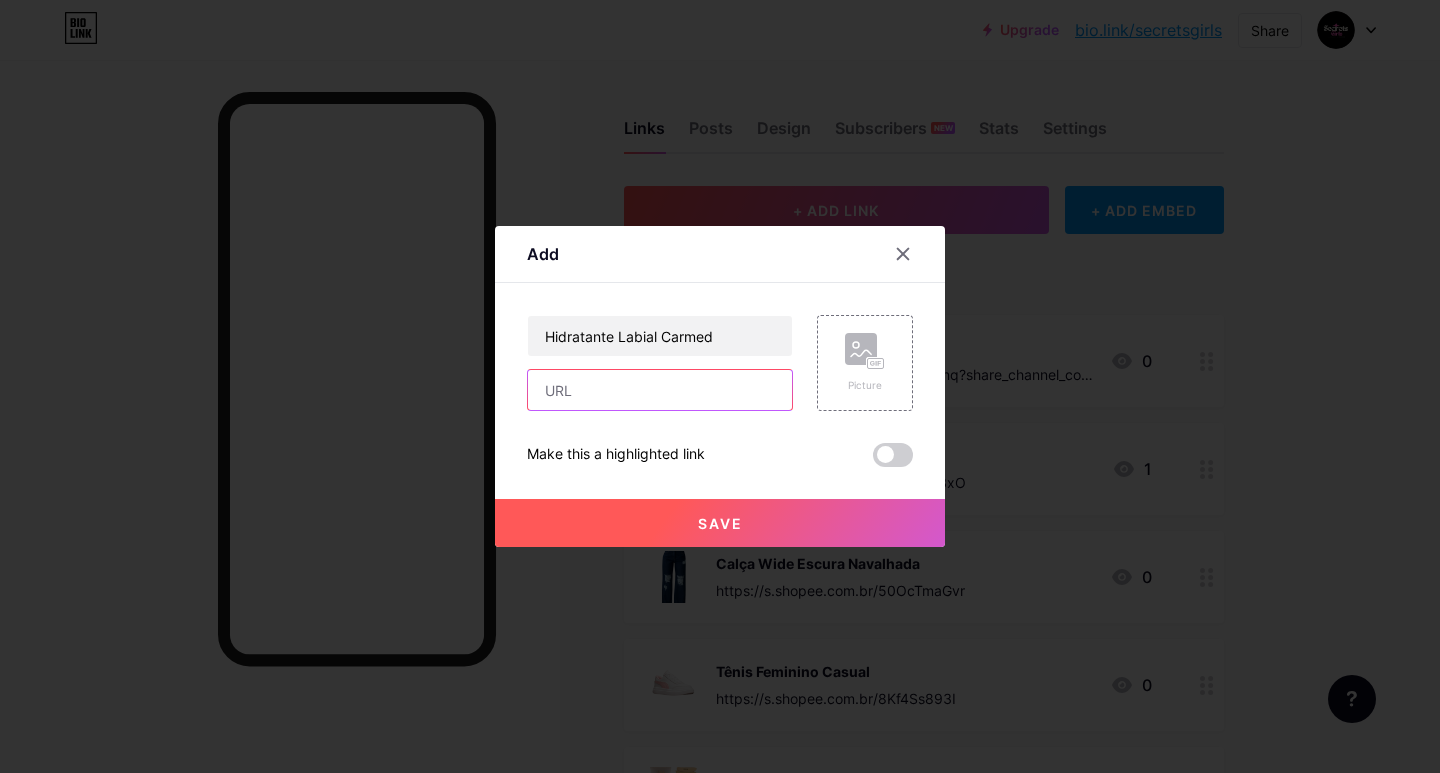 paste on "https://s.shopee.com.br/4L8xDvC5ov" 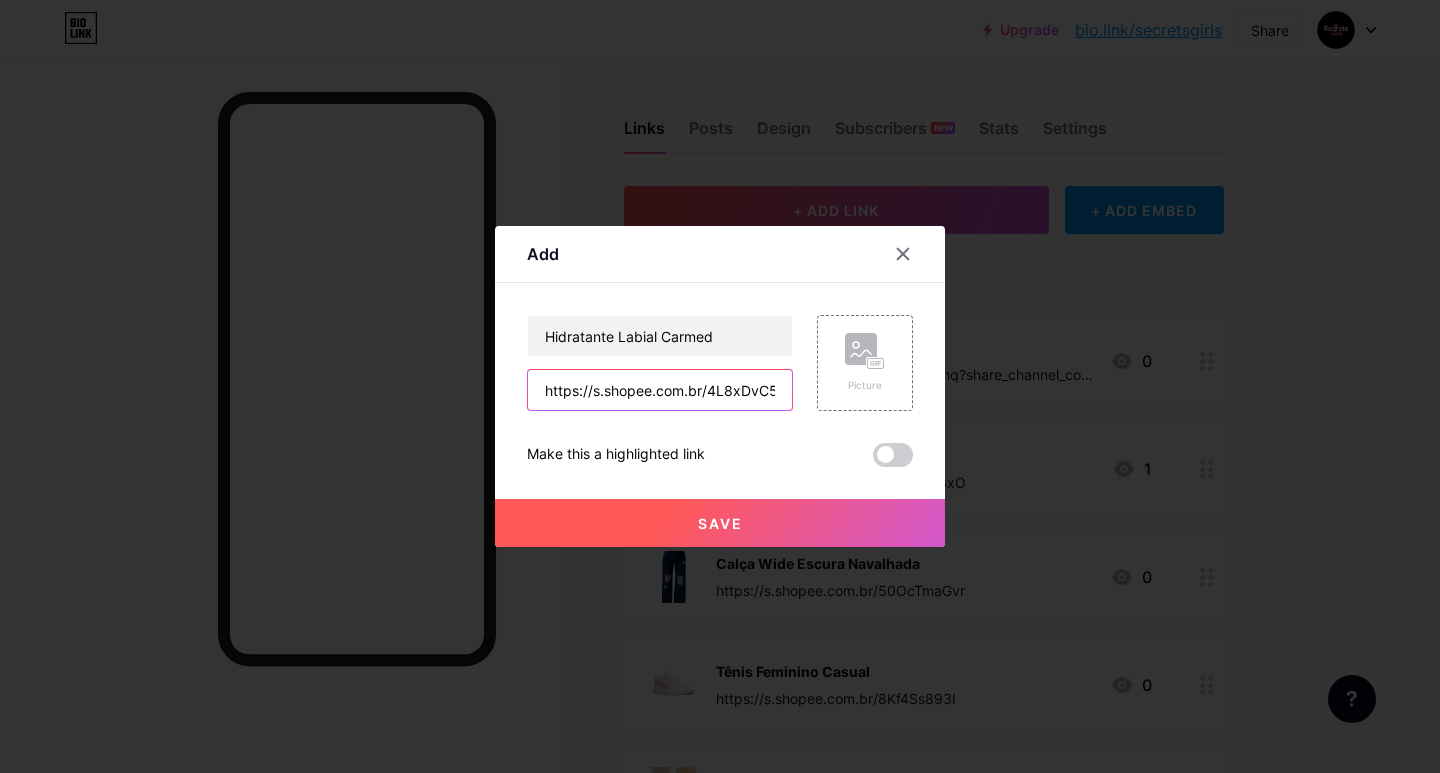 scroll, scrollTop: 0, scrollLeft: 18, axis: horizontal 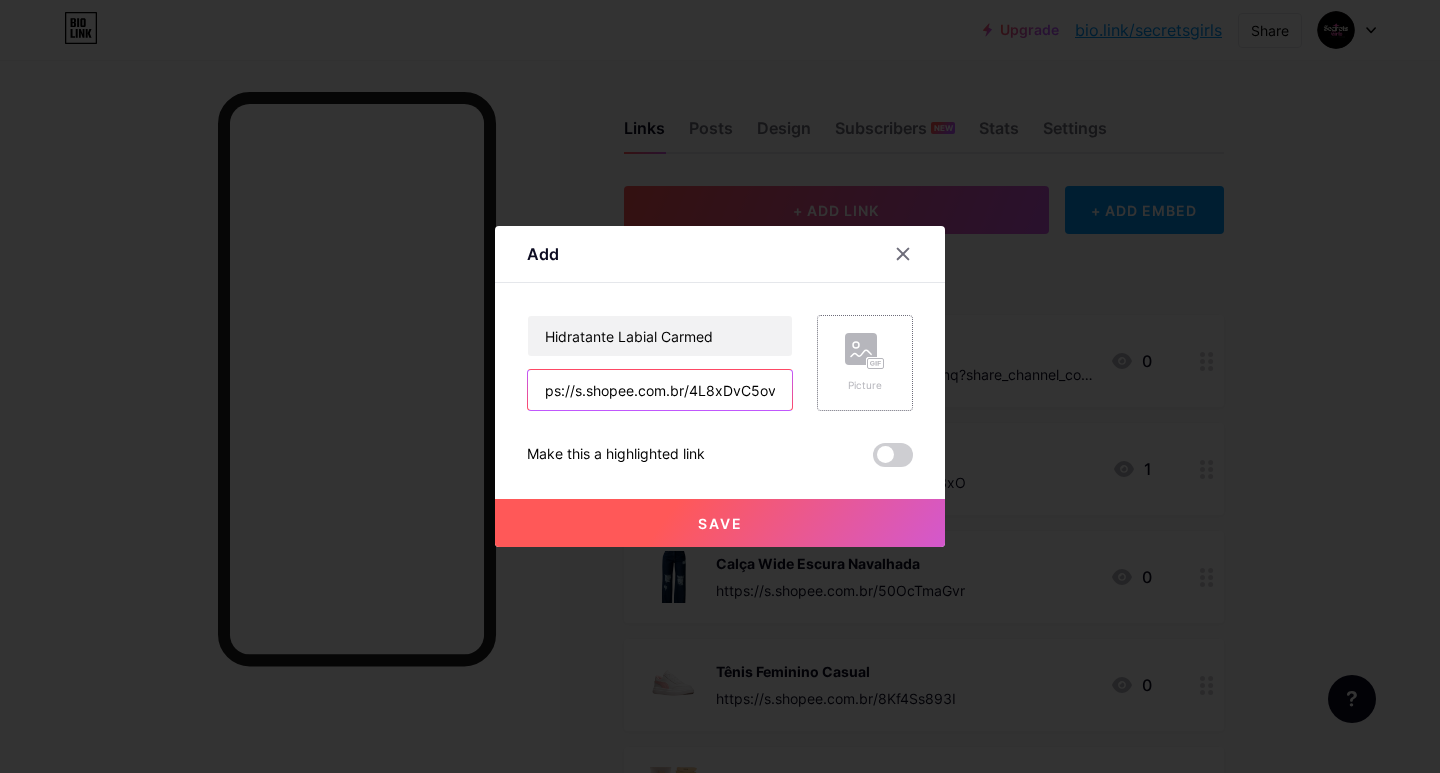 type on "https://s.shopee.com.br/4L8xDvC5ov" 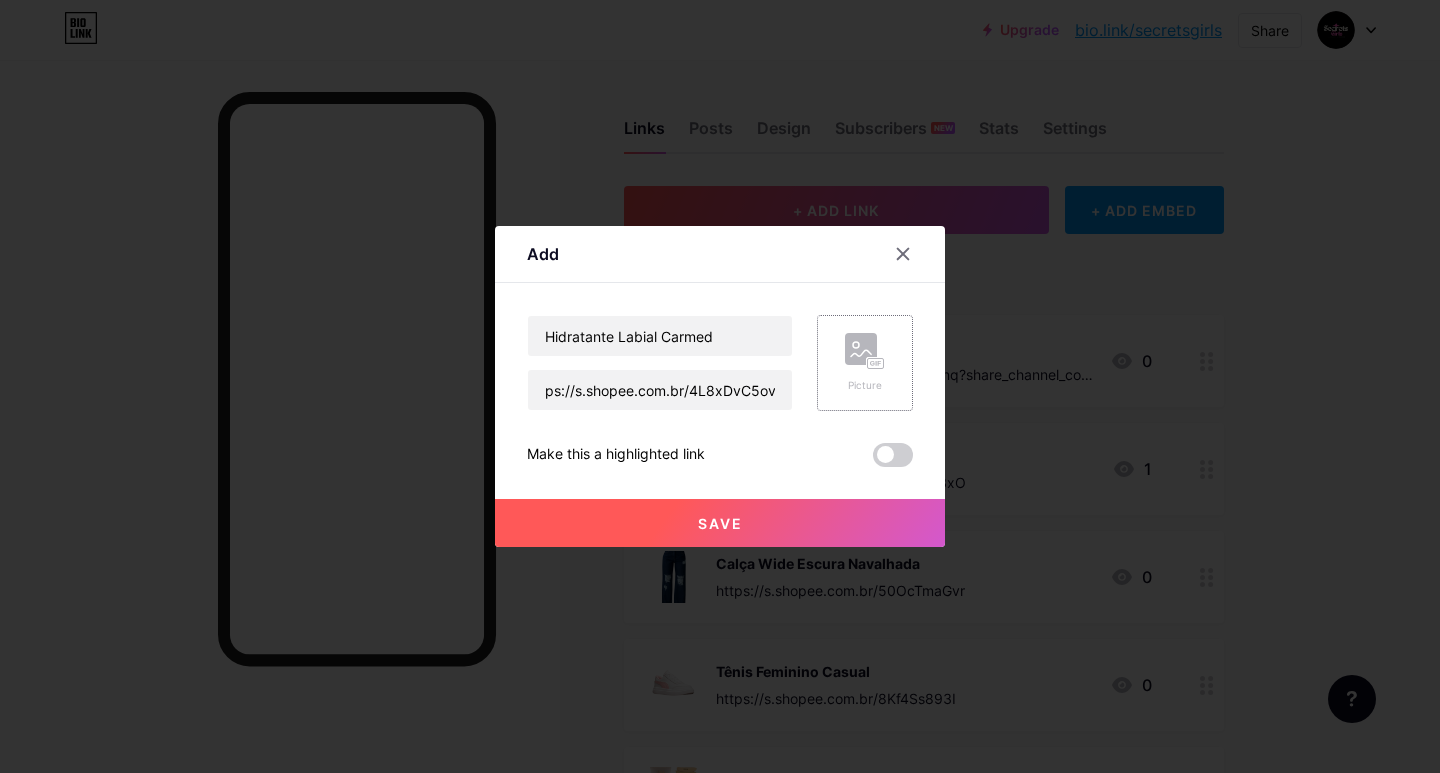 click 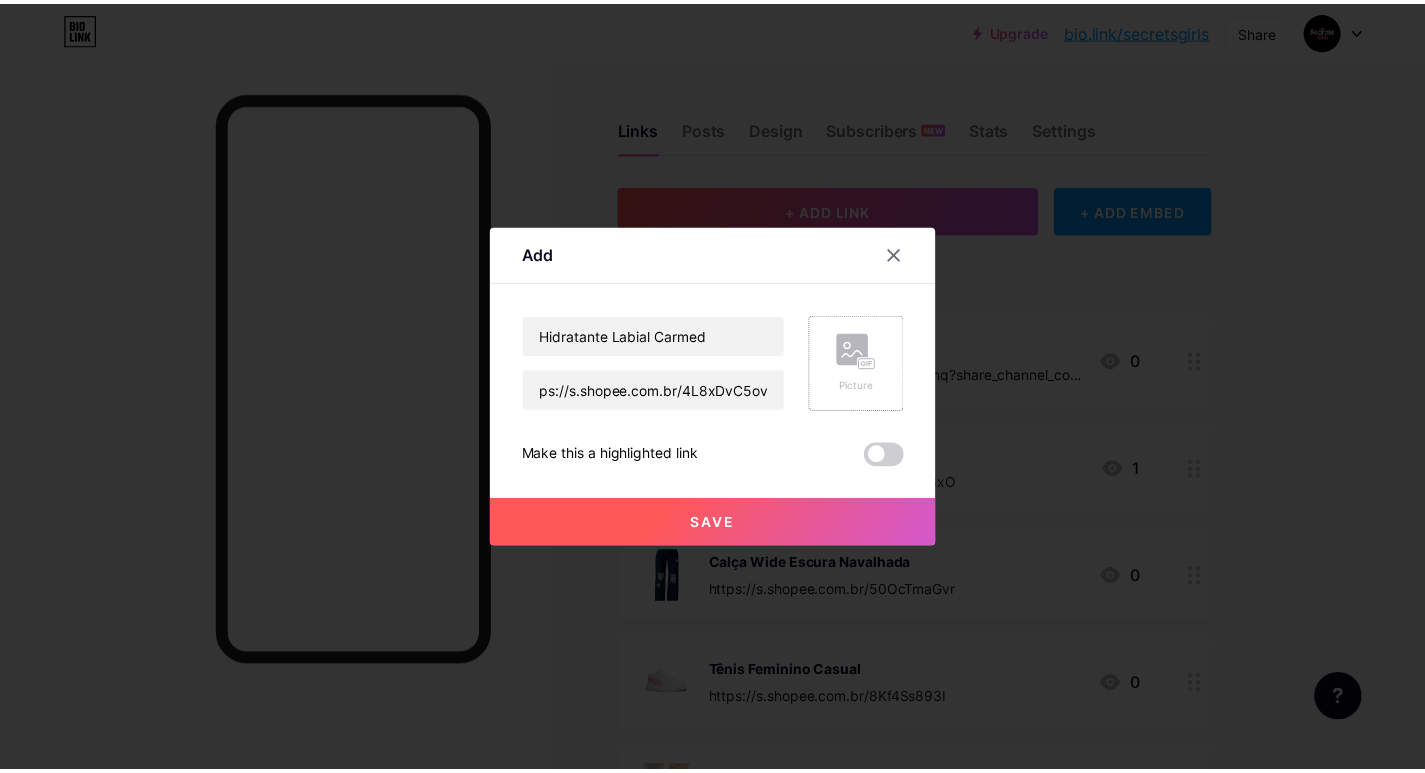scroll, scrollTop: 0, scrollLeft: 0, axis: both 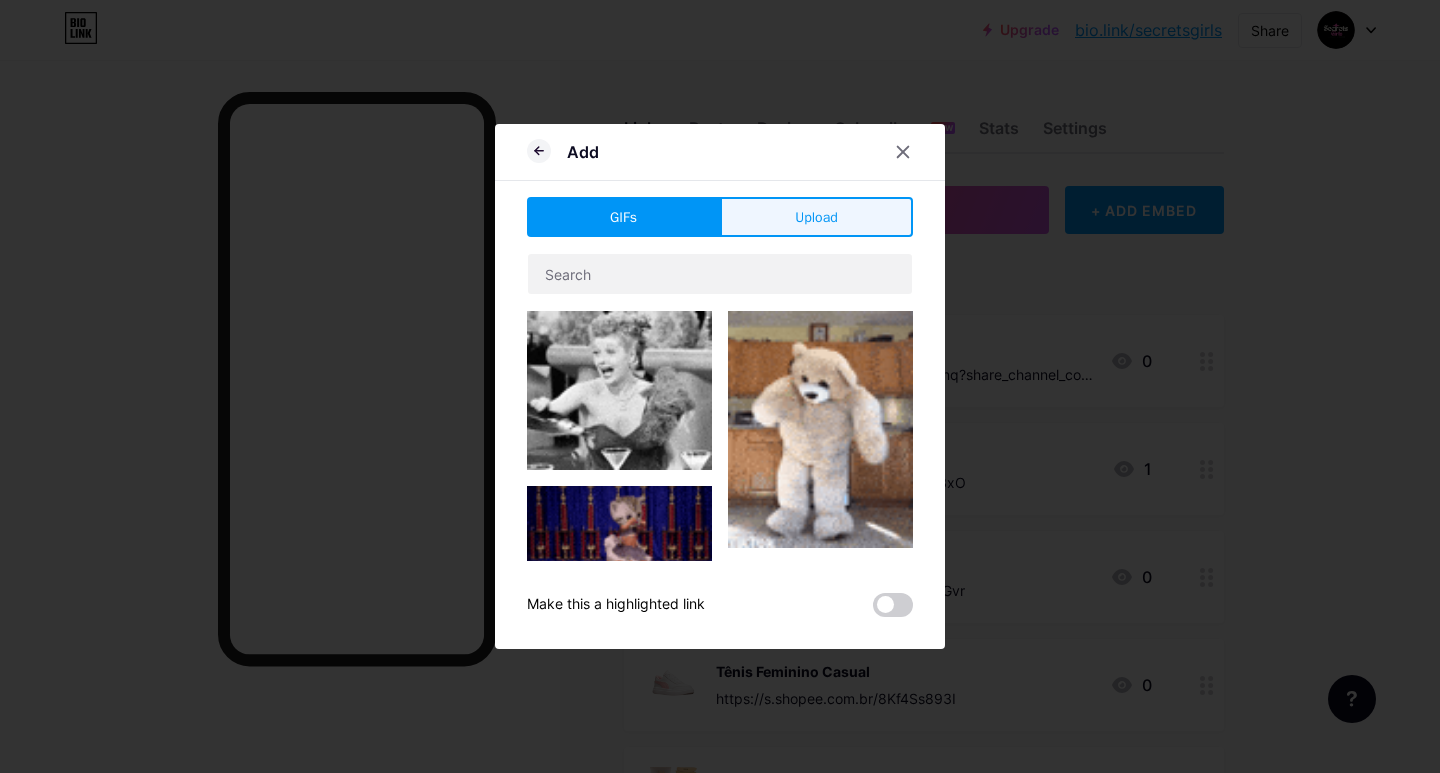 click on "Upload" at bounding box center [816, 217] 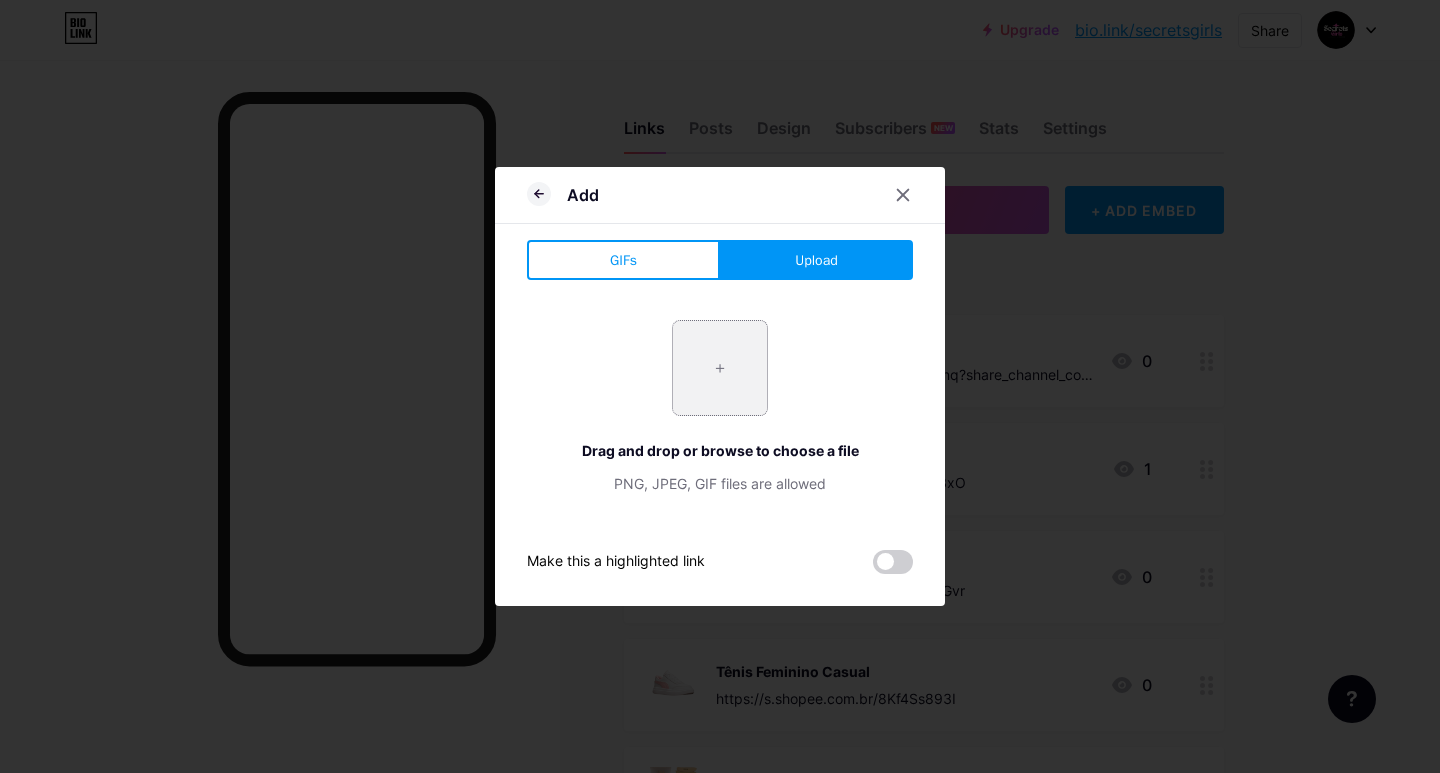 click at bounding box center [720, 368] 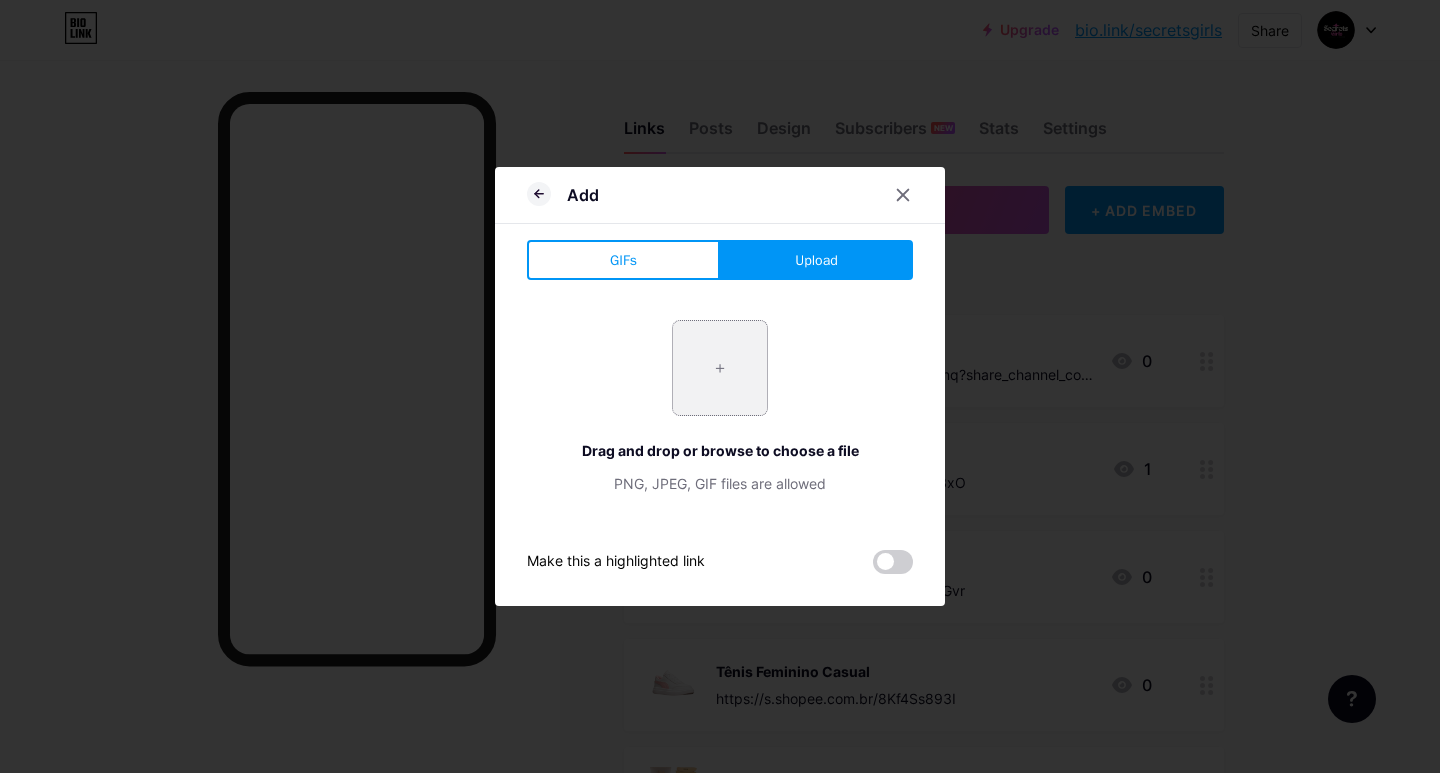 type on "C:\fakepath\WhatsApp_Image_2025-08-05_at_16.15.58-removebg-preview.png" 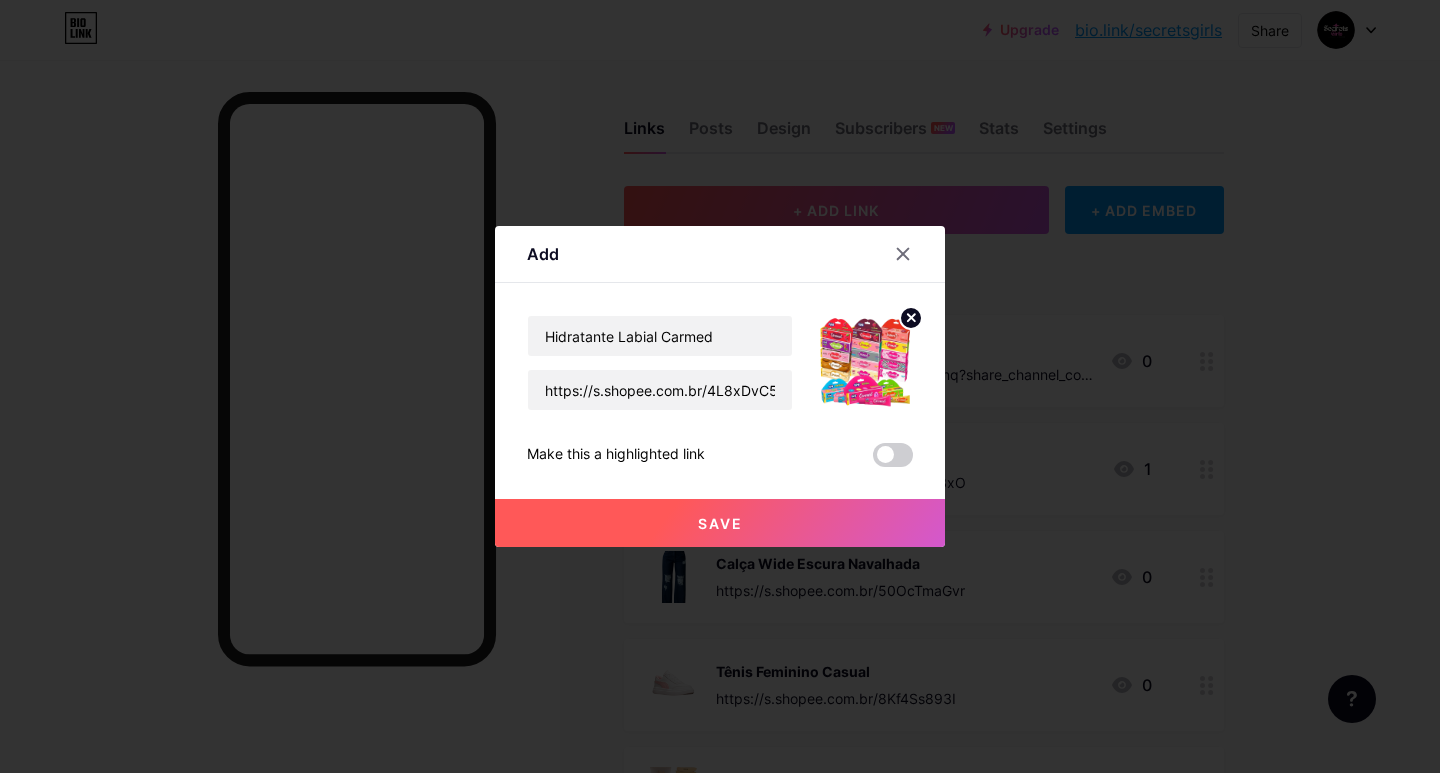 click on "Save" at bounding box center [720, 523] 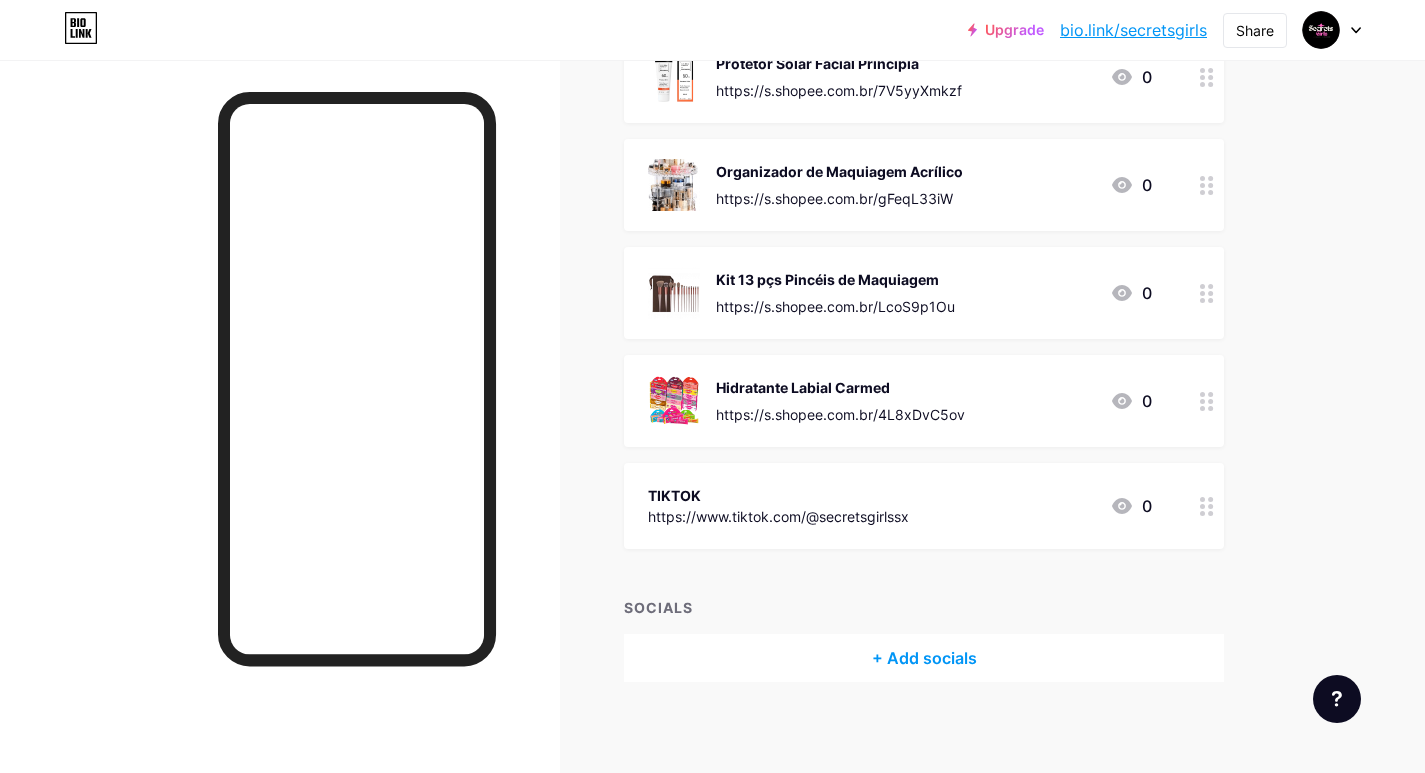 scroll, scrollTop: 1372, scrollLeft: 0, axis: vertical 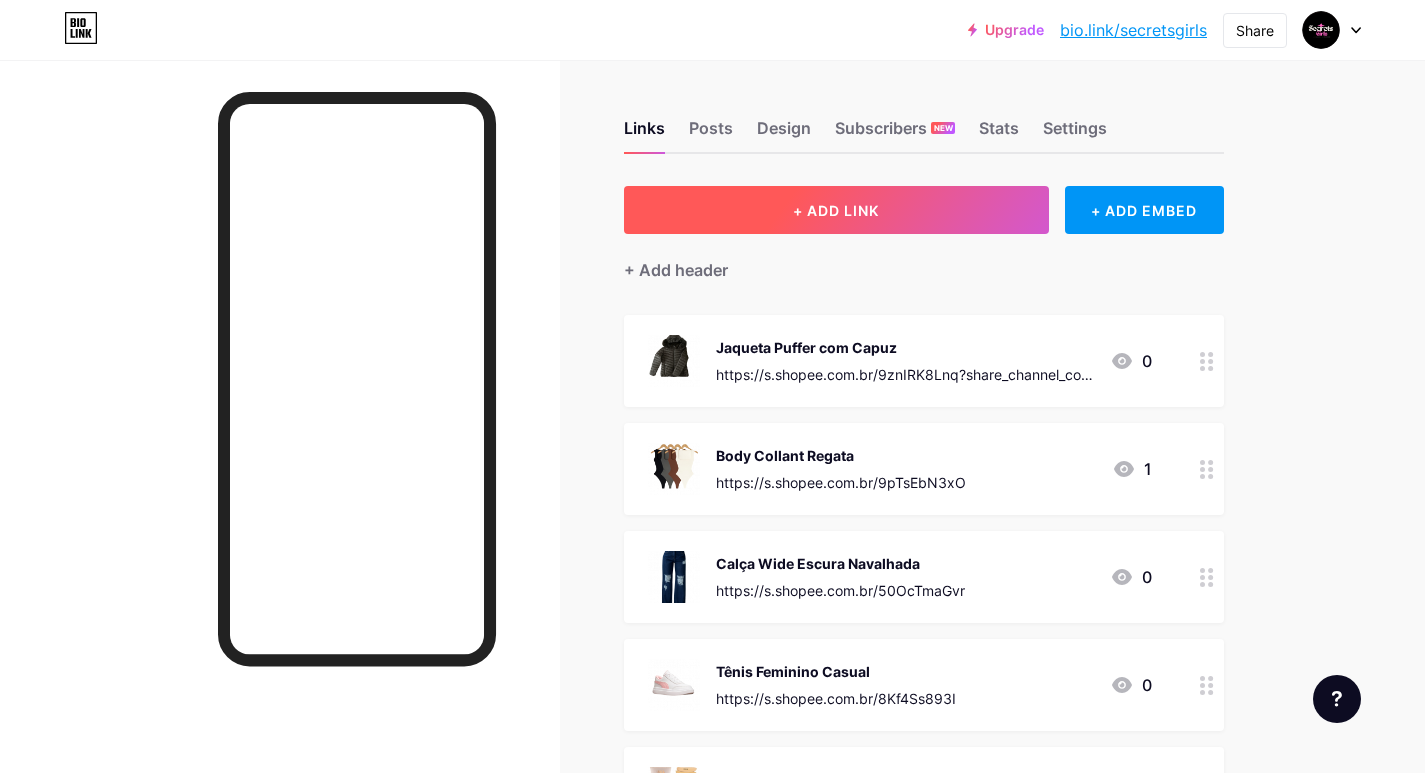 click on "+ ADD LINK" at bounding box center [836, 210] 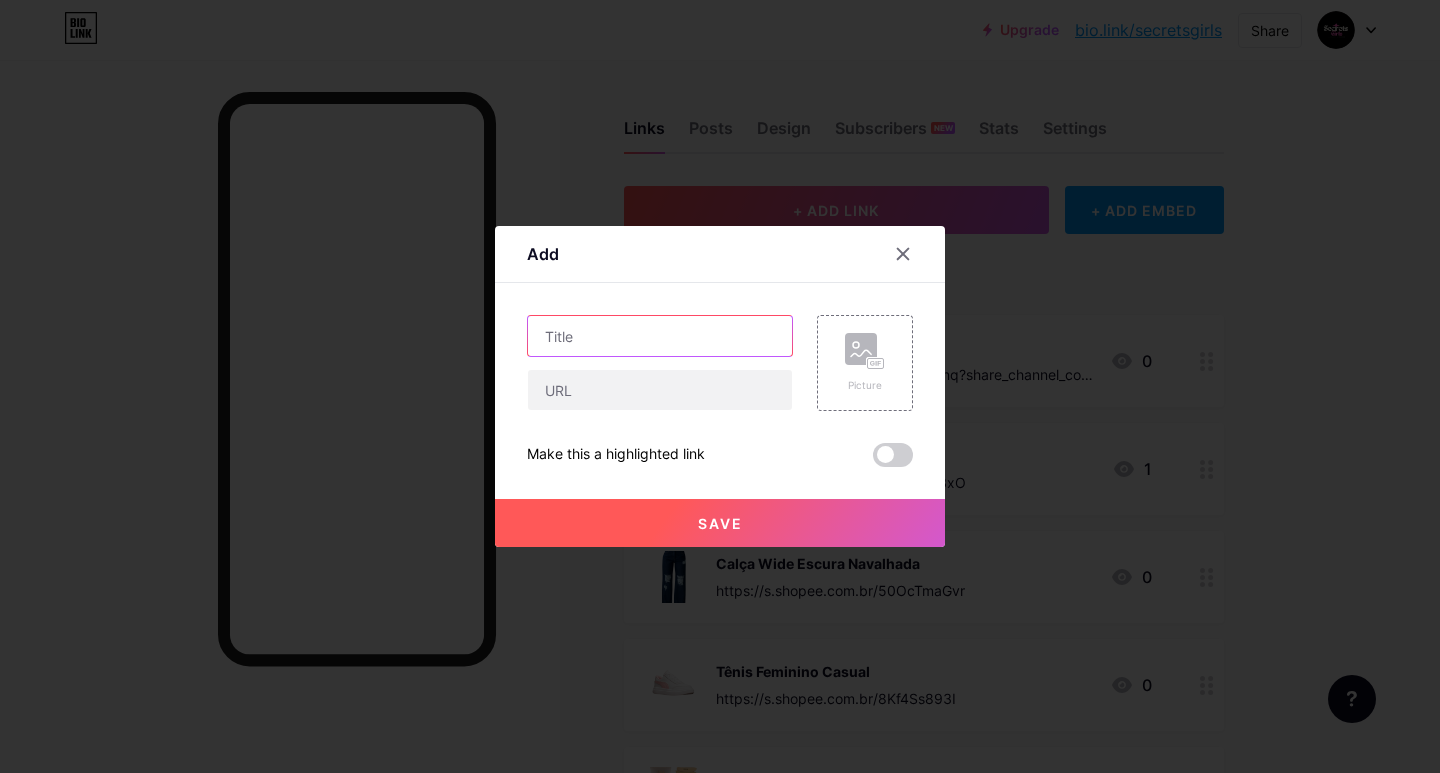 click at bounding box center [660, 336] 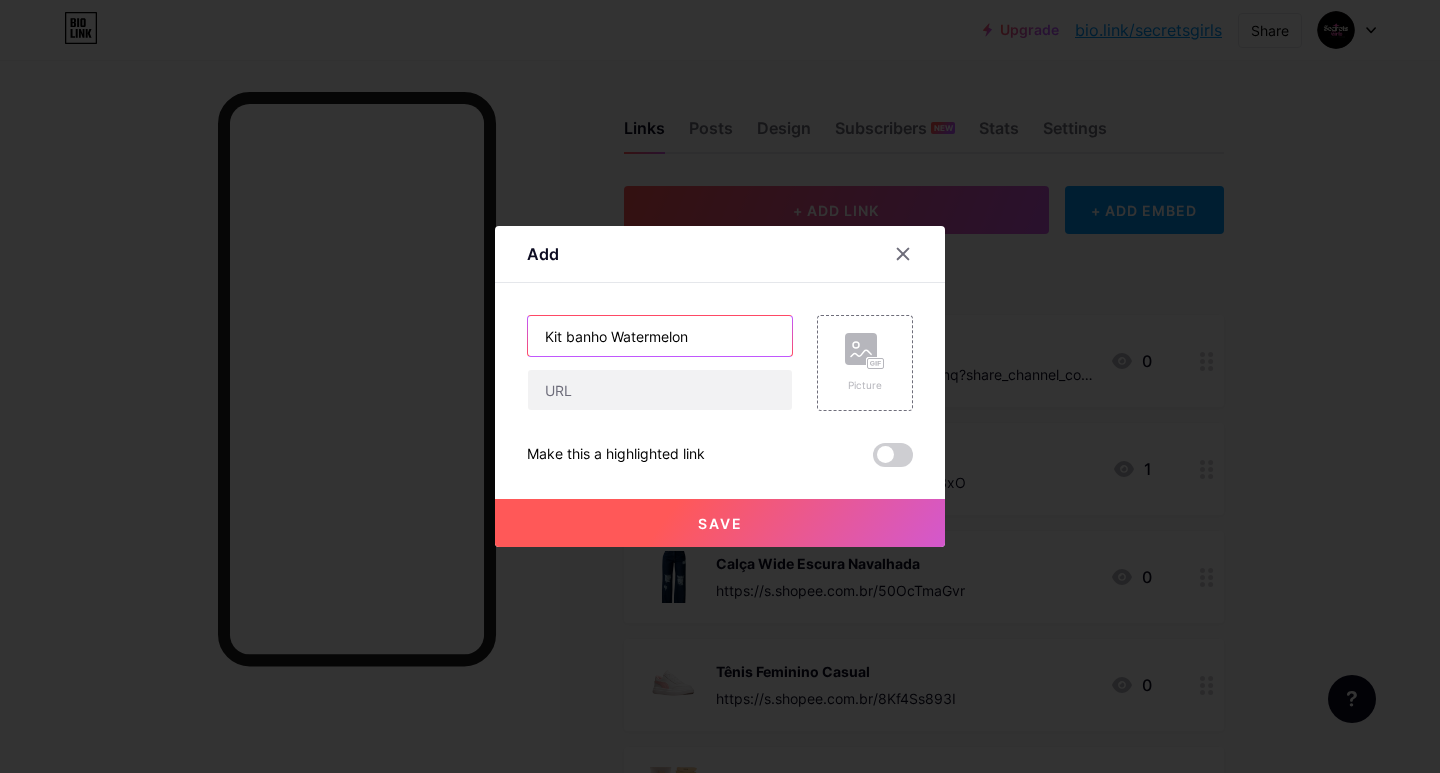 type on "Kit banho Watermelon" 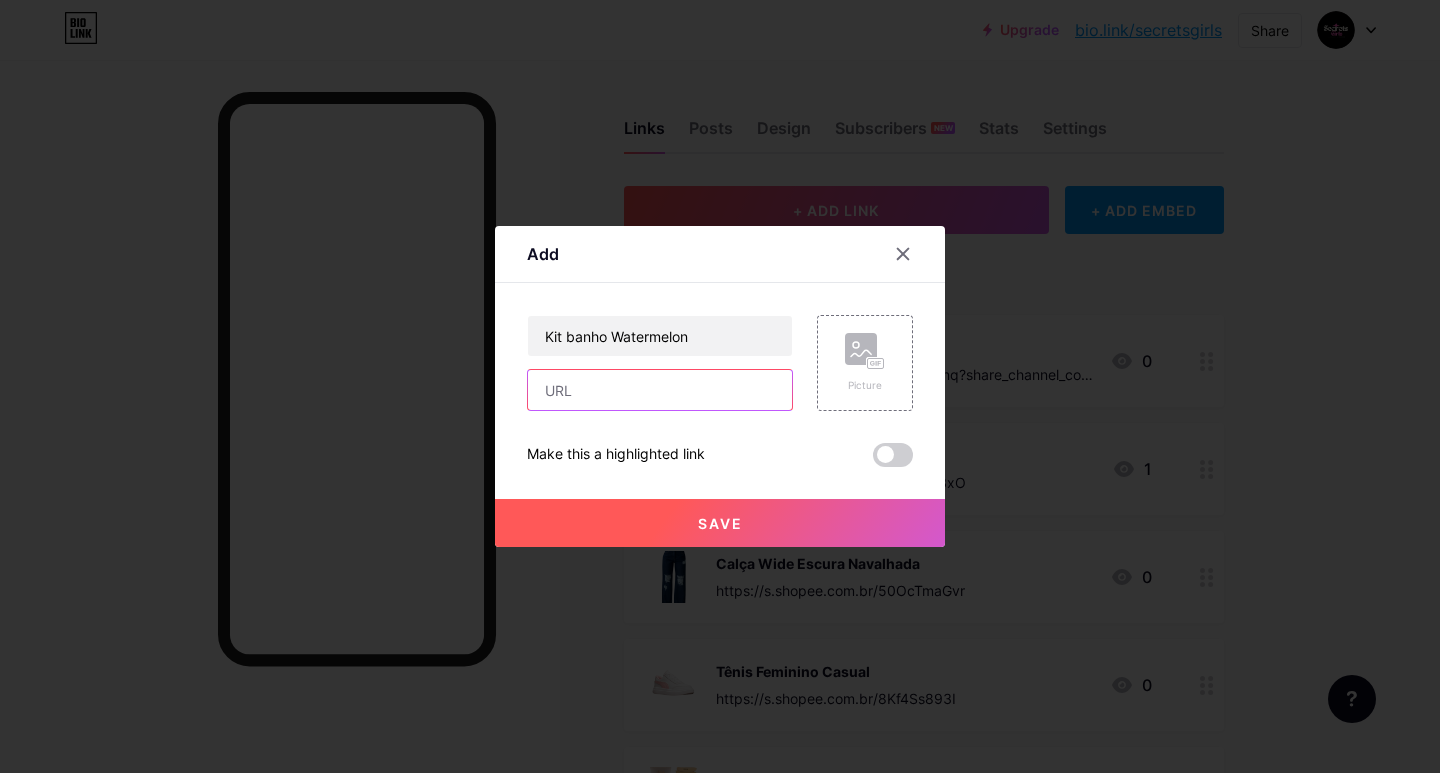 click at bounding box center [660, 390] 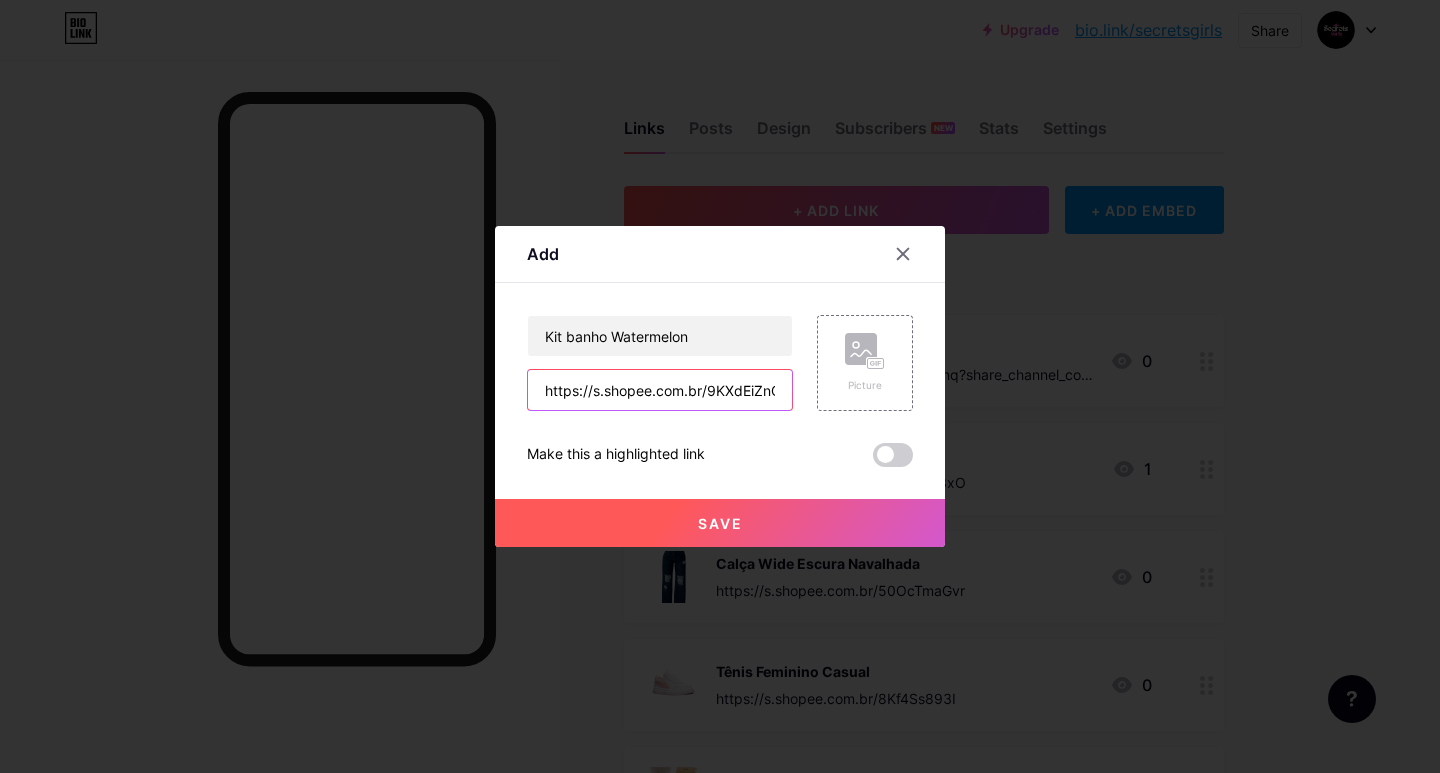 scroll, scrollTop: 0, scrollLeft: 15, axis: horizontal 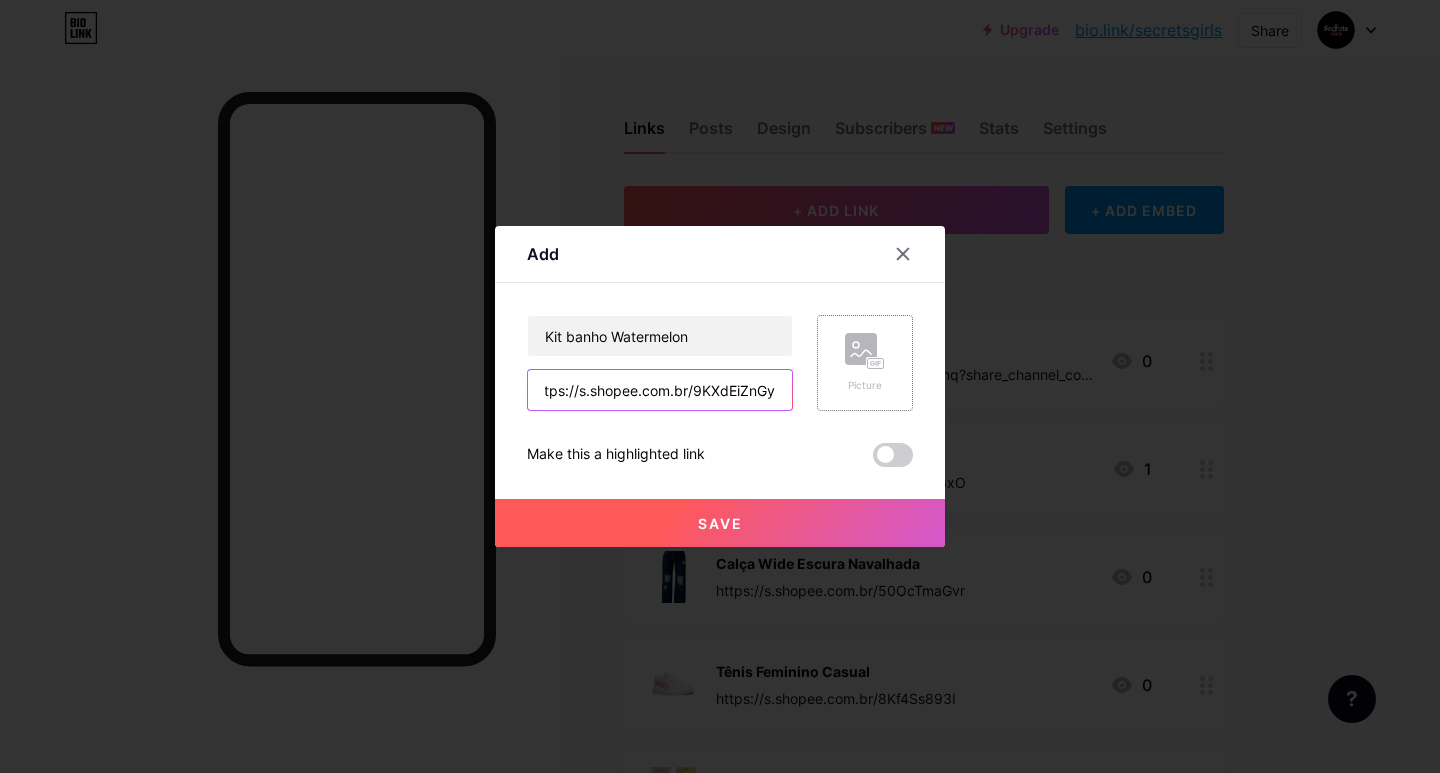 type on "https://s.shopee.com.br/9KXdEiZnGy" 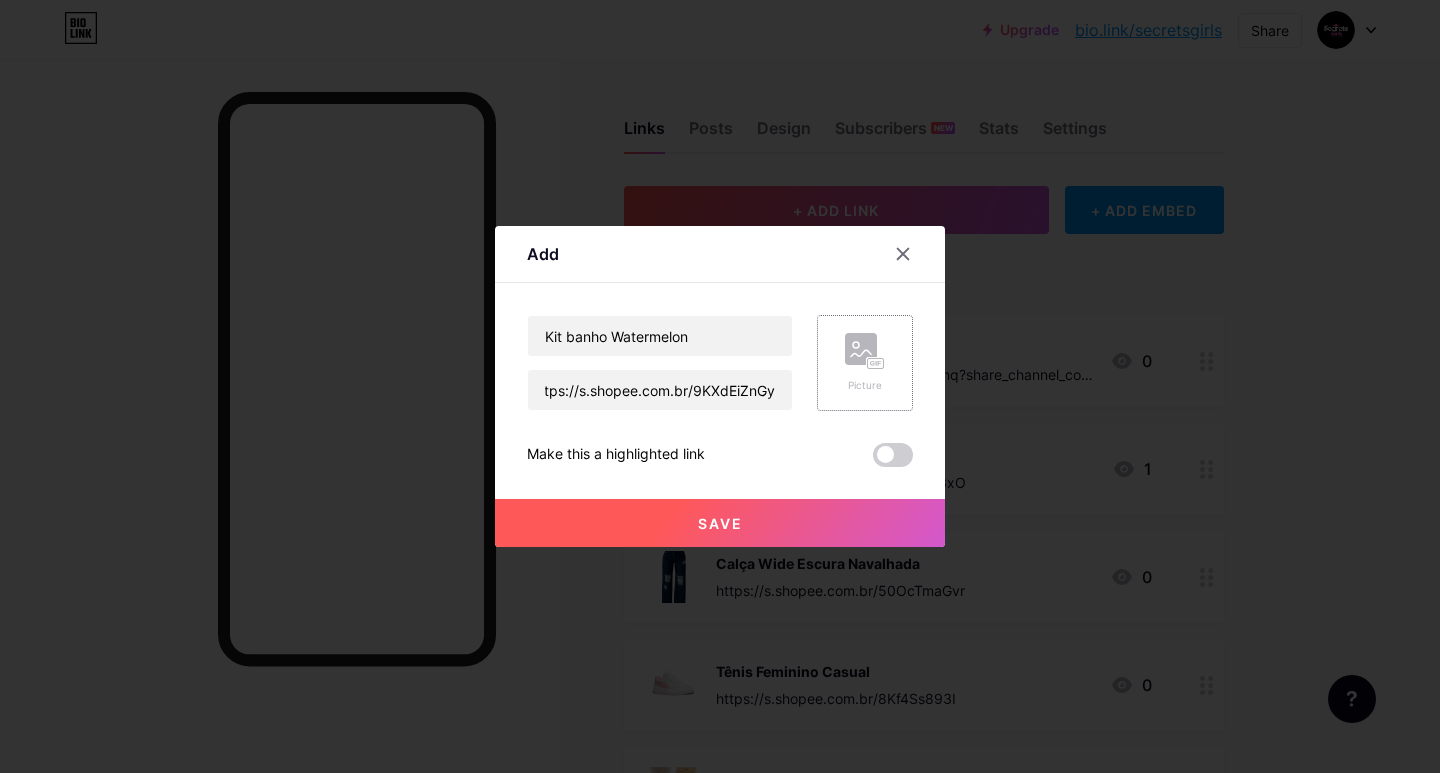 click 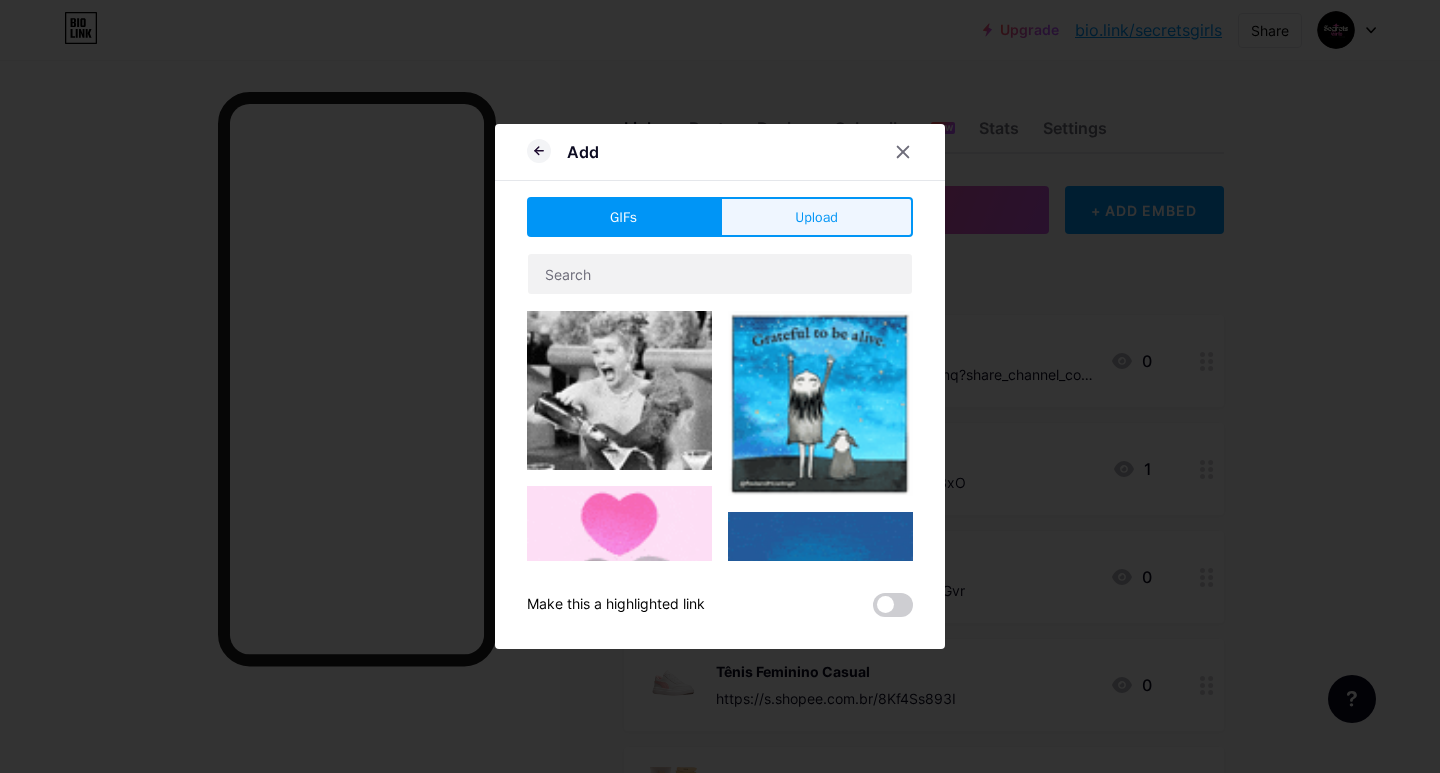 click on "Upload" at bounding box center (816, 217) 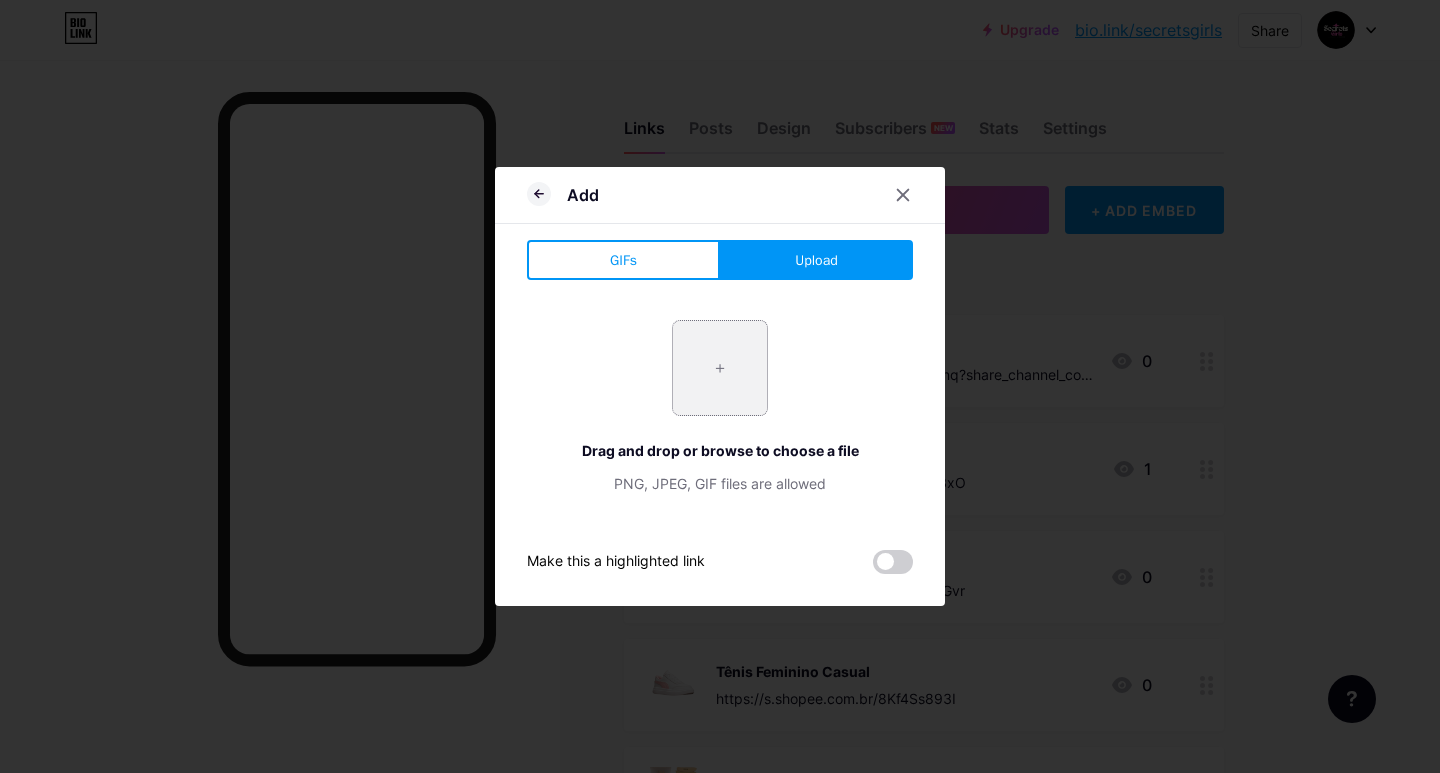 click at bounding box center [720, 368] 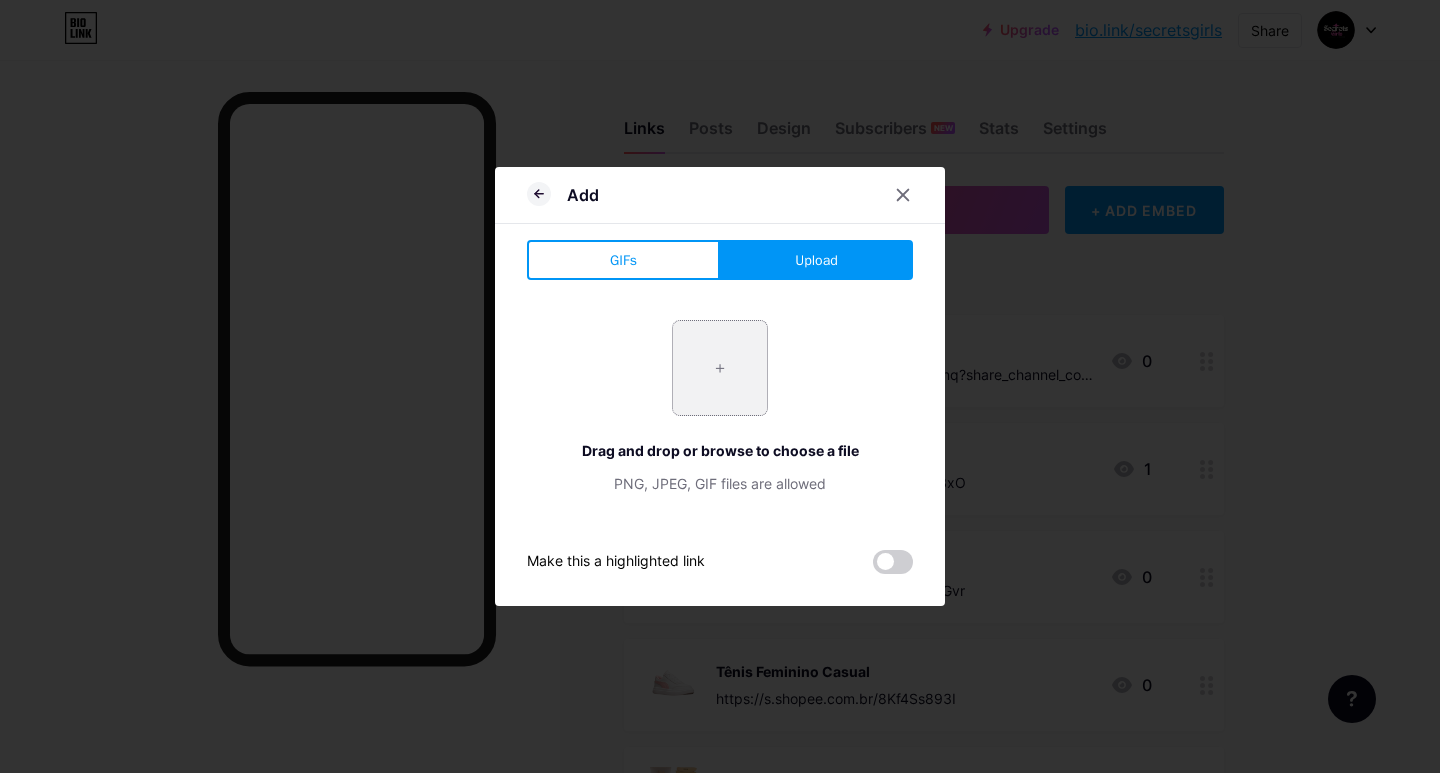 type on "C:\fakepath\WhatsApp_Image_[DATE]_[TIME]-[FILENAME]" 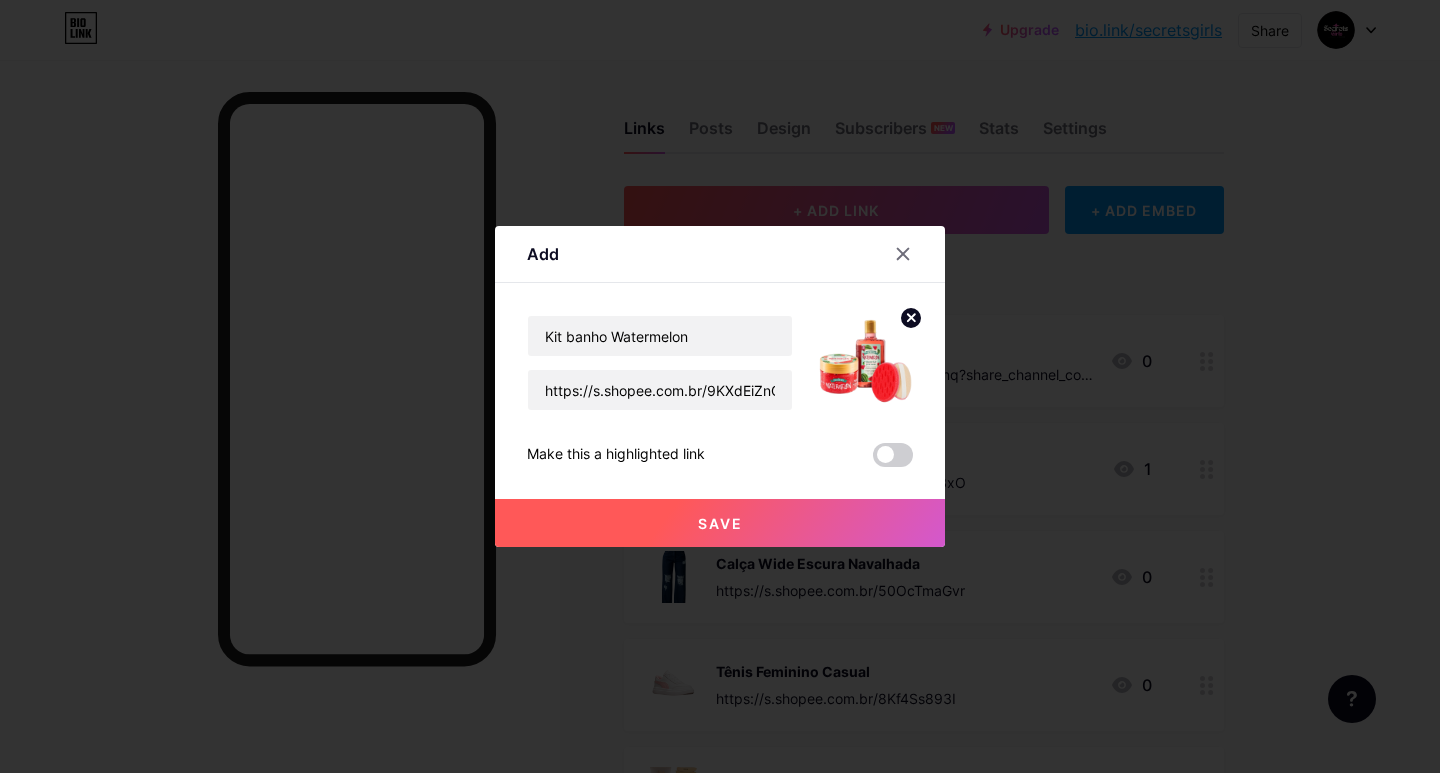 click on "Save" at bounding box center (720, 523) 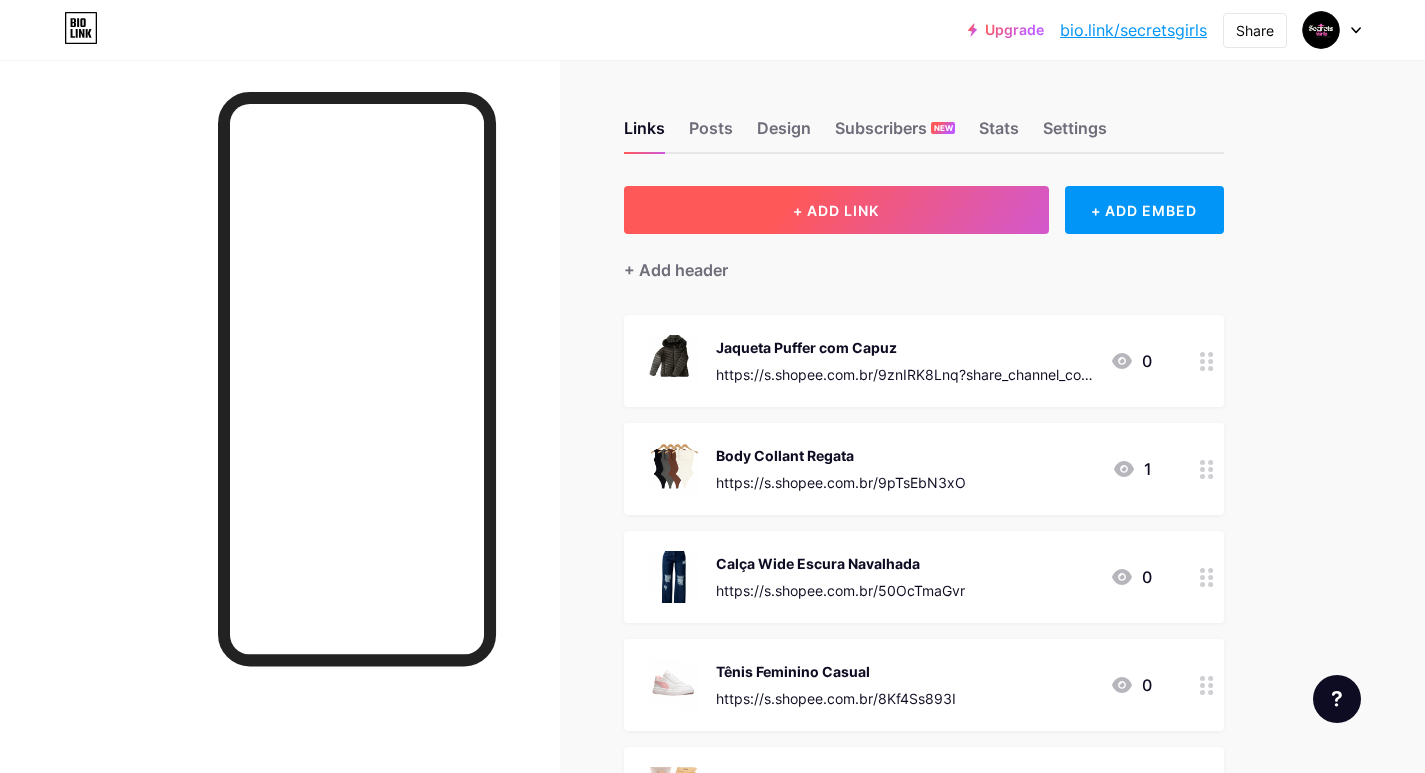 click on "+ ADD LINK" at bounding box center (836, 210) 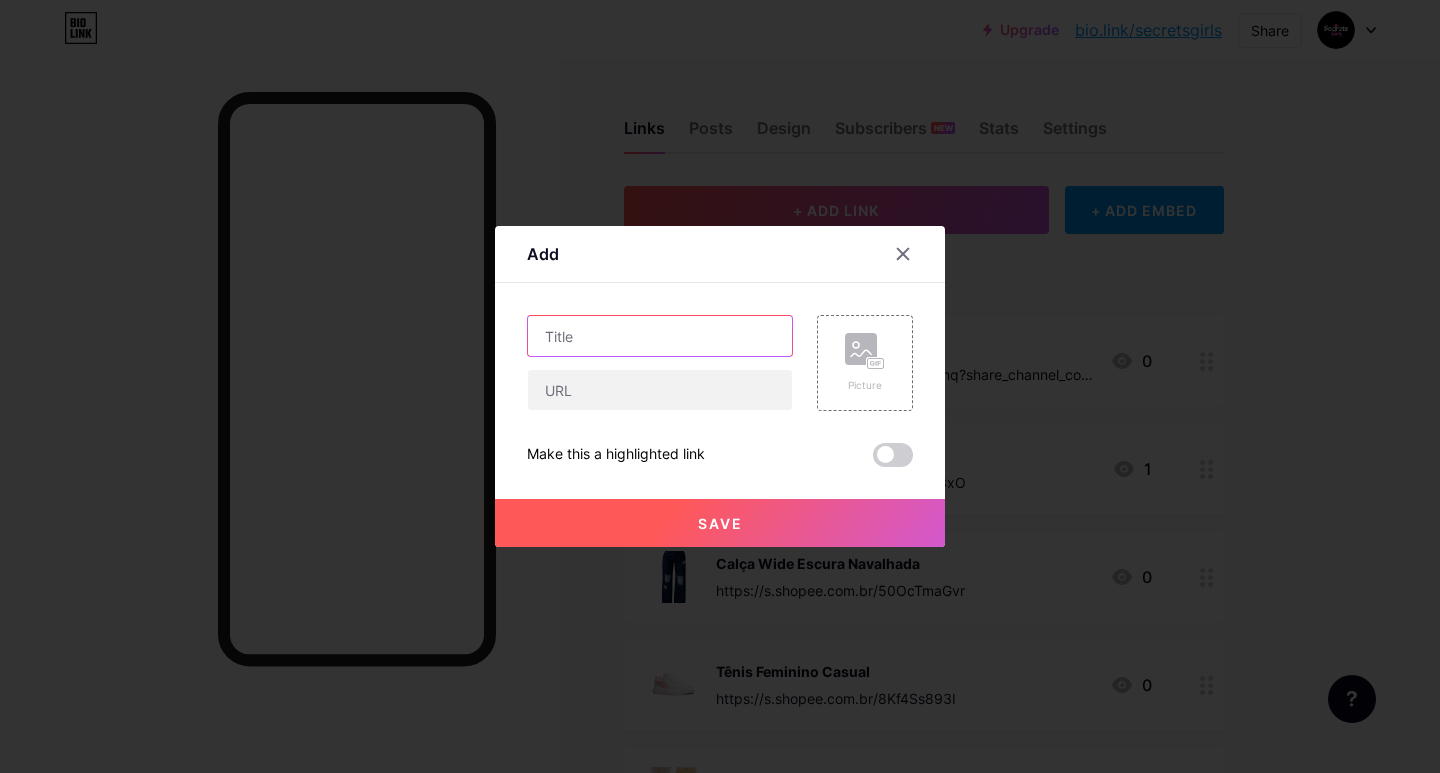 click at bounding box center [660, 336] 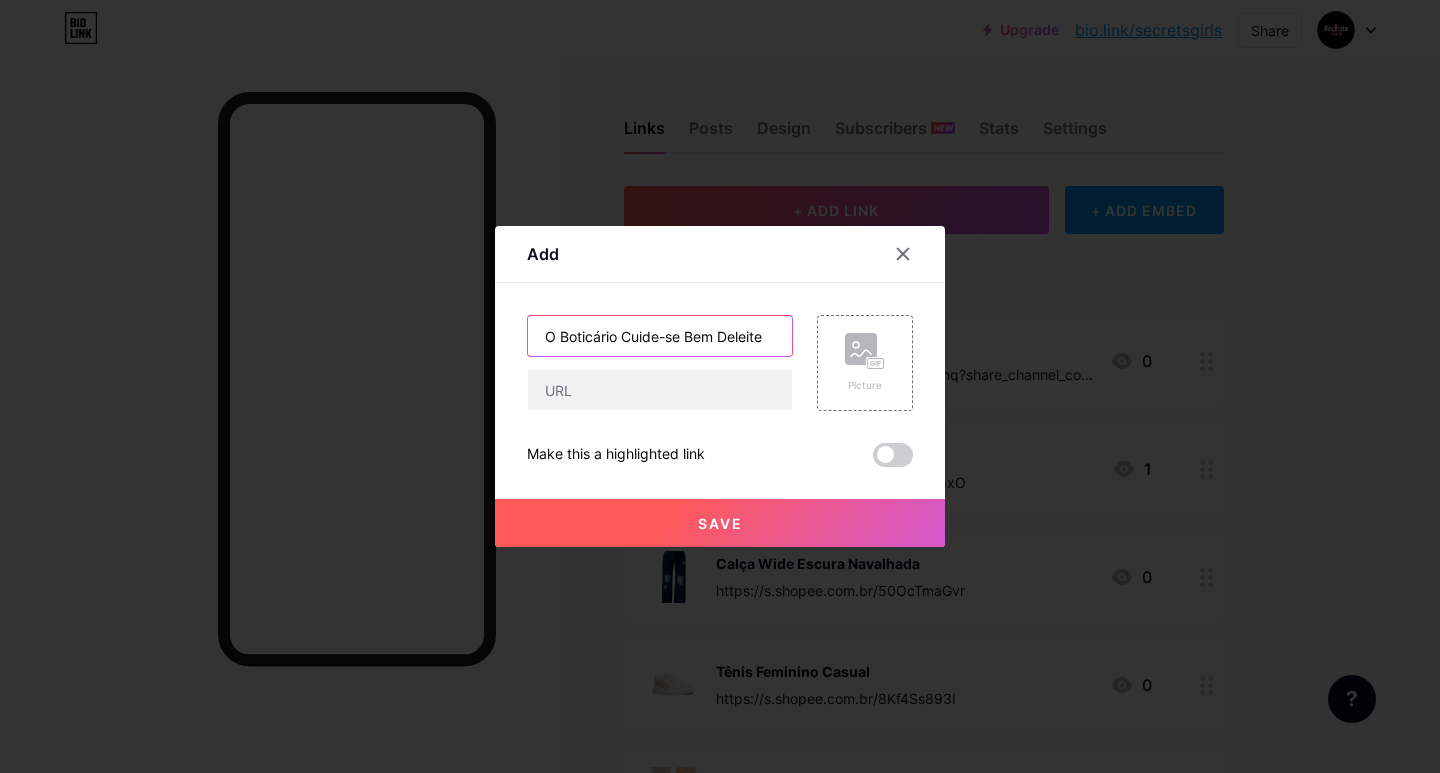 type on "O Boticário Cuide-se Bem Deleite" 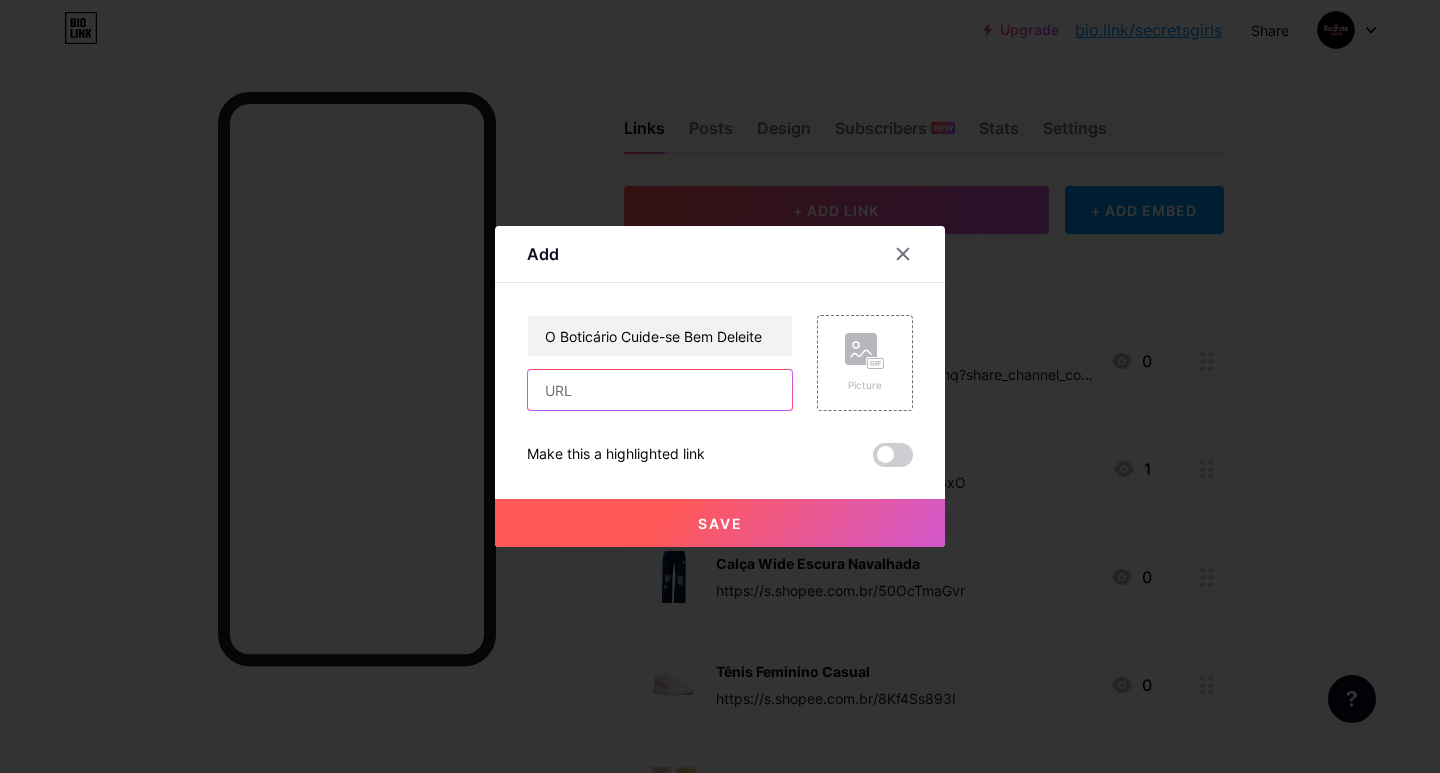 click at bounding box center (660, 390) 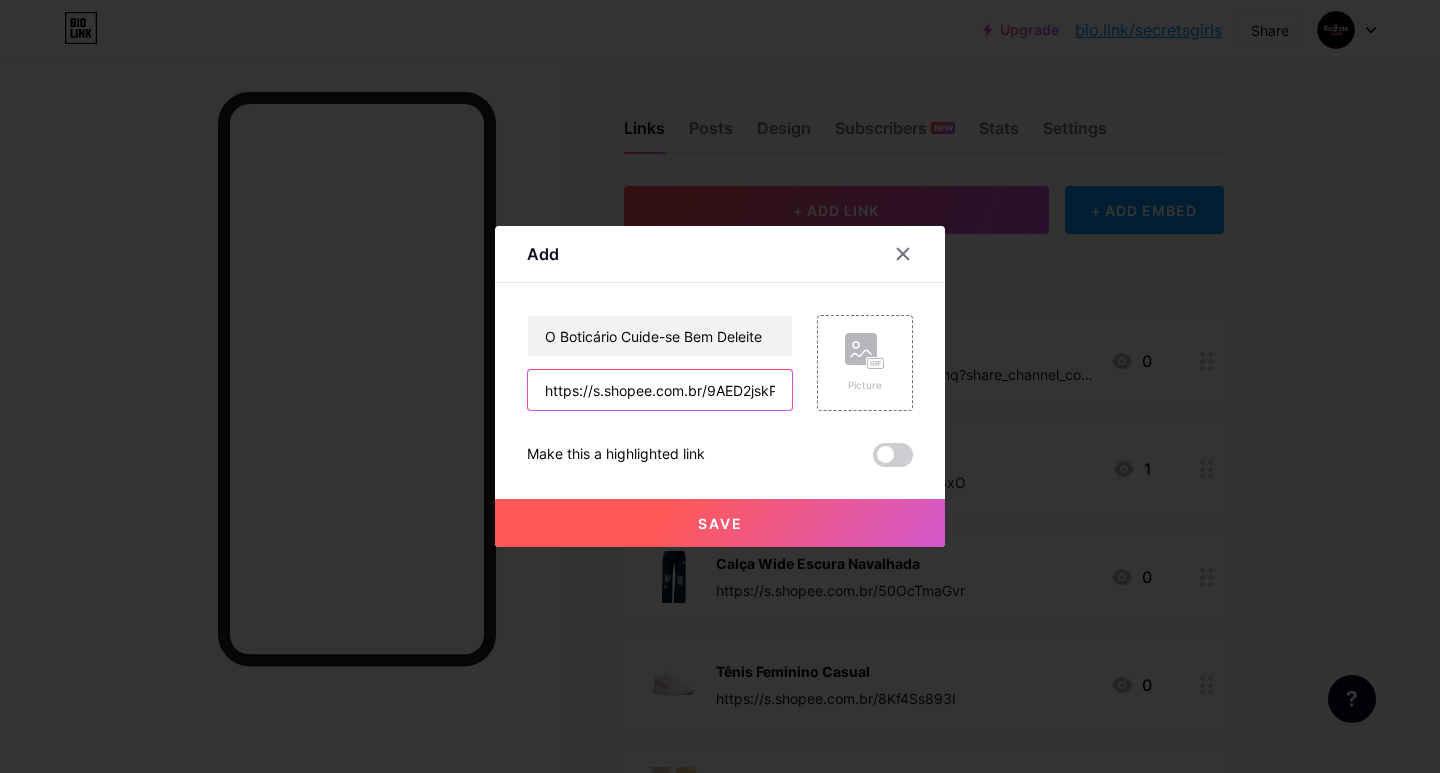 scroll, scrollTop: 0, scrollLeft: 8, axis: horizontal 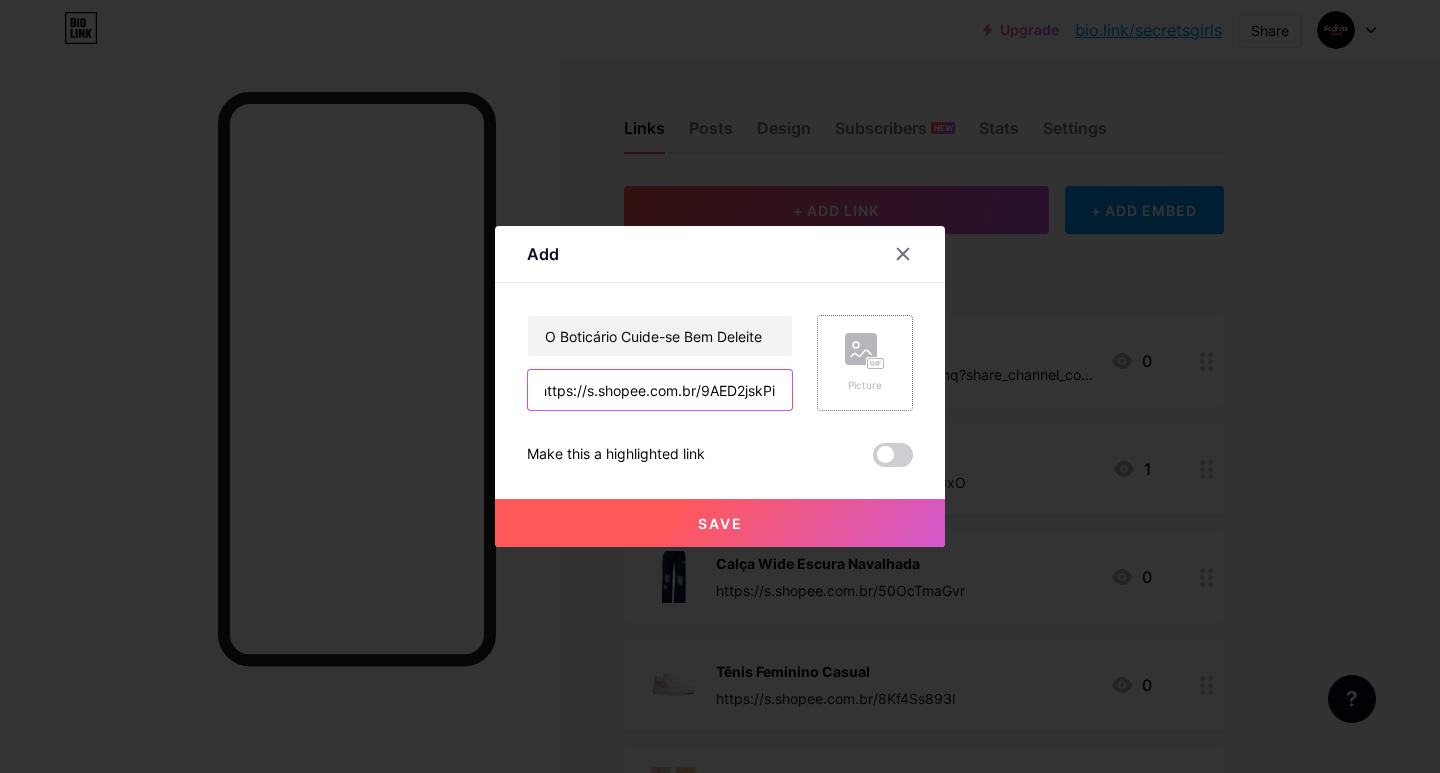 type on "https://s.shopee.com.br/9AED2jskPi" 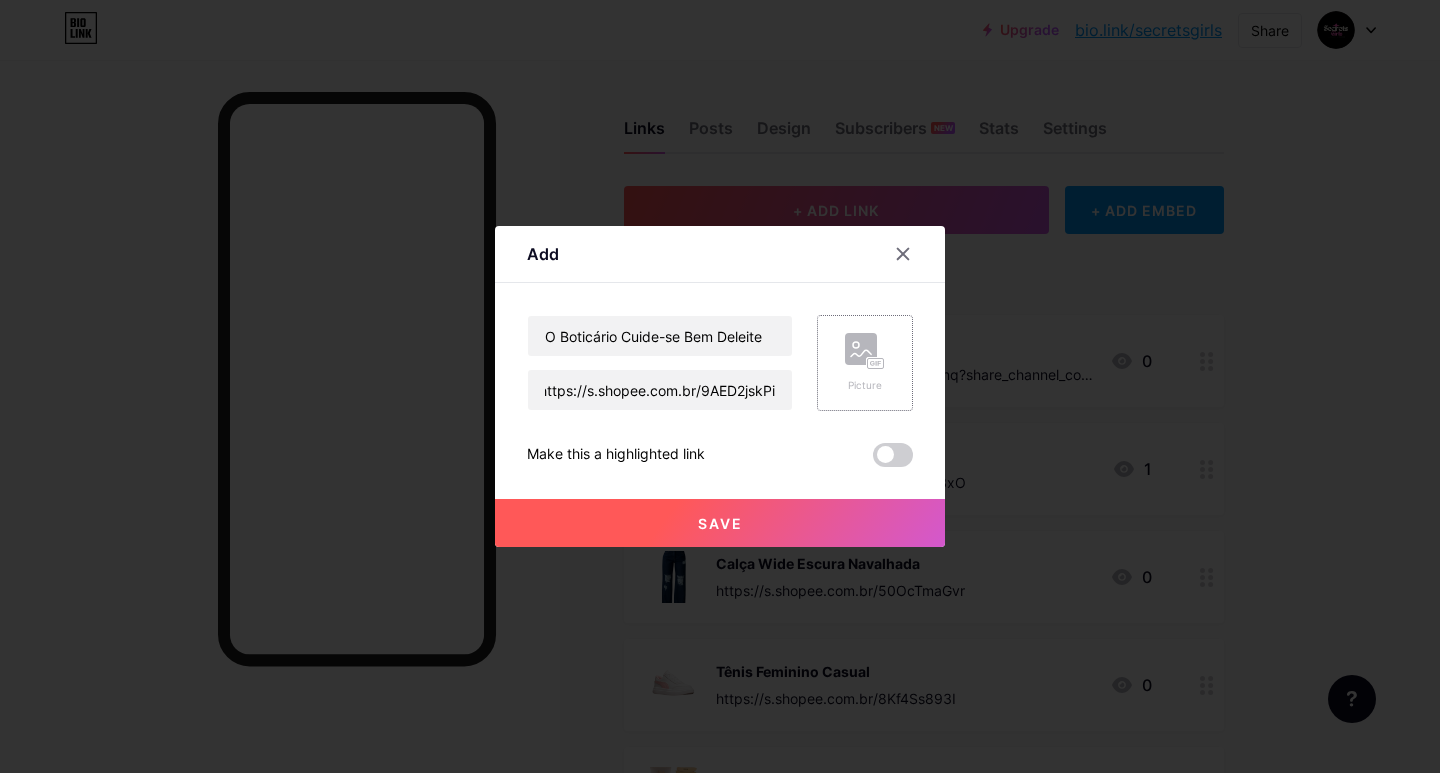 click 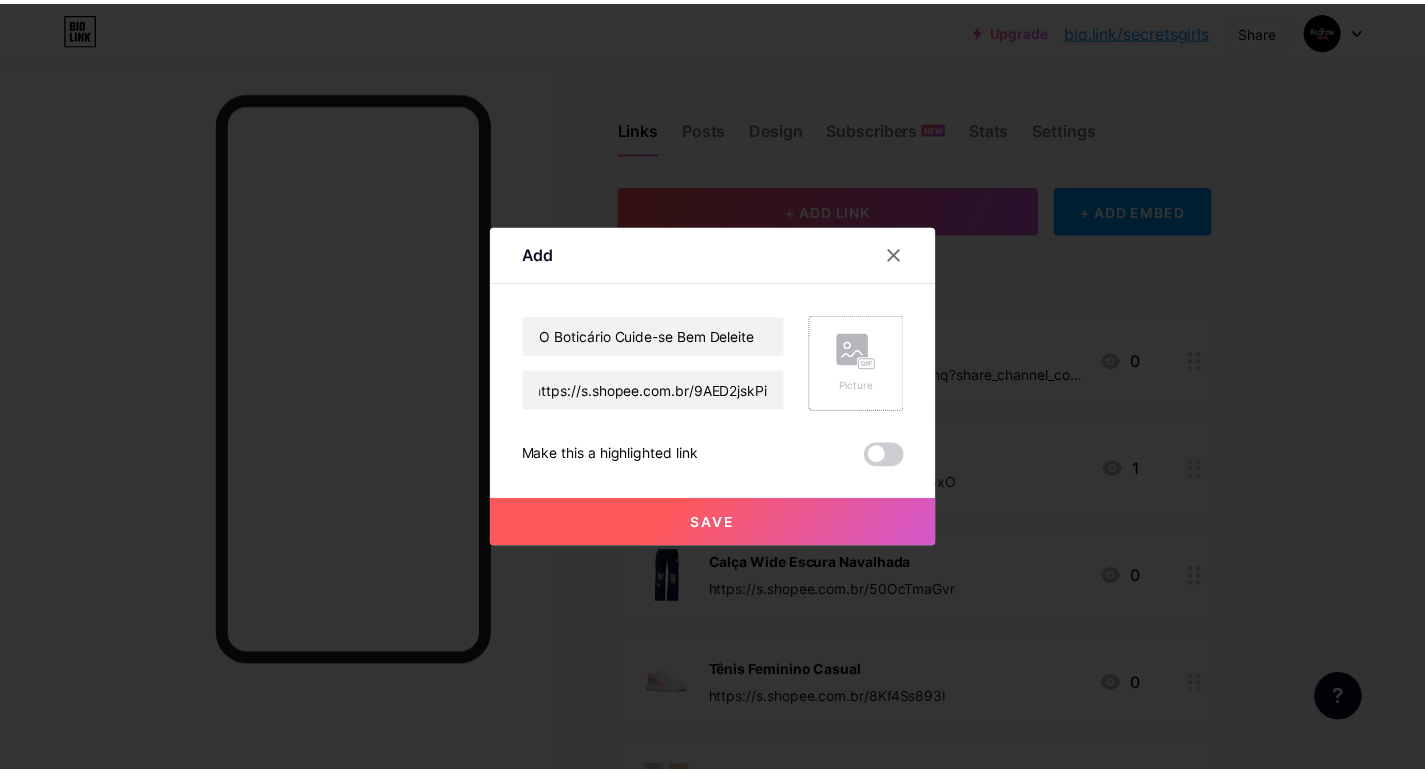 scroll, scrollTop: 0, scrollLeft: 0, axis: both 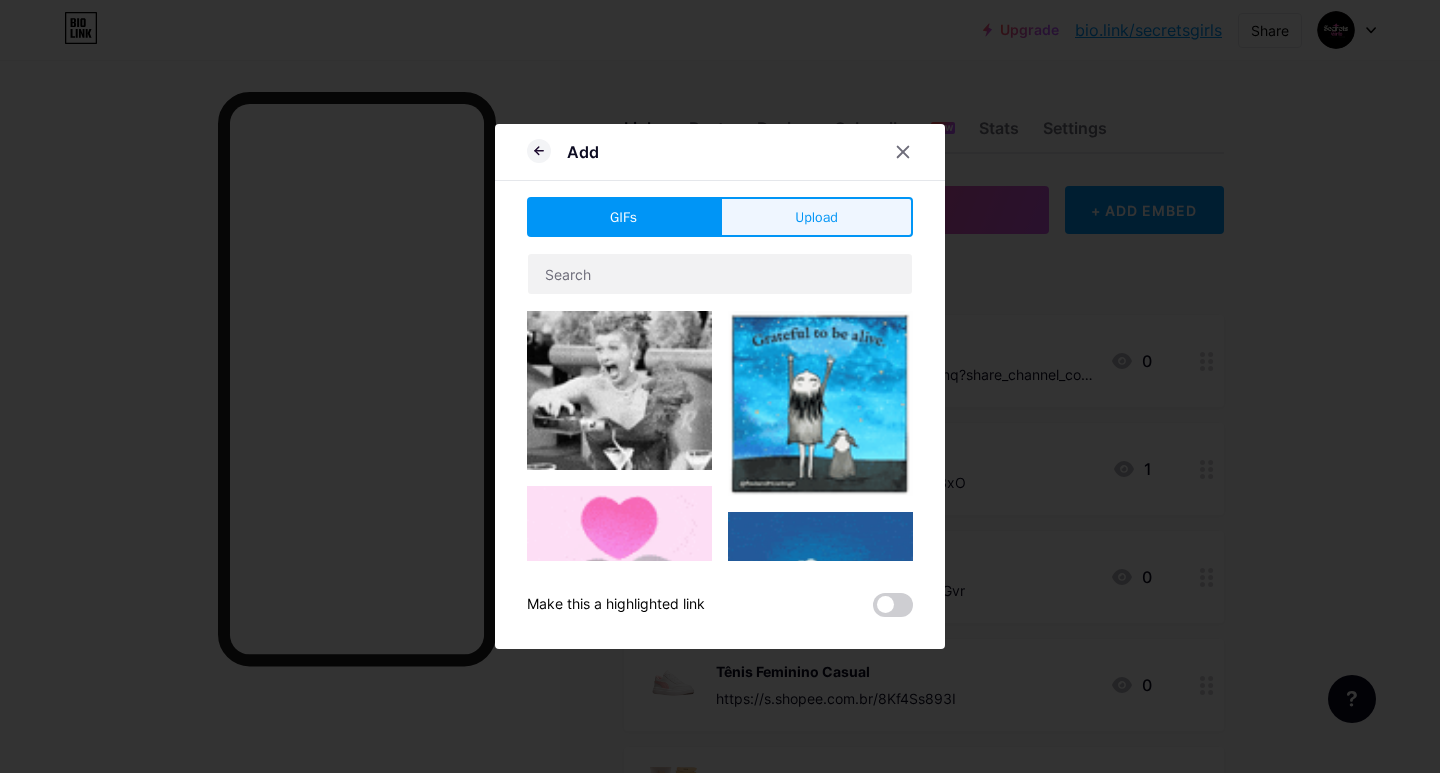 click on "Upload" at bounding box center [816, 217] 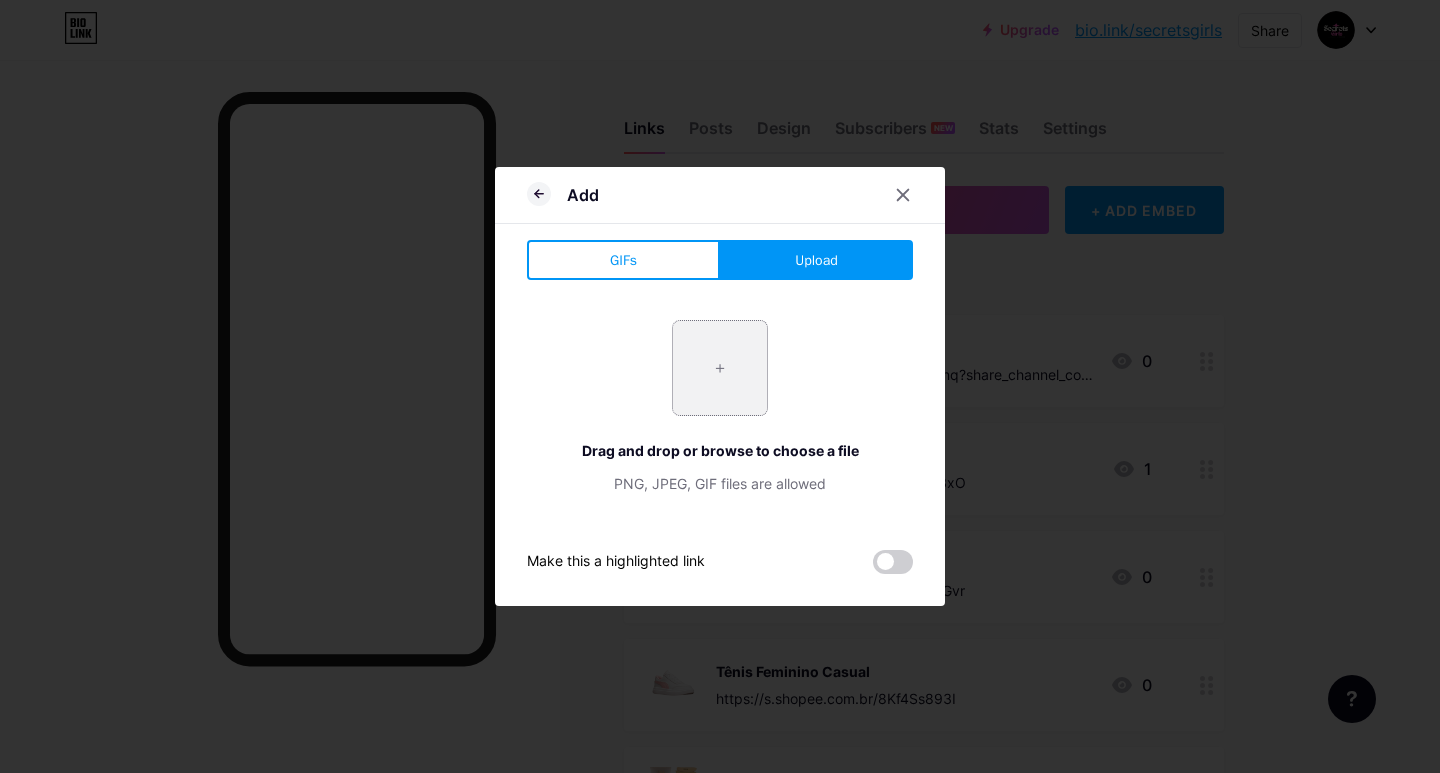 click at bounding box center [720, 368] 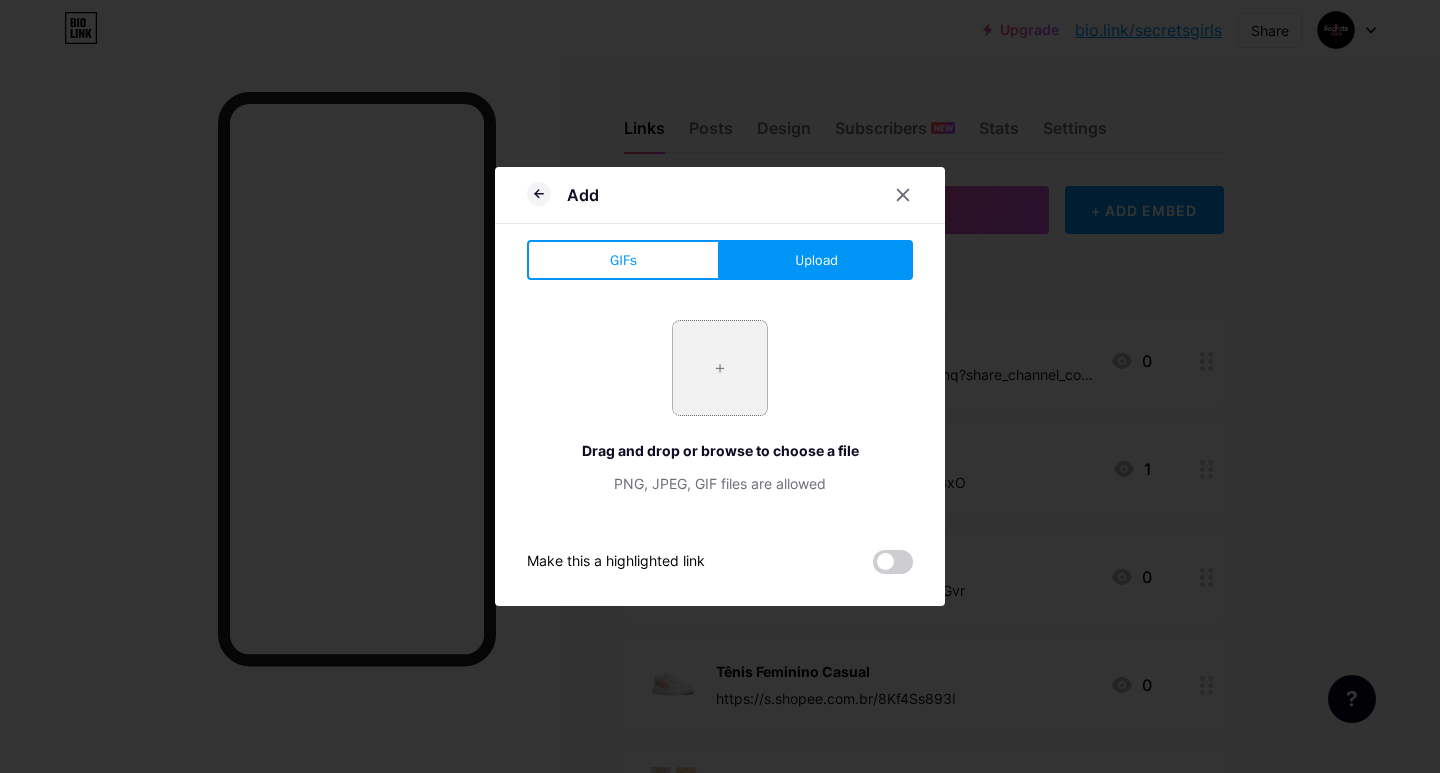 type on "C:\fakepath\WhatsApp_Image_[DATE]_[TIME]-[FILENAME]" 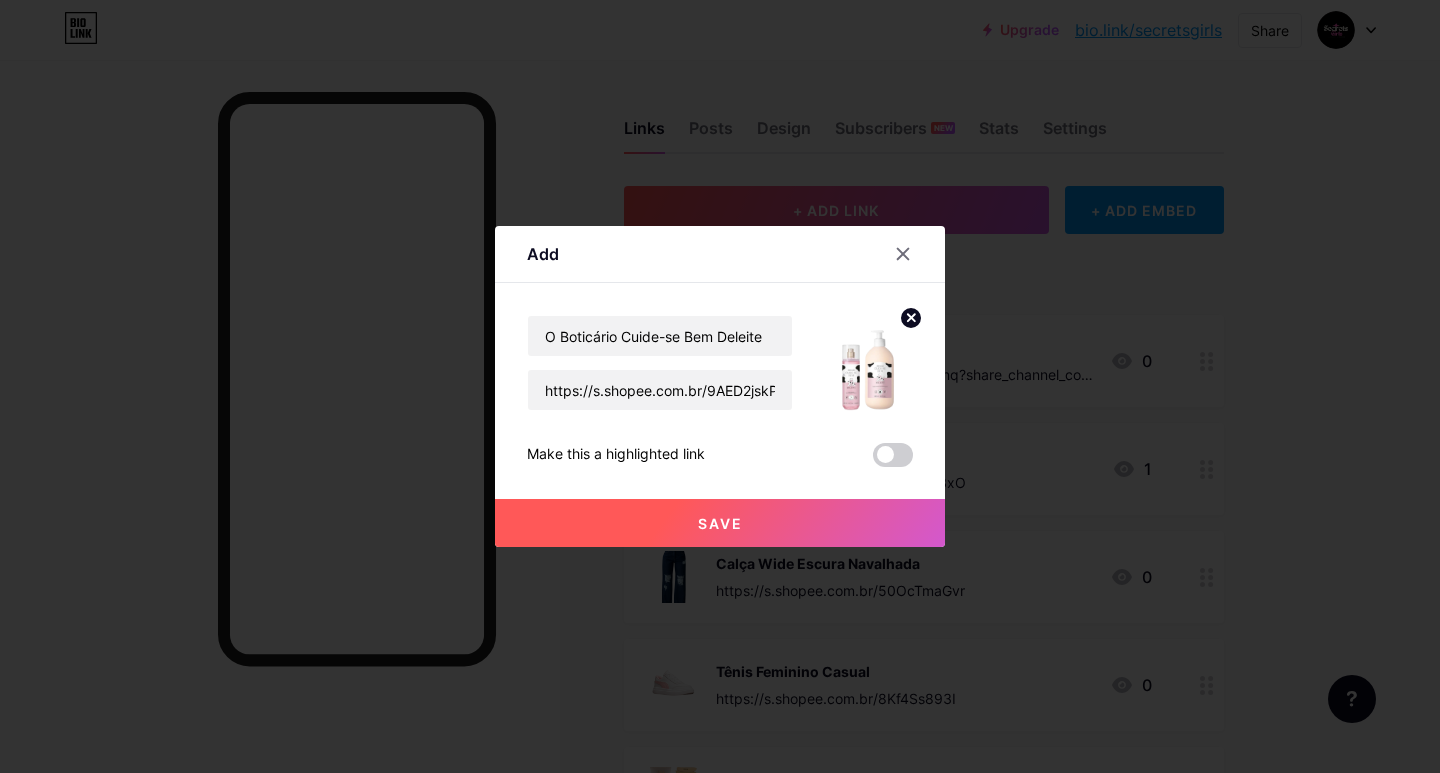 click on "Save" at bounding box center (720, 523) 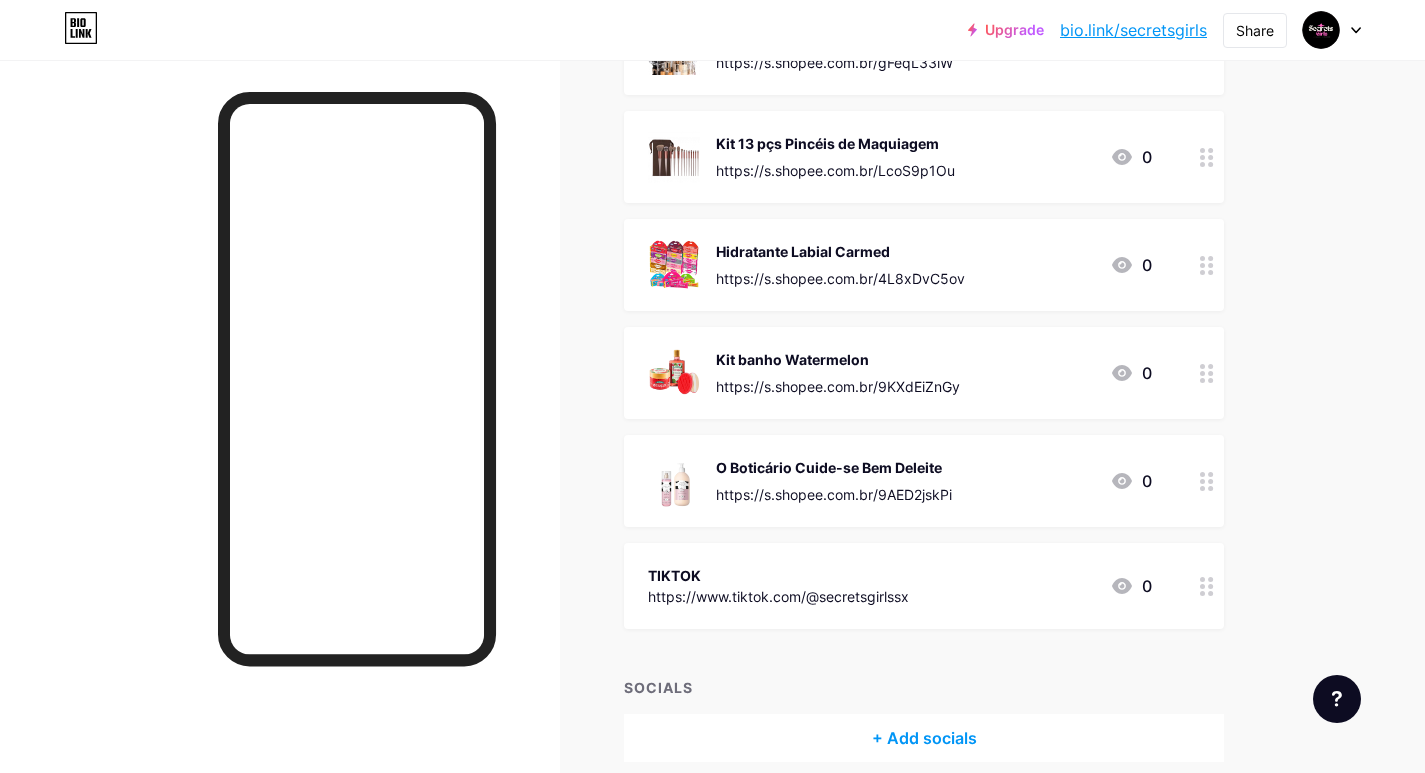scroll, scrollTop: 1588, scrollLeft: 0, axis: vertical 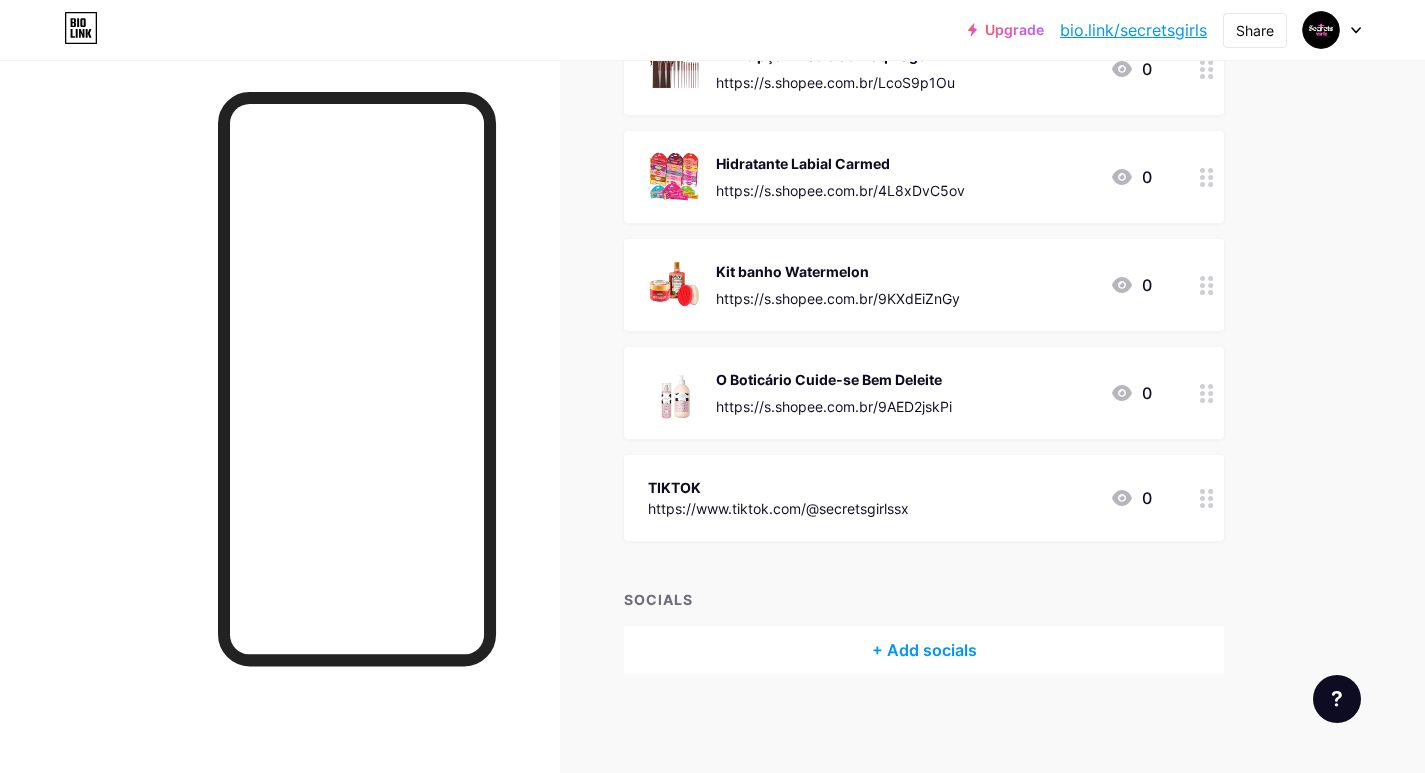 click on "https://s.shopee.com.br/9AED2jskPi" at bounding box center (834, 406) 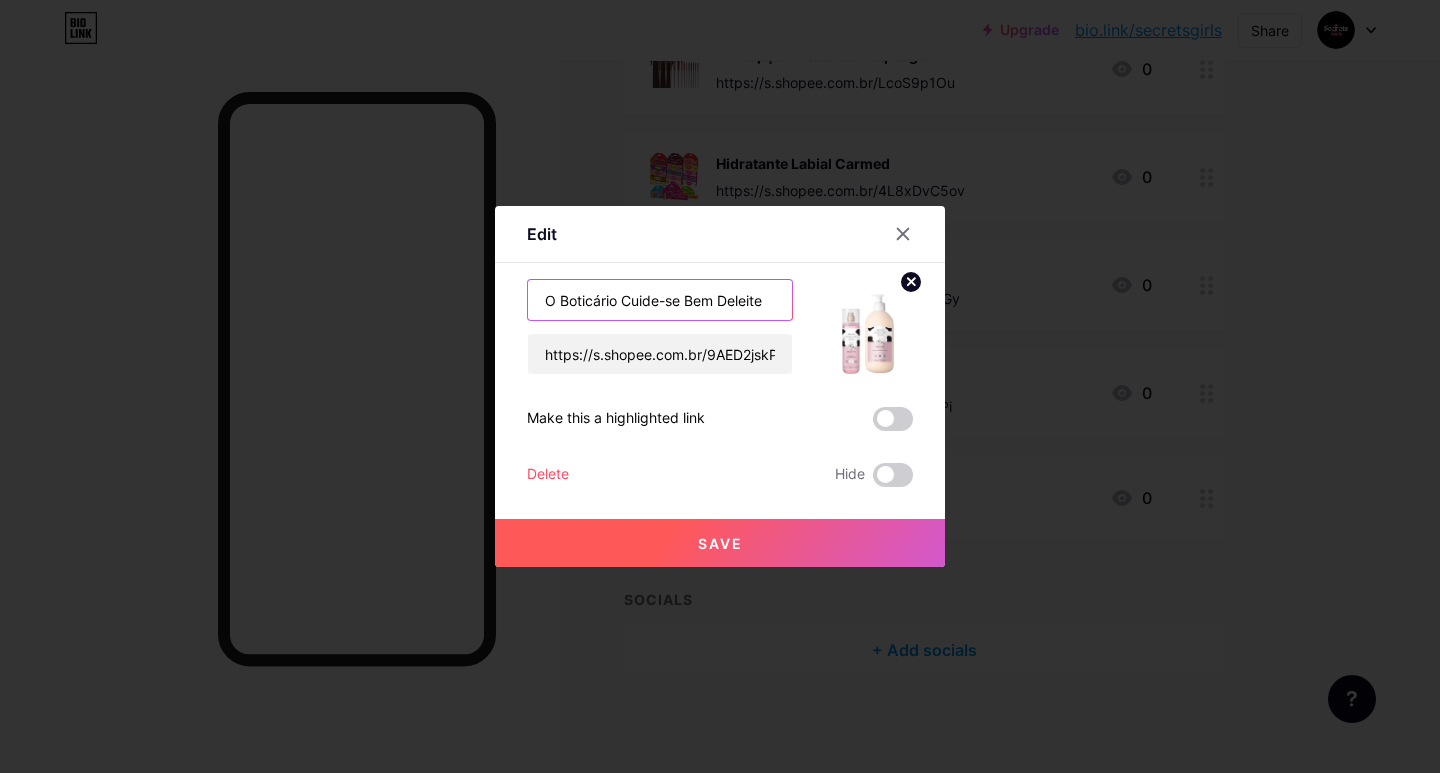 click on "O Boticário Cuide-se Bem Deleite" at bounding box center (660, 300) 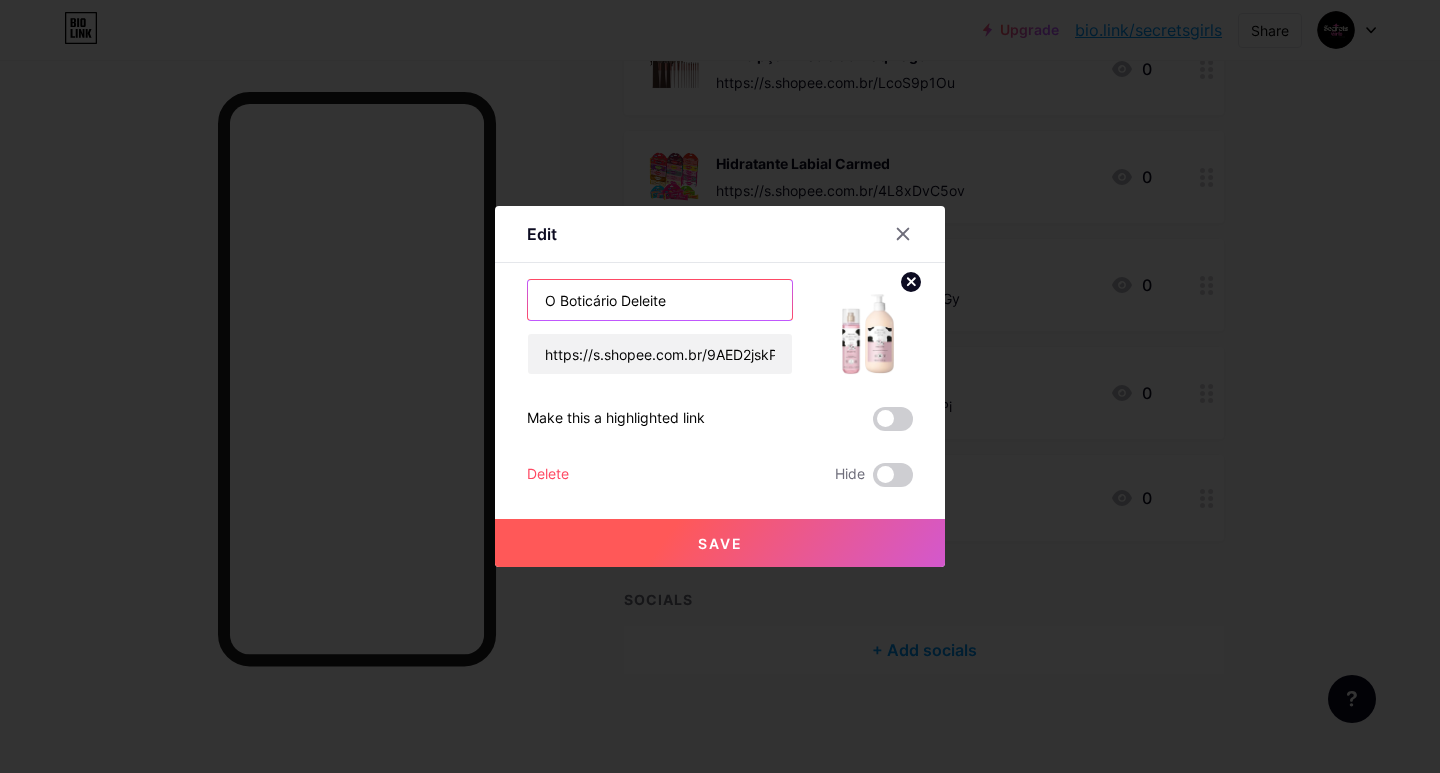 type on "O Boticário Deleite" 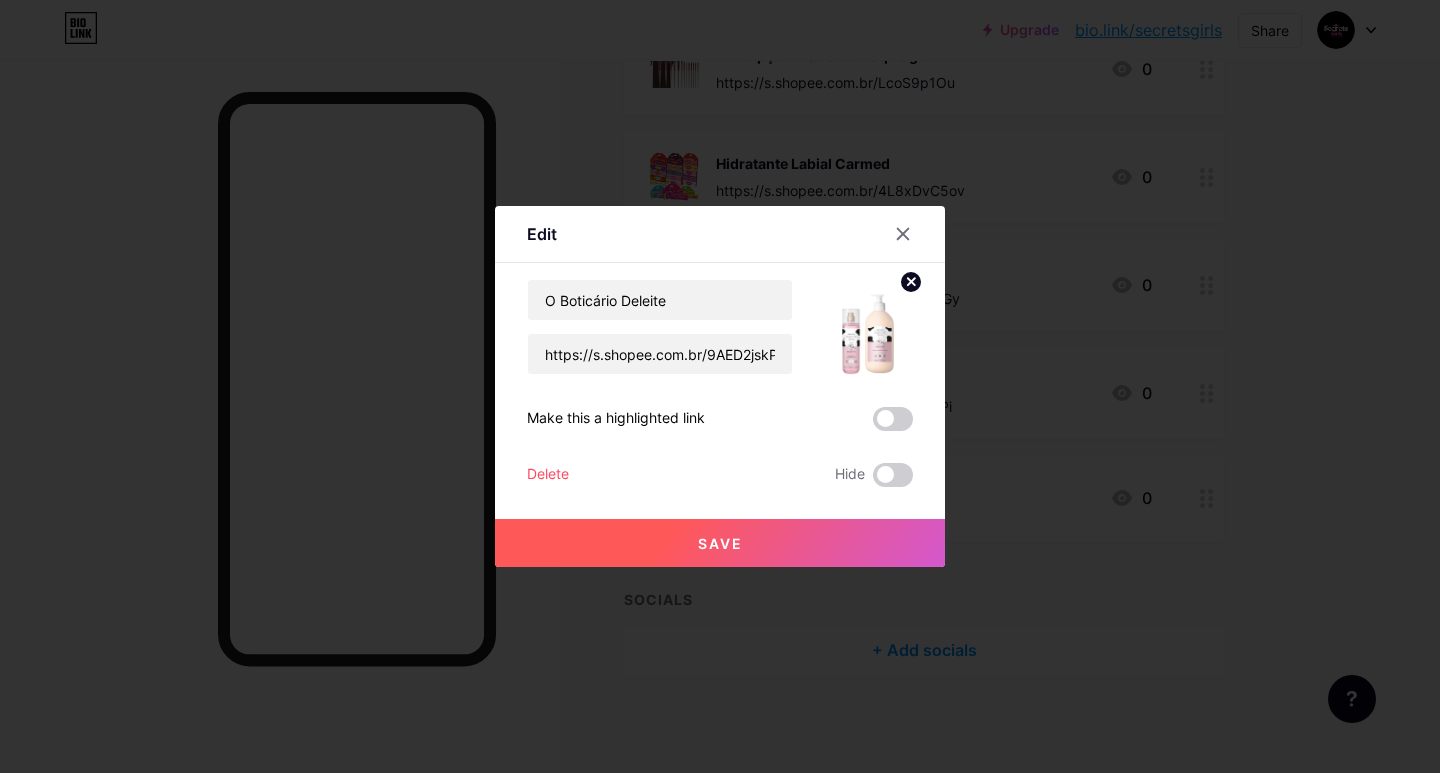 click on "Save" at bounding box center (720, 543) 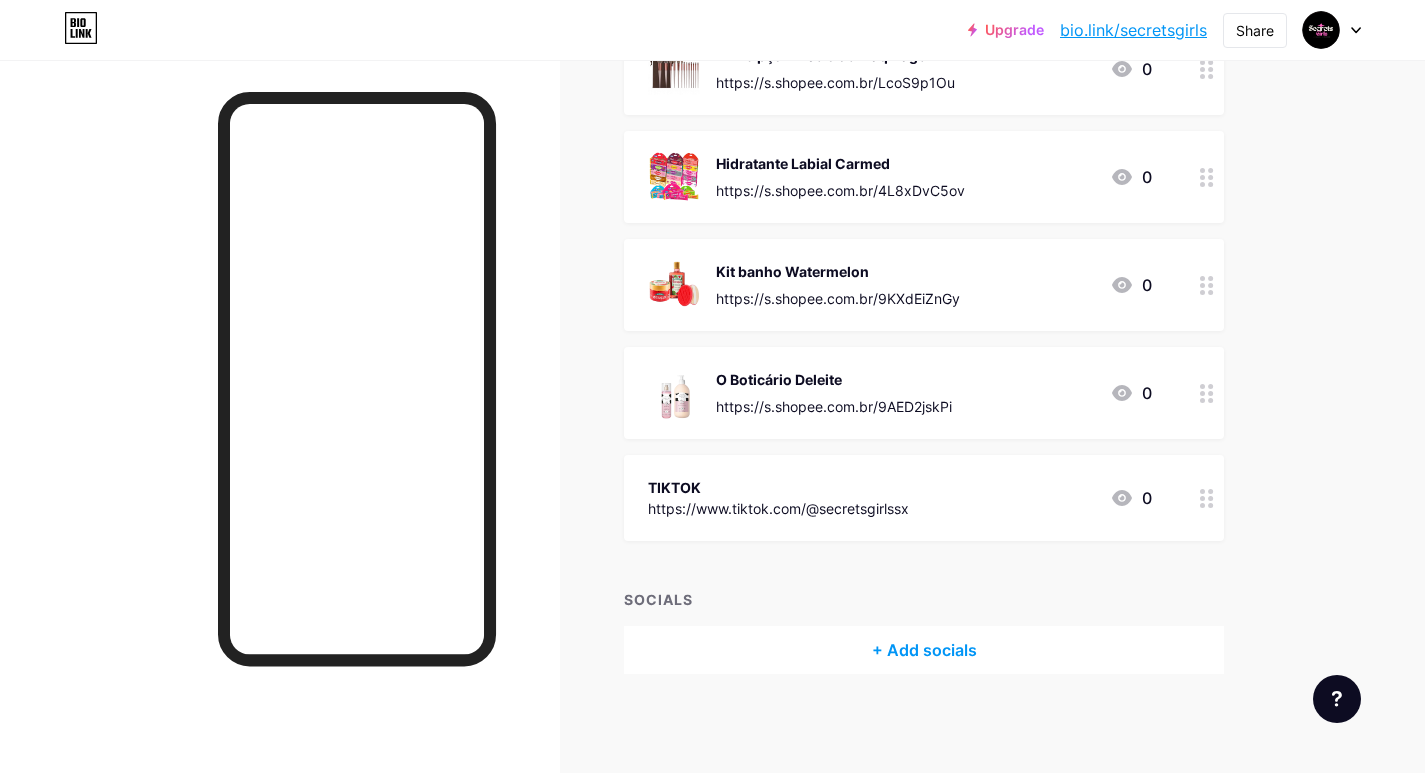 click on "+ Add socials" at bounding box center [924, 650] 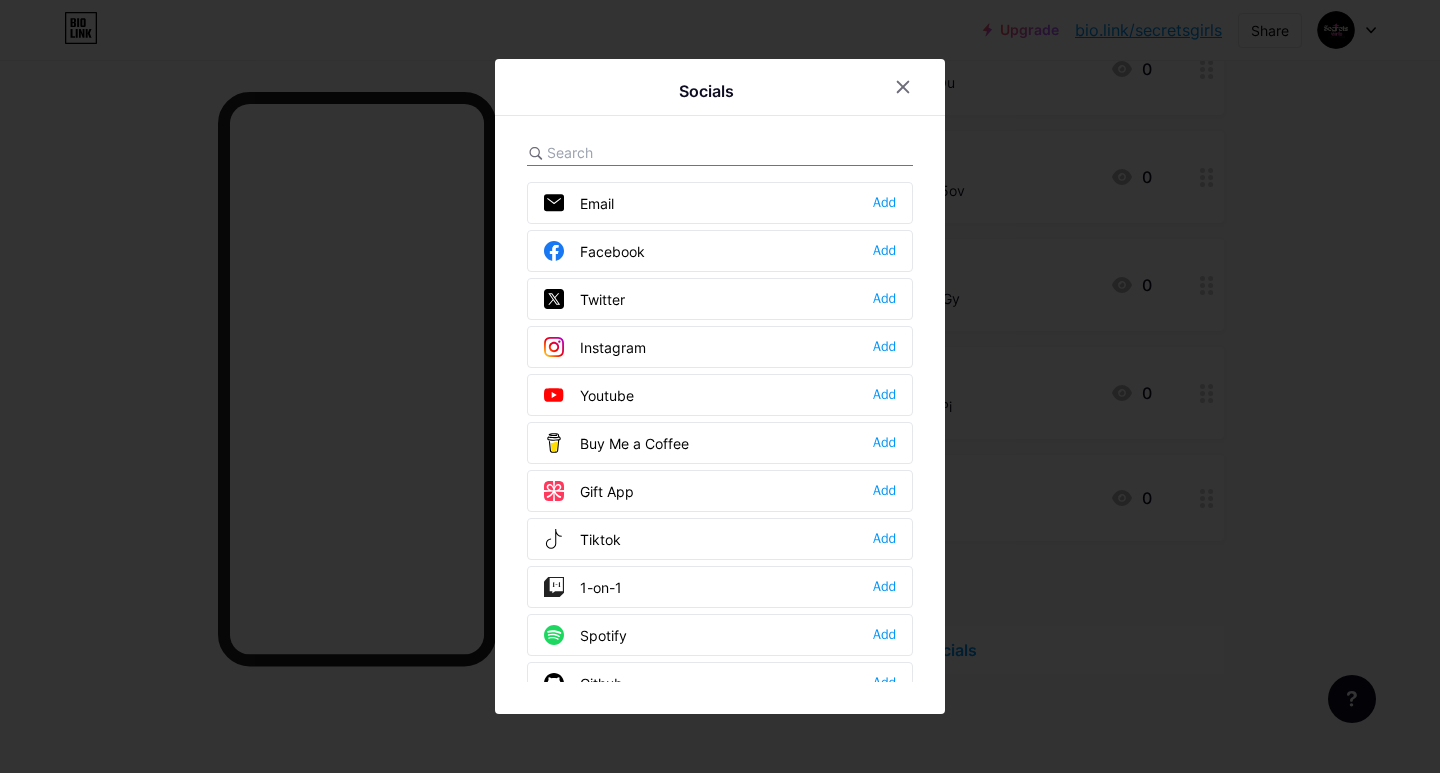 click at bounding box center (720, 386) 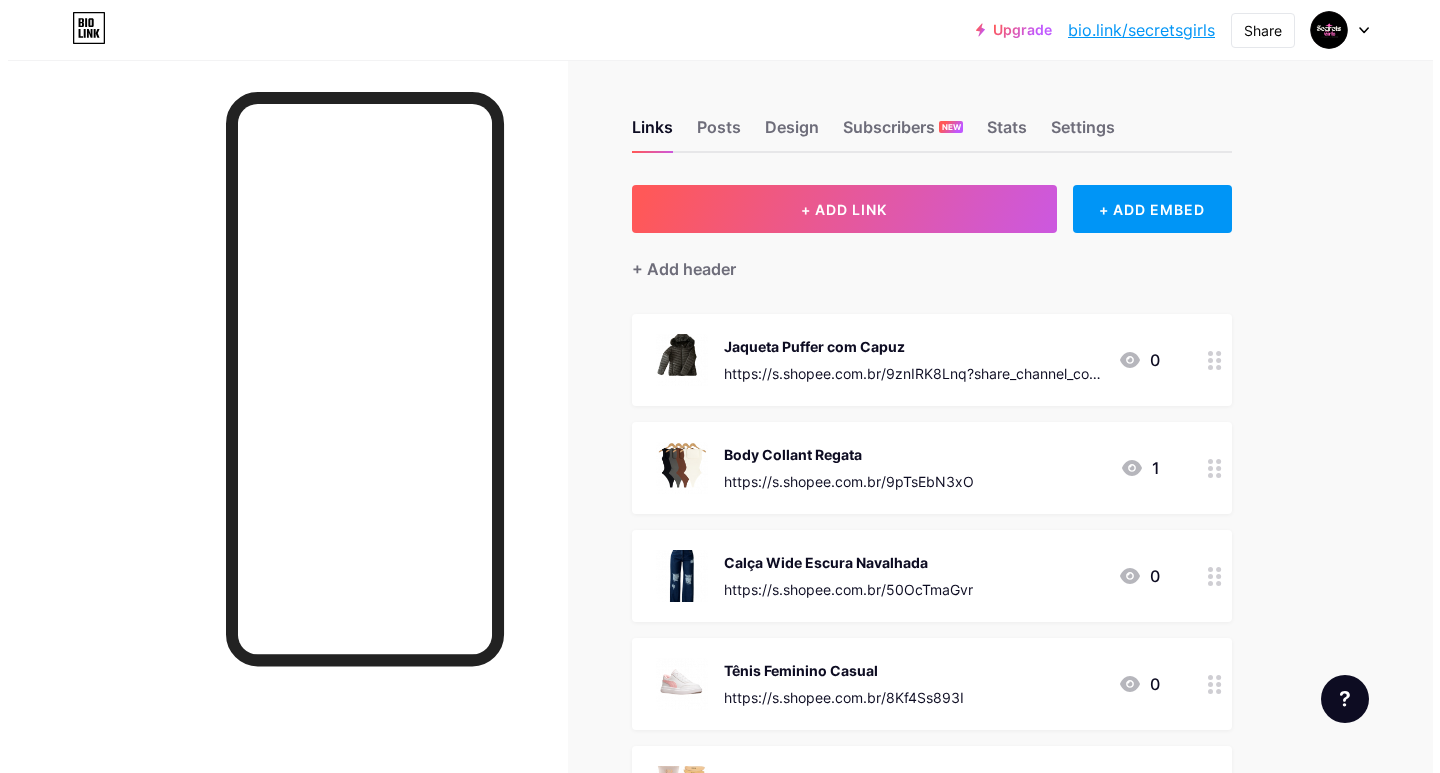 scroll, scrollTop: 0, scrollLeft: 0, axis: both 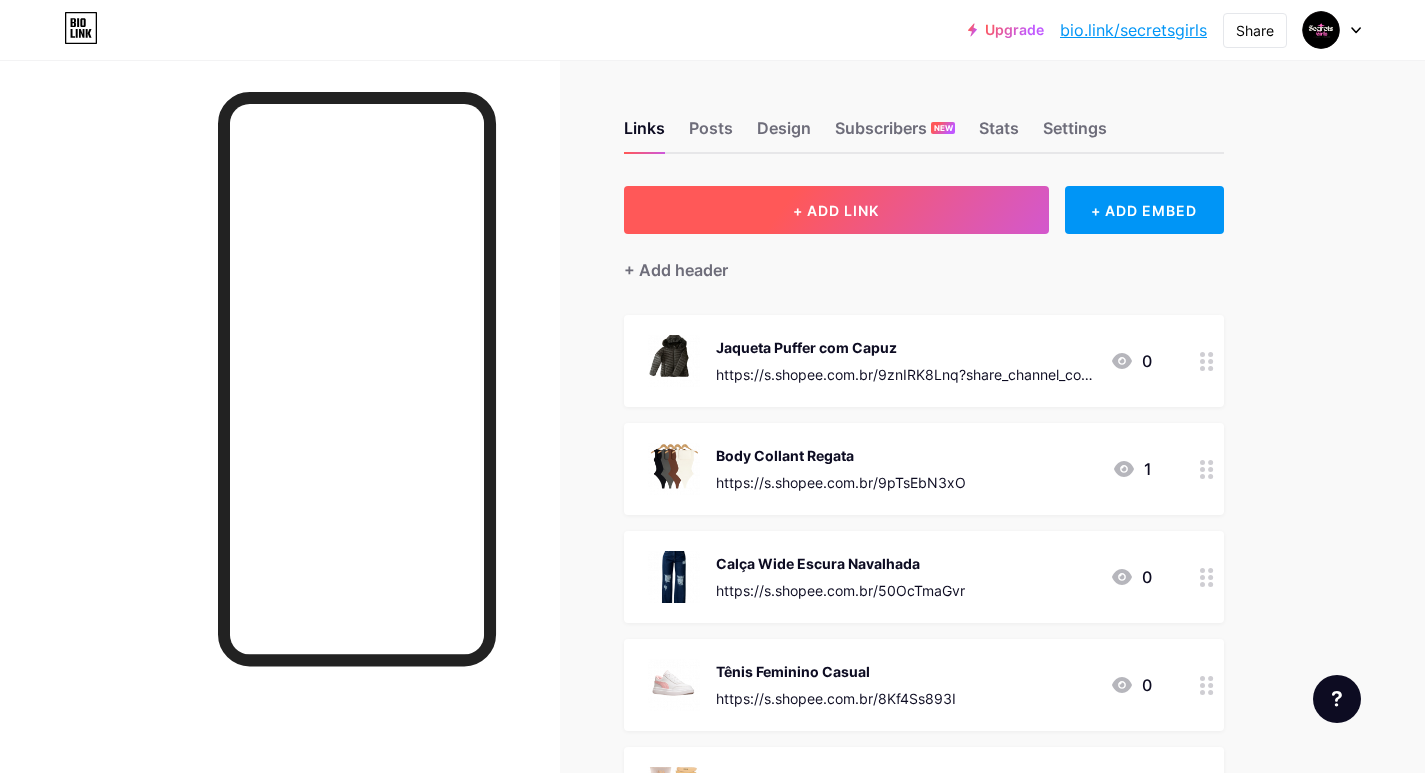 click on "+ ADD LINK" at bounding box center [836, 210] 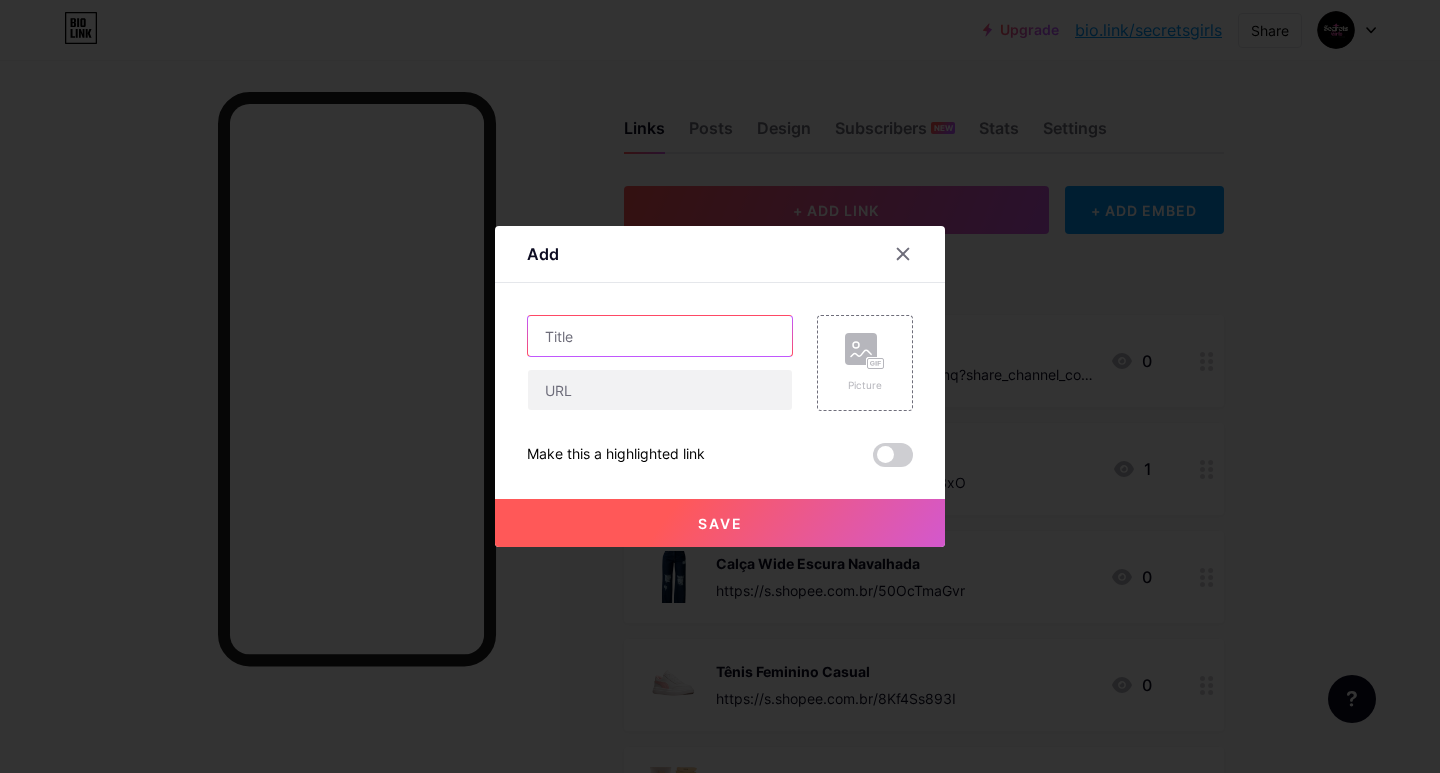 click at bounding box center [660, 336] 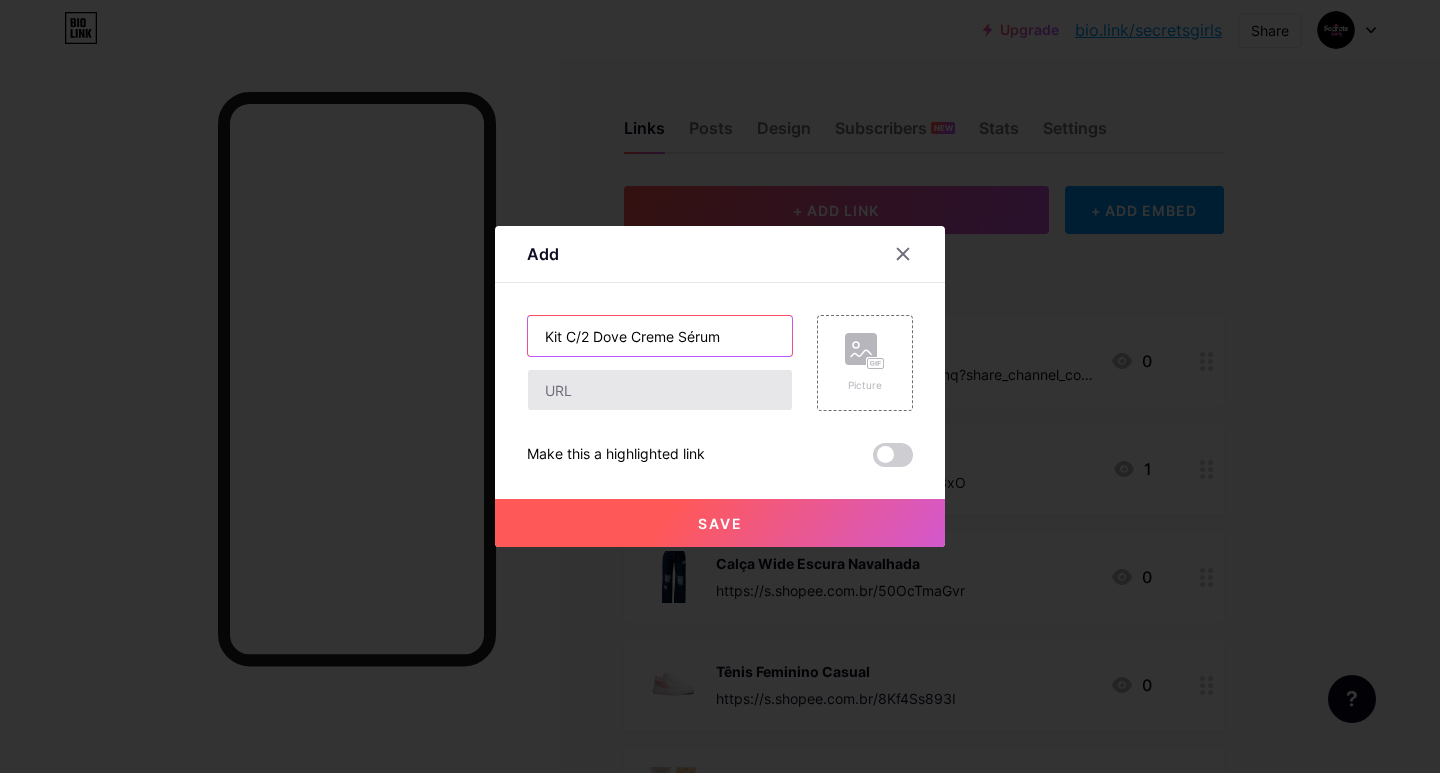 type on "Kit C/2 Dove Creme Sérum" 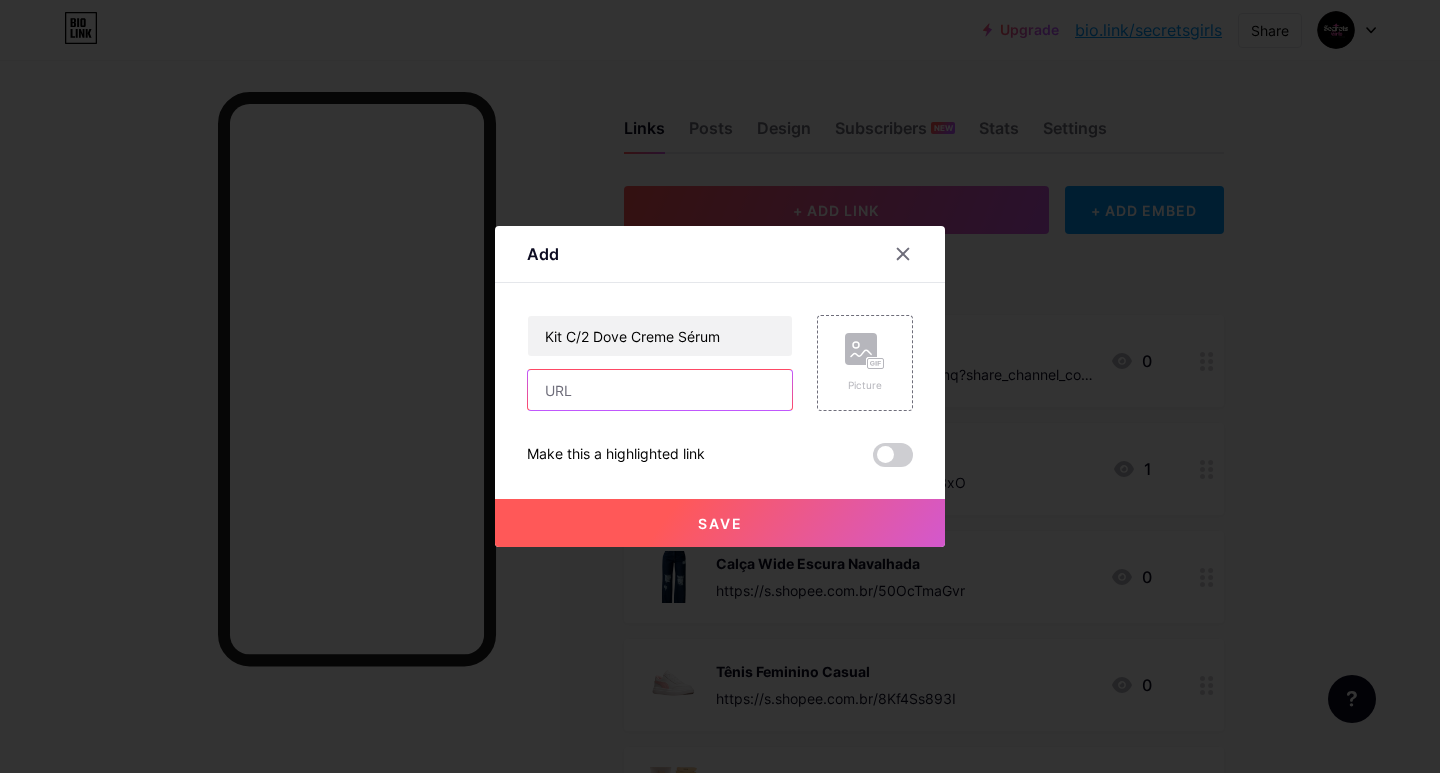 click at bounding box center [660, 390] 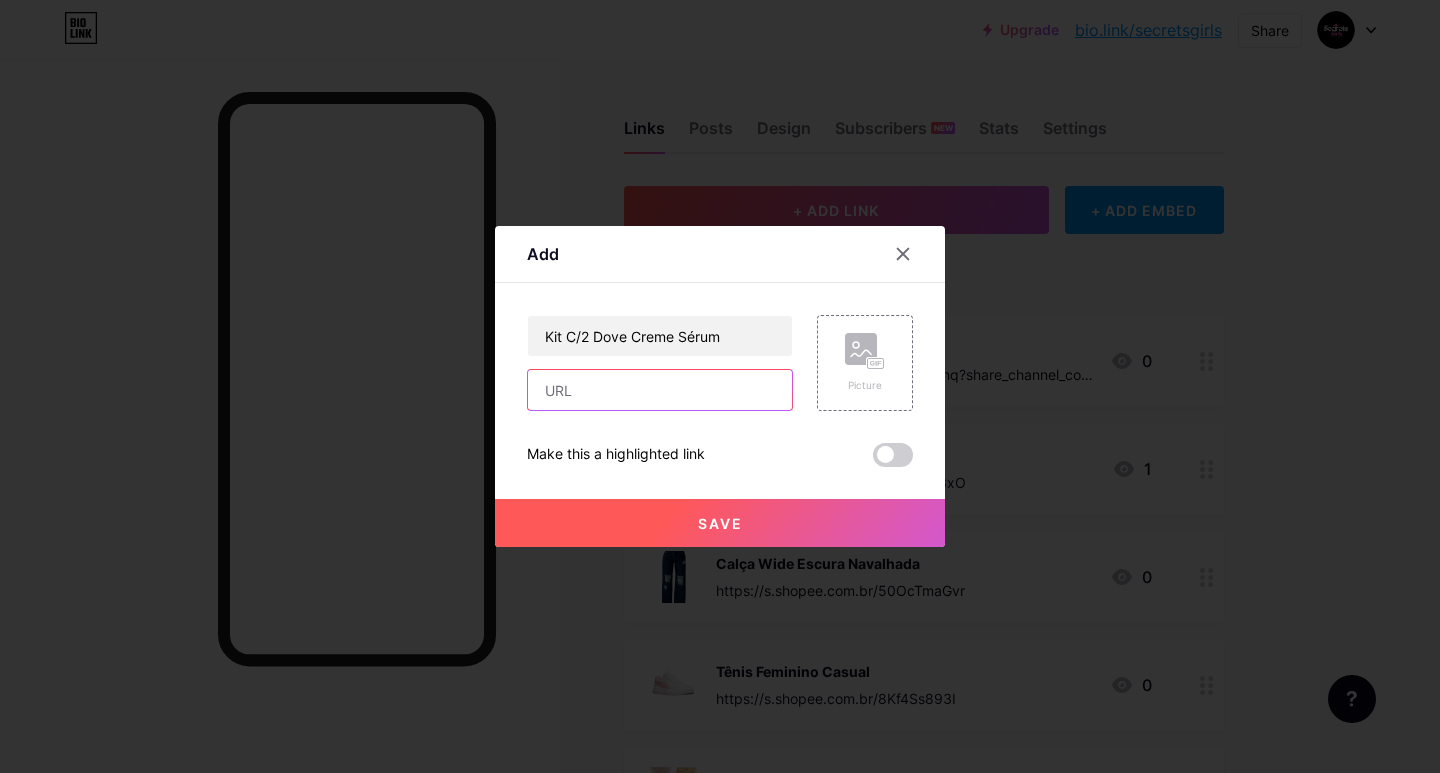 paste on "https://s.shopee.com.br/1BBvWj0bop" 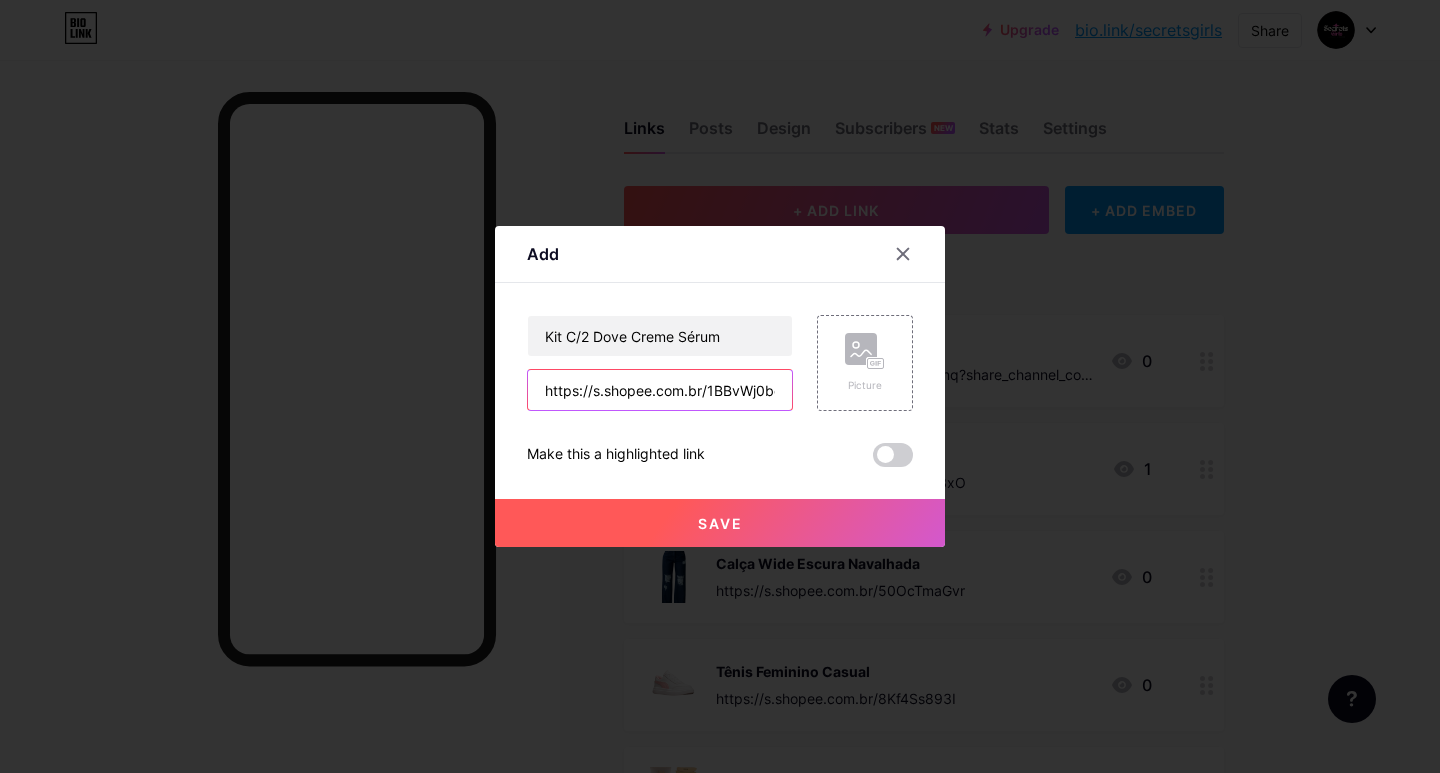 scroll, scrollTop: 0, scrollLeft: 16, axis: horizontal 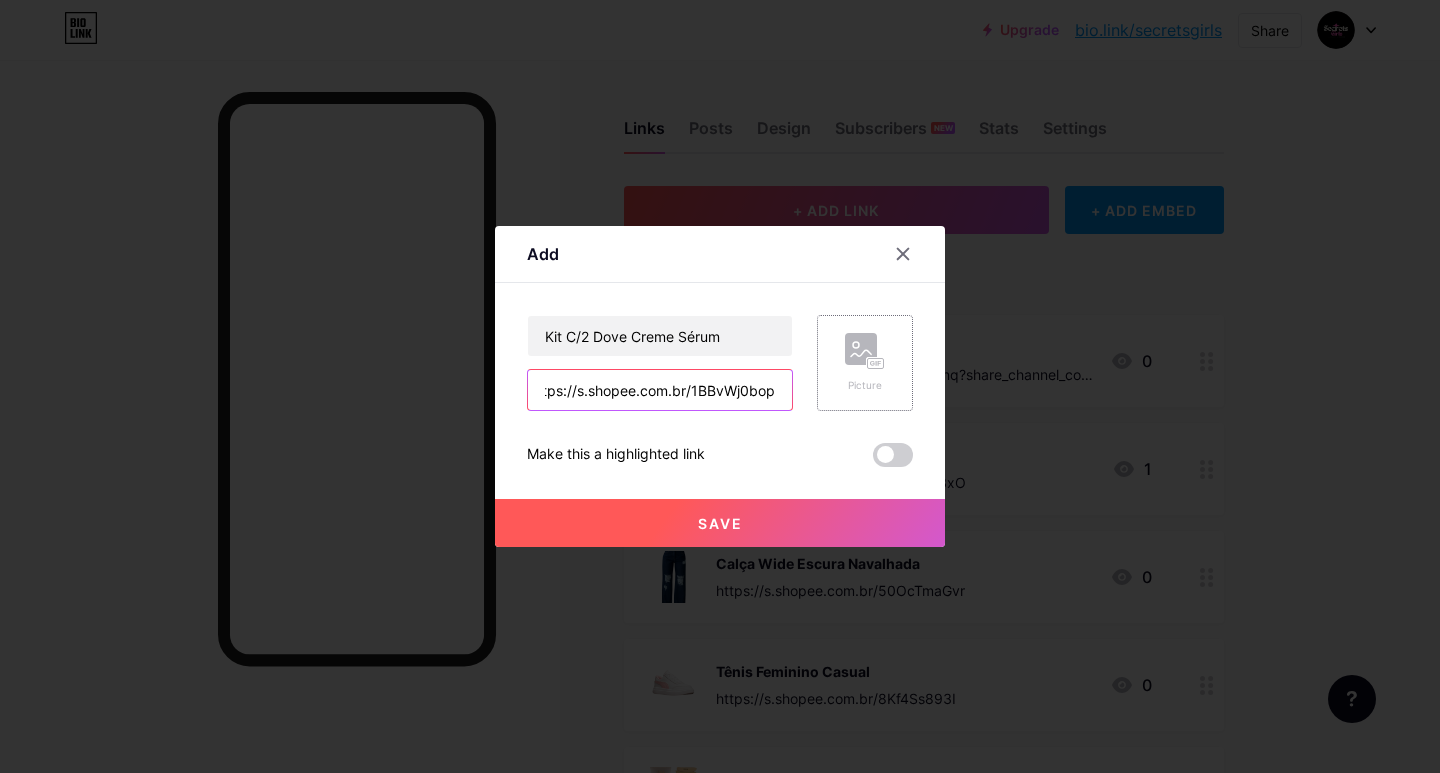 type on "https://s.shopee.com.br/1BBvWj0bop" 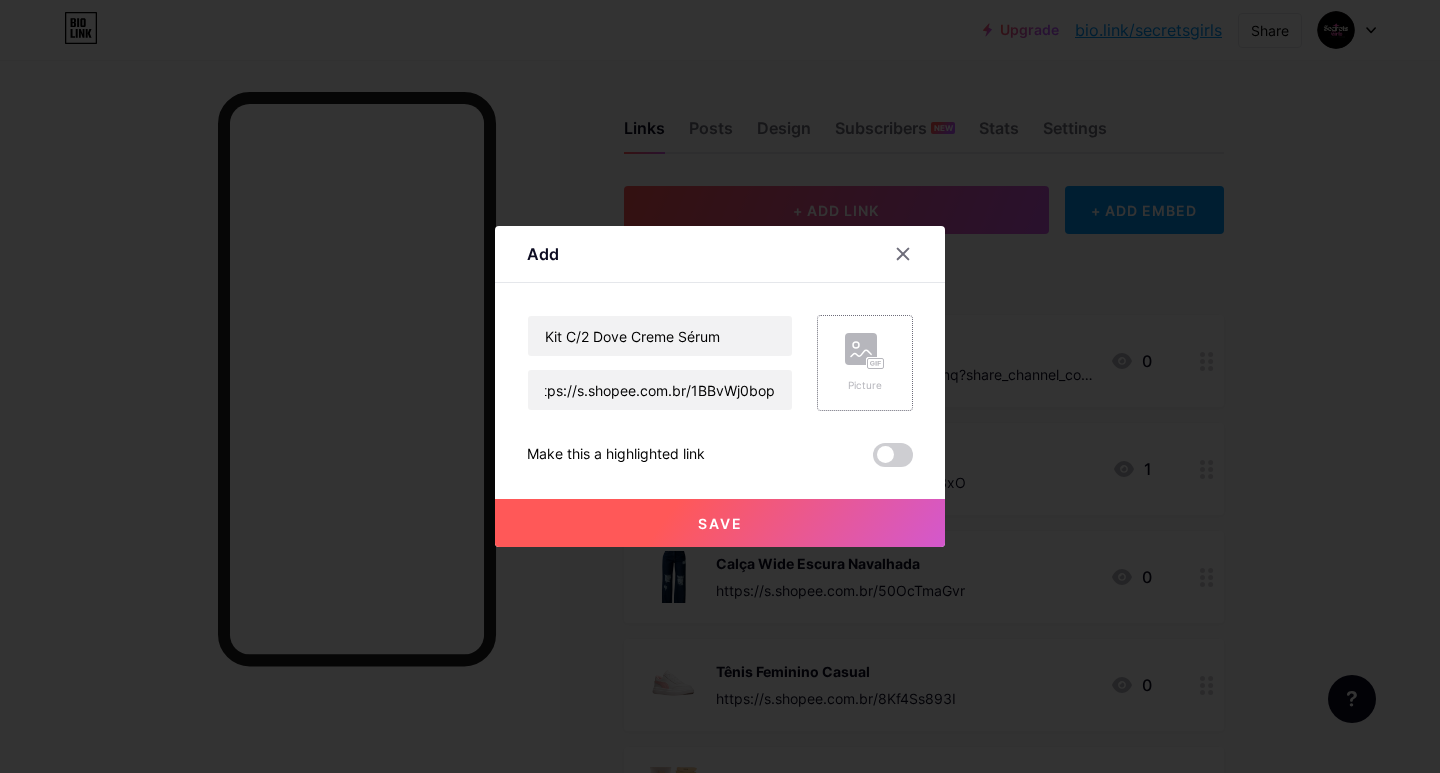 click 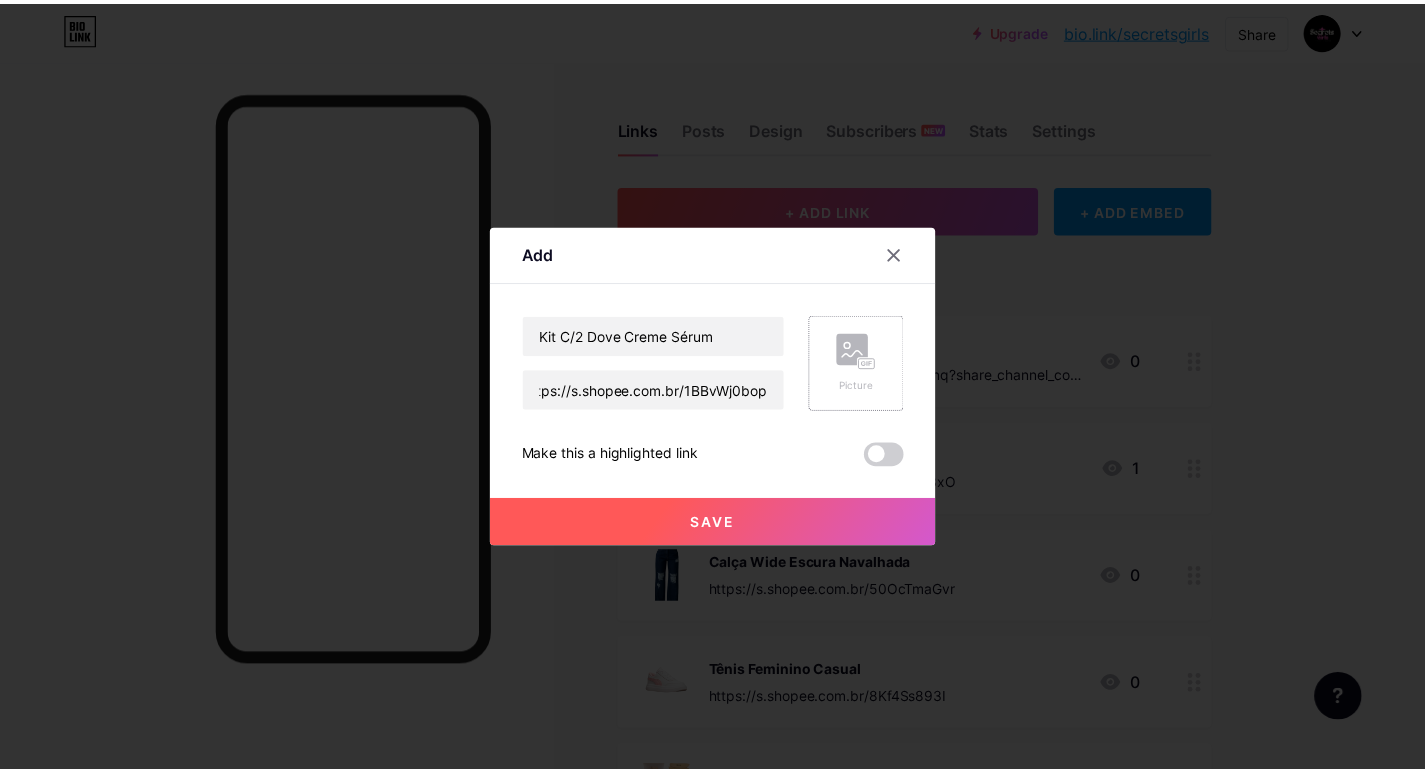 scroll, scrollTop: 0, scrollLeft: 0, axis: both 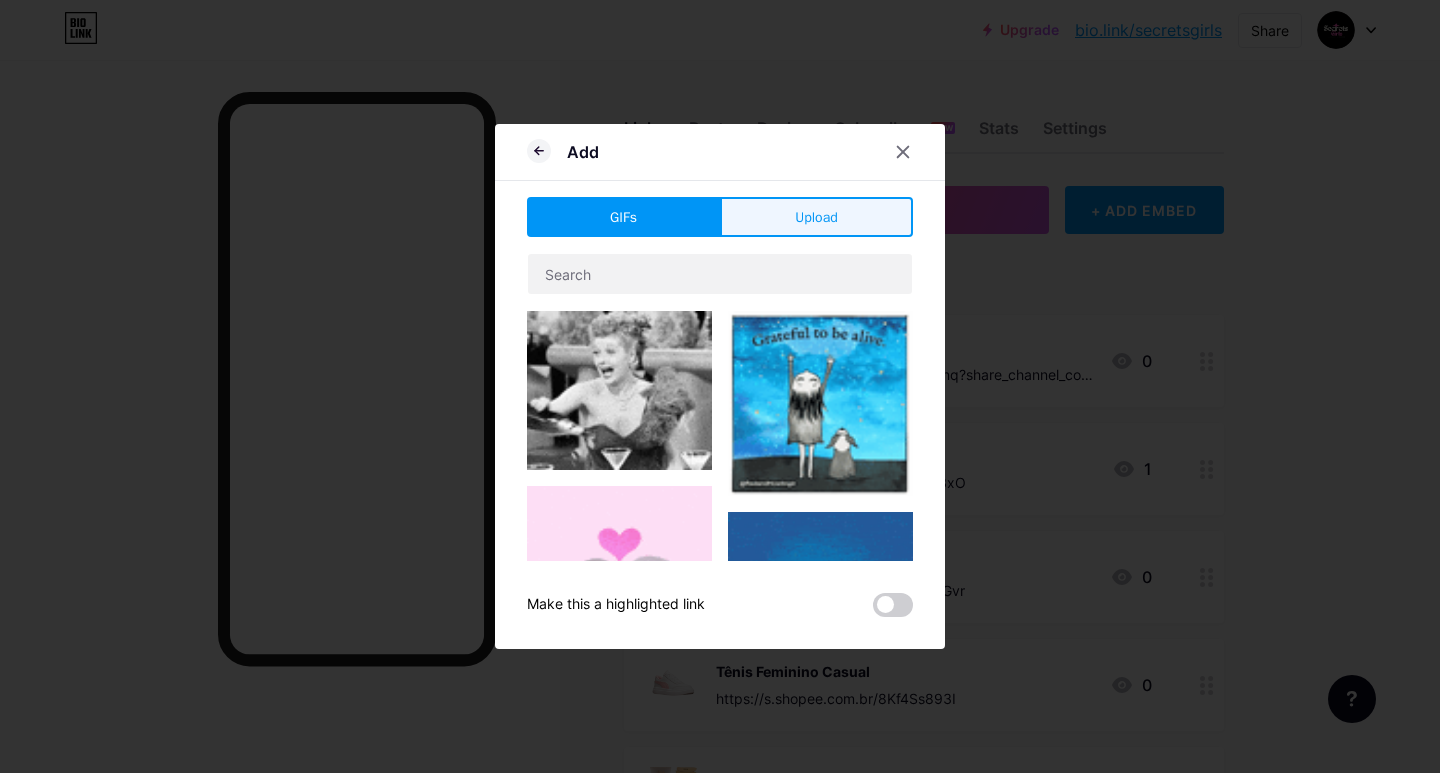 click on "Upload" at bounding box center (816, 217) 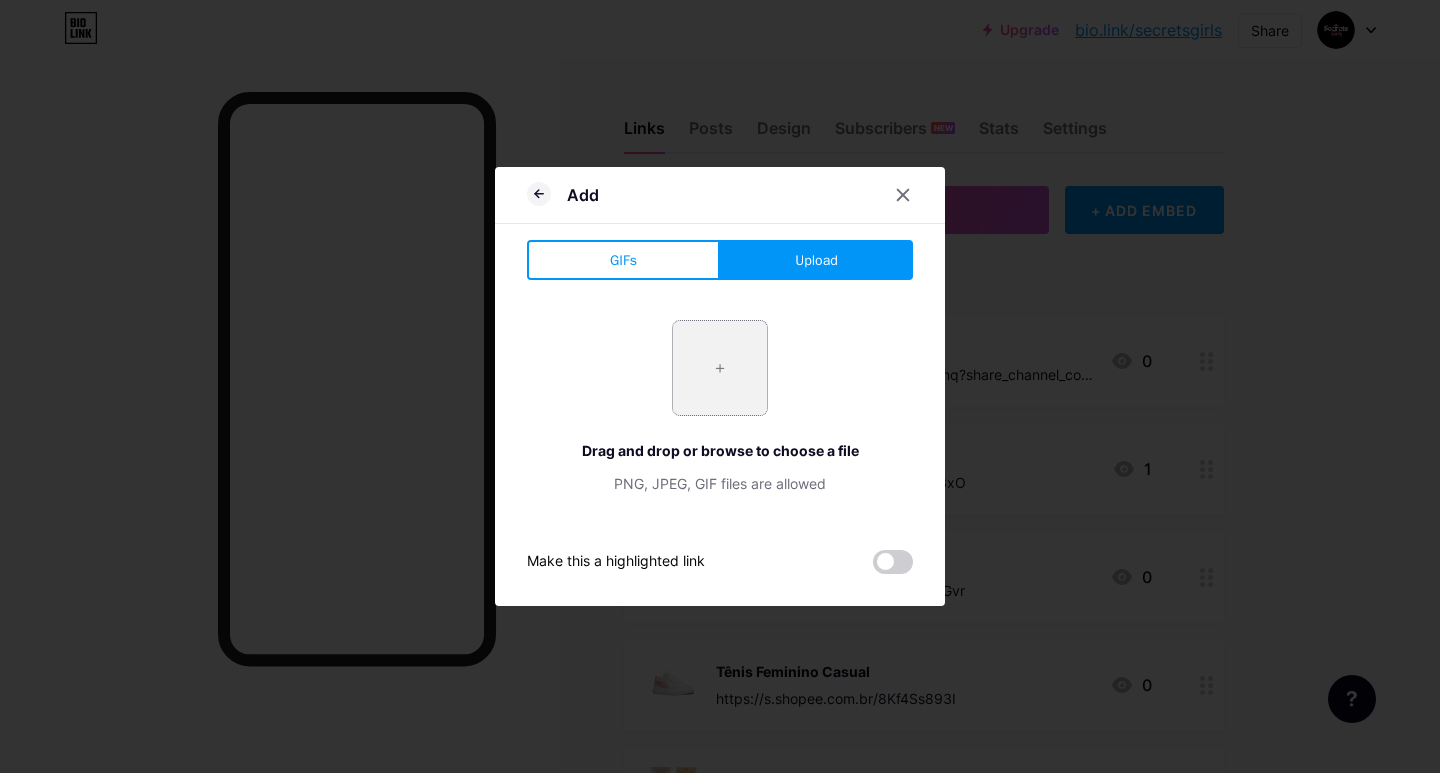 click at bounding box center [720, 368] 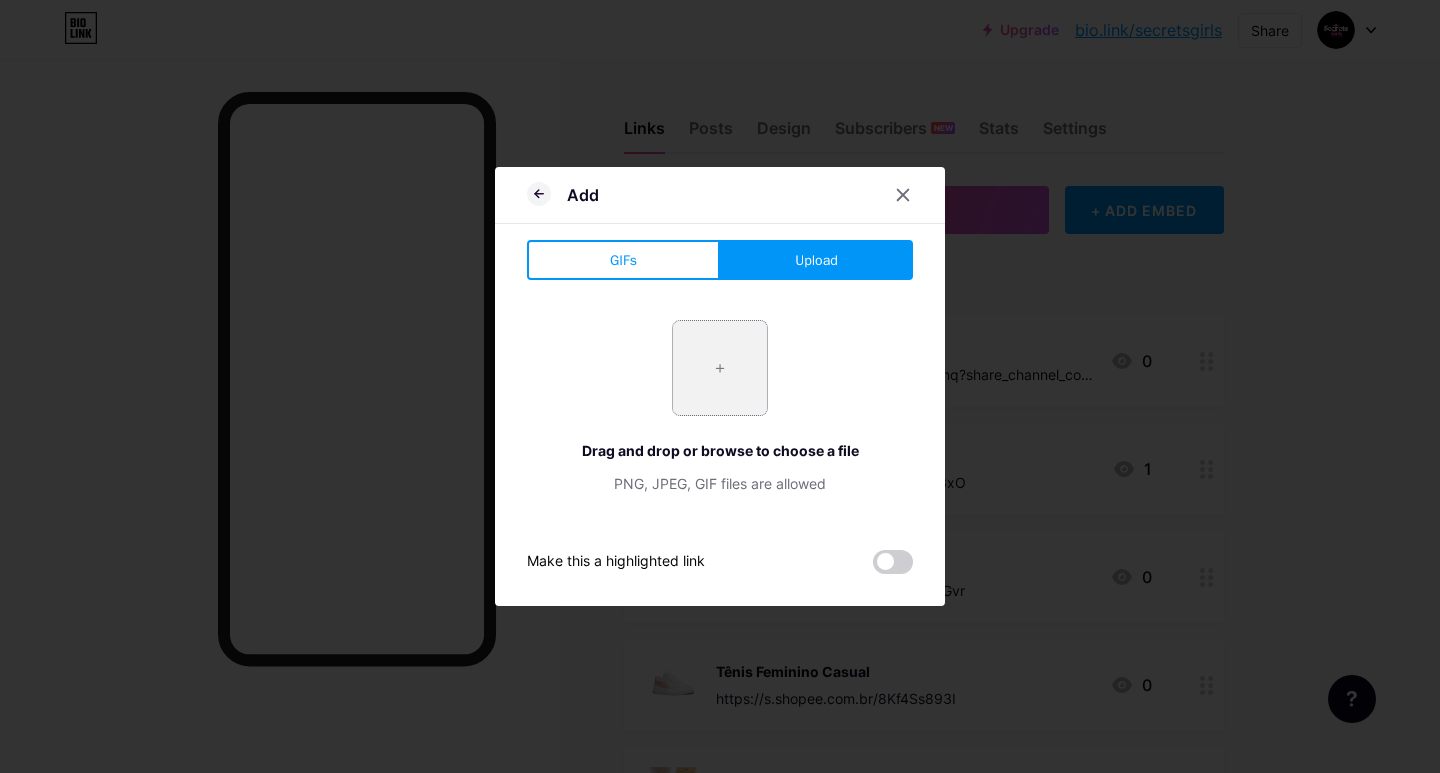 type on "C:\fakepath\desodorante-dove-serum-previne-escurecimento-removebg-preview.png" 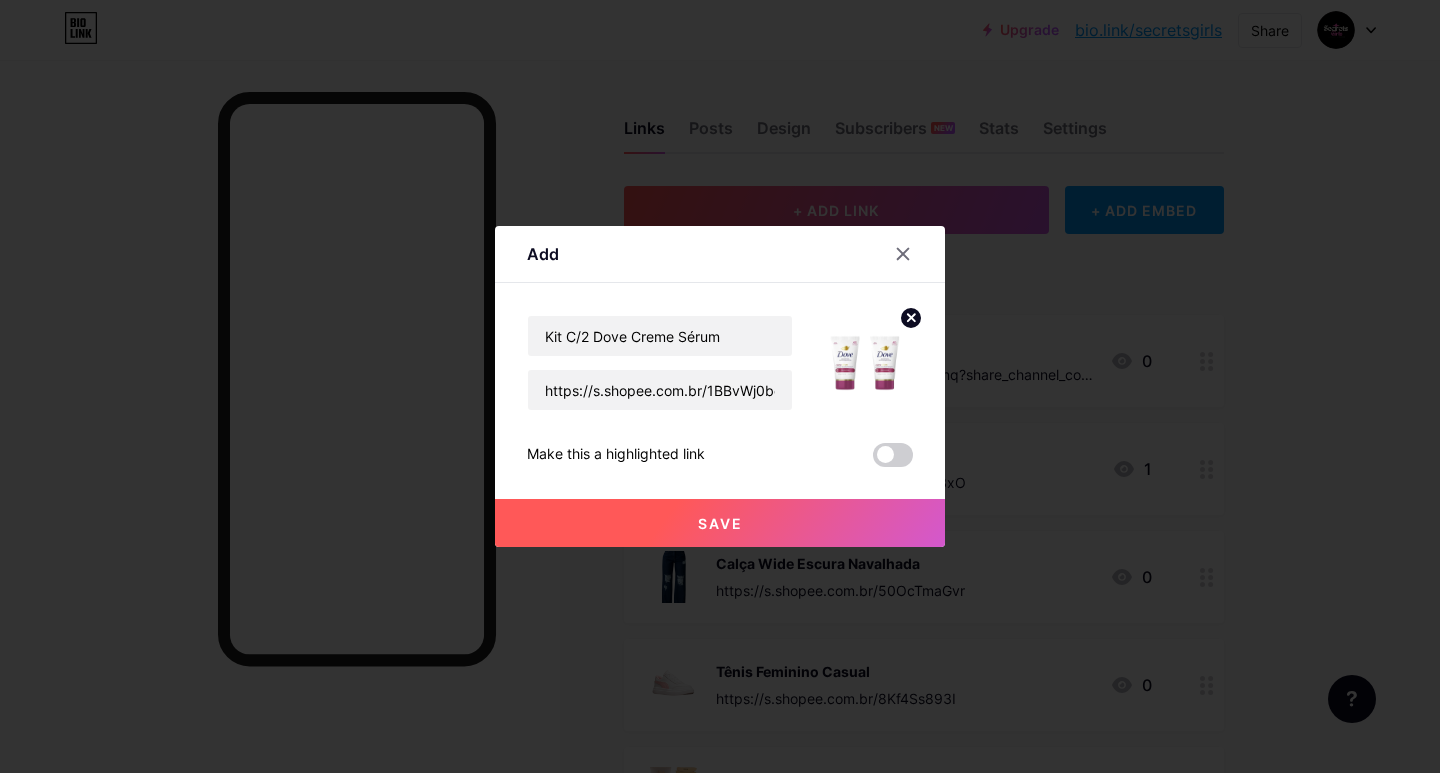 click on "Save" at bounding box center [720, 523] 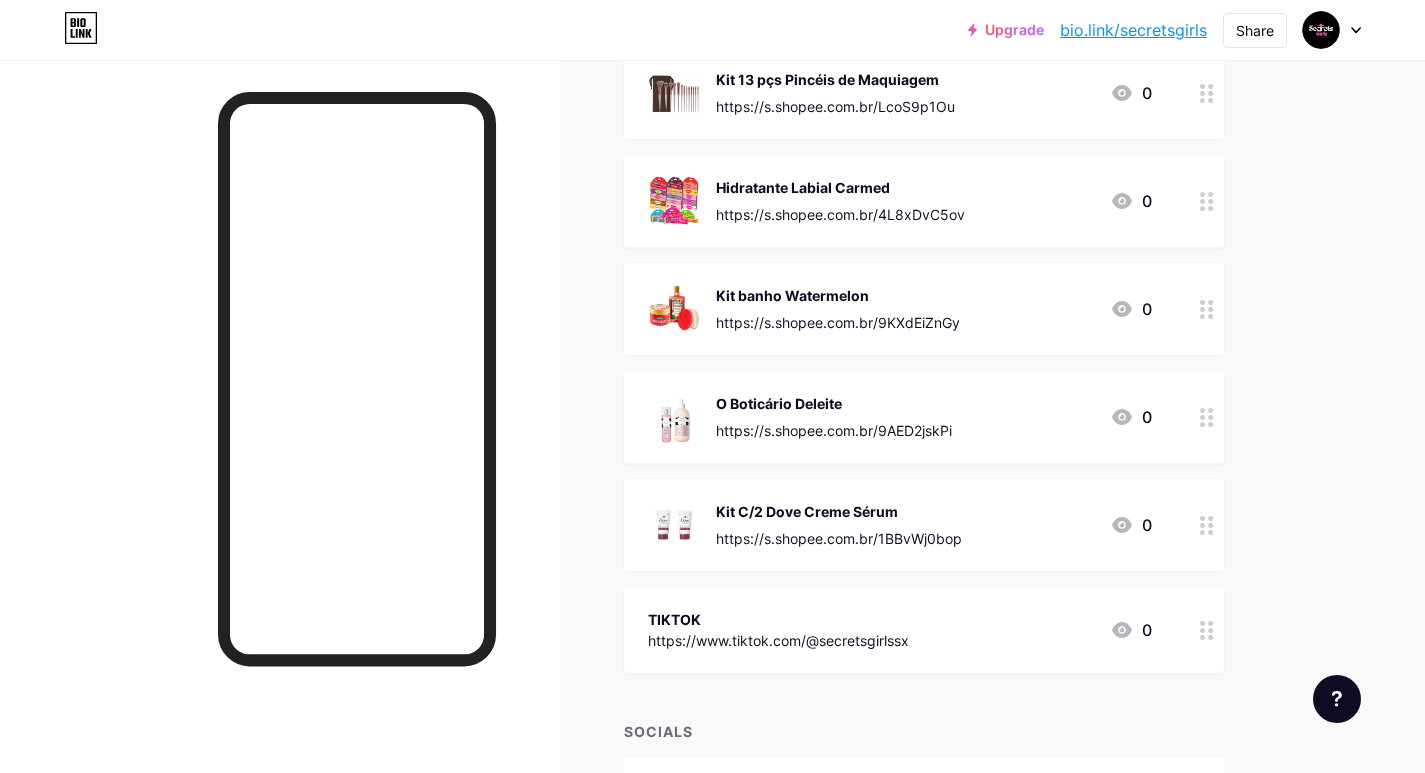 scroll, scrollTop: 1696, scrollLeft: 0, axis: vertical 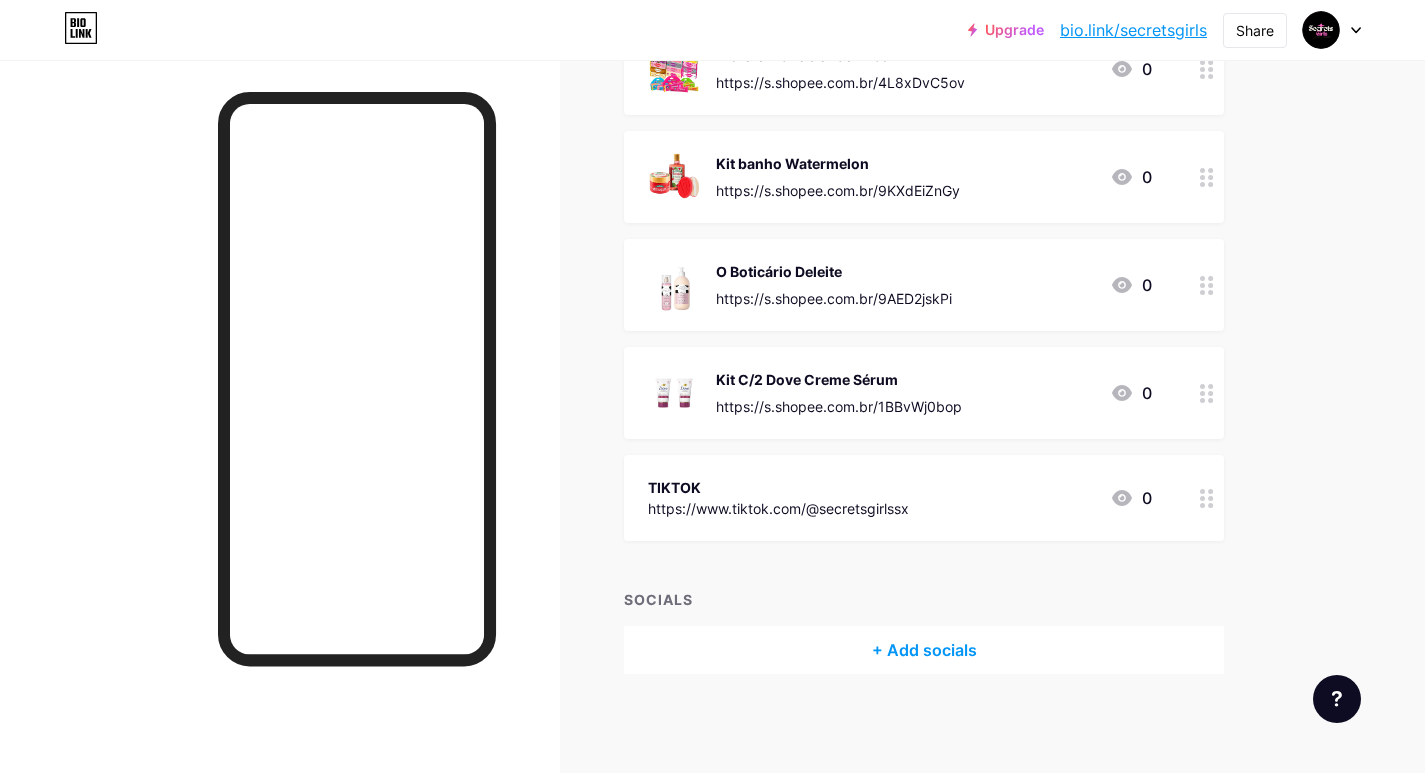 click at bounding box center (1207, 393) 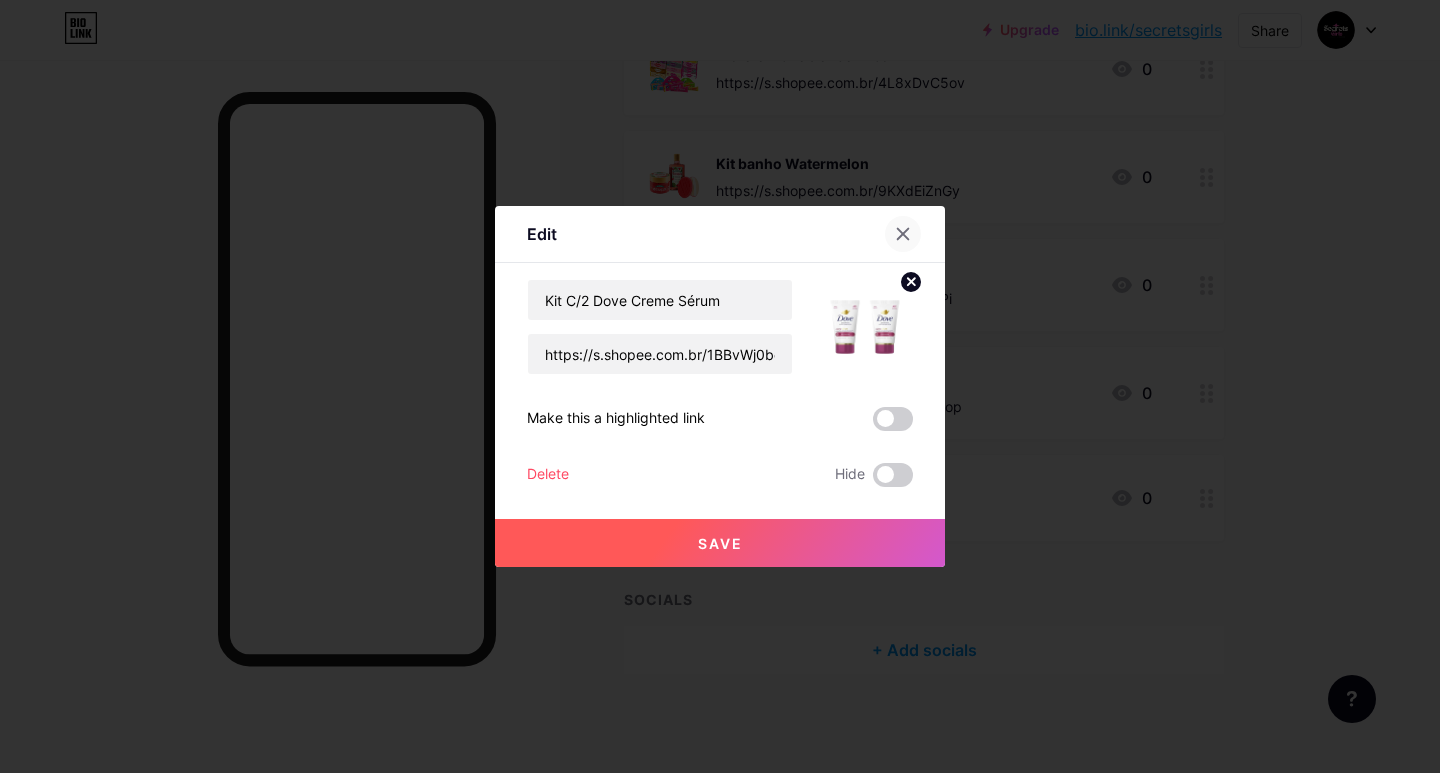 click 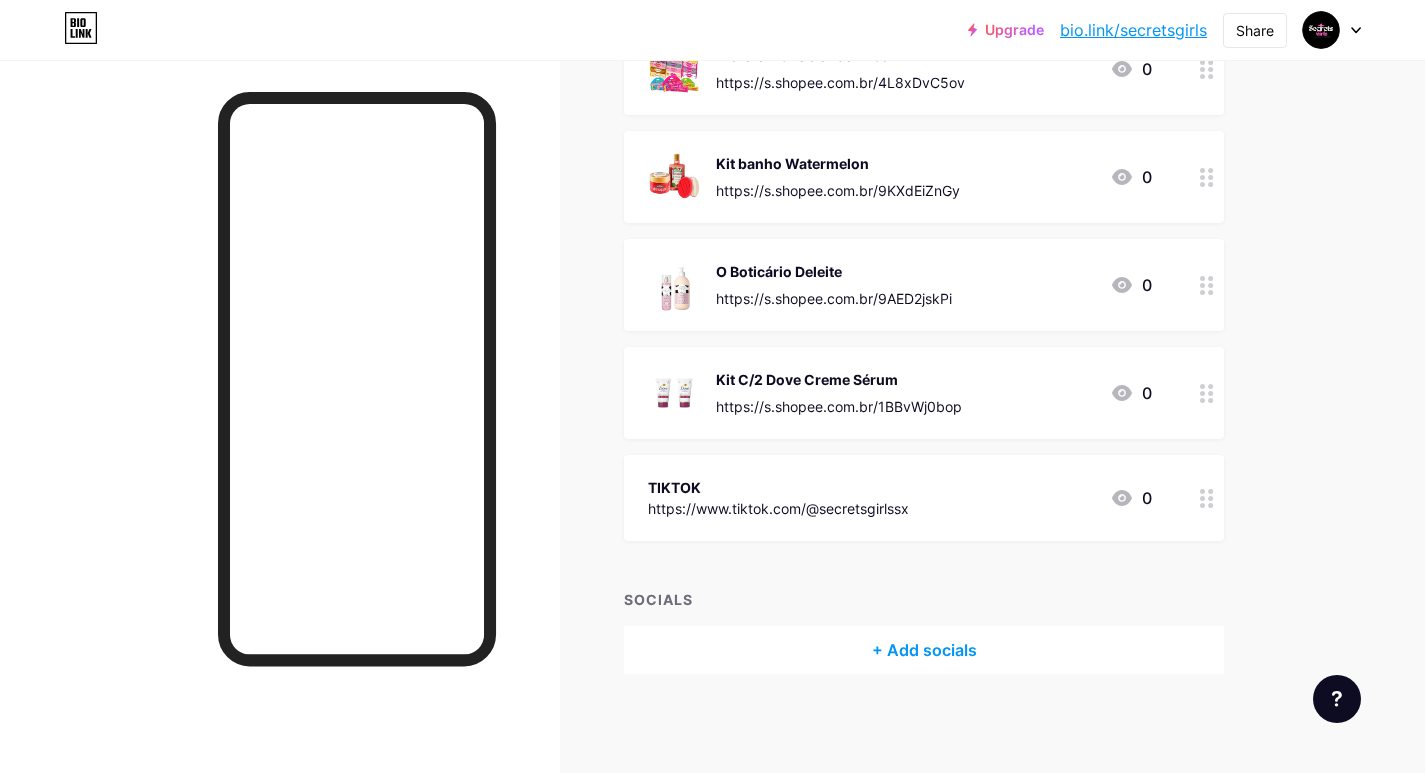 click 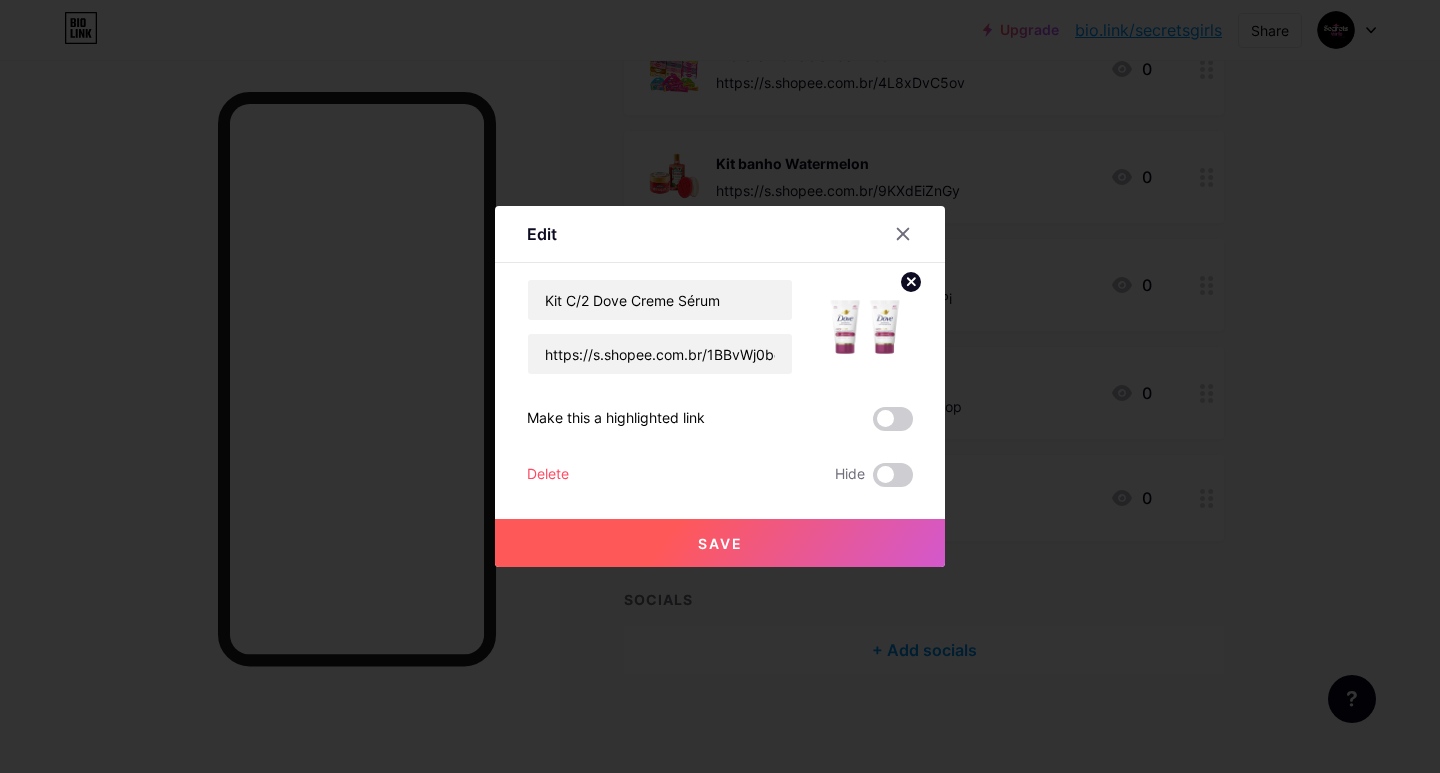 click on "Delete" at bounding box center [548, 475] 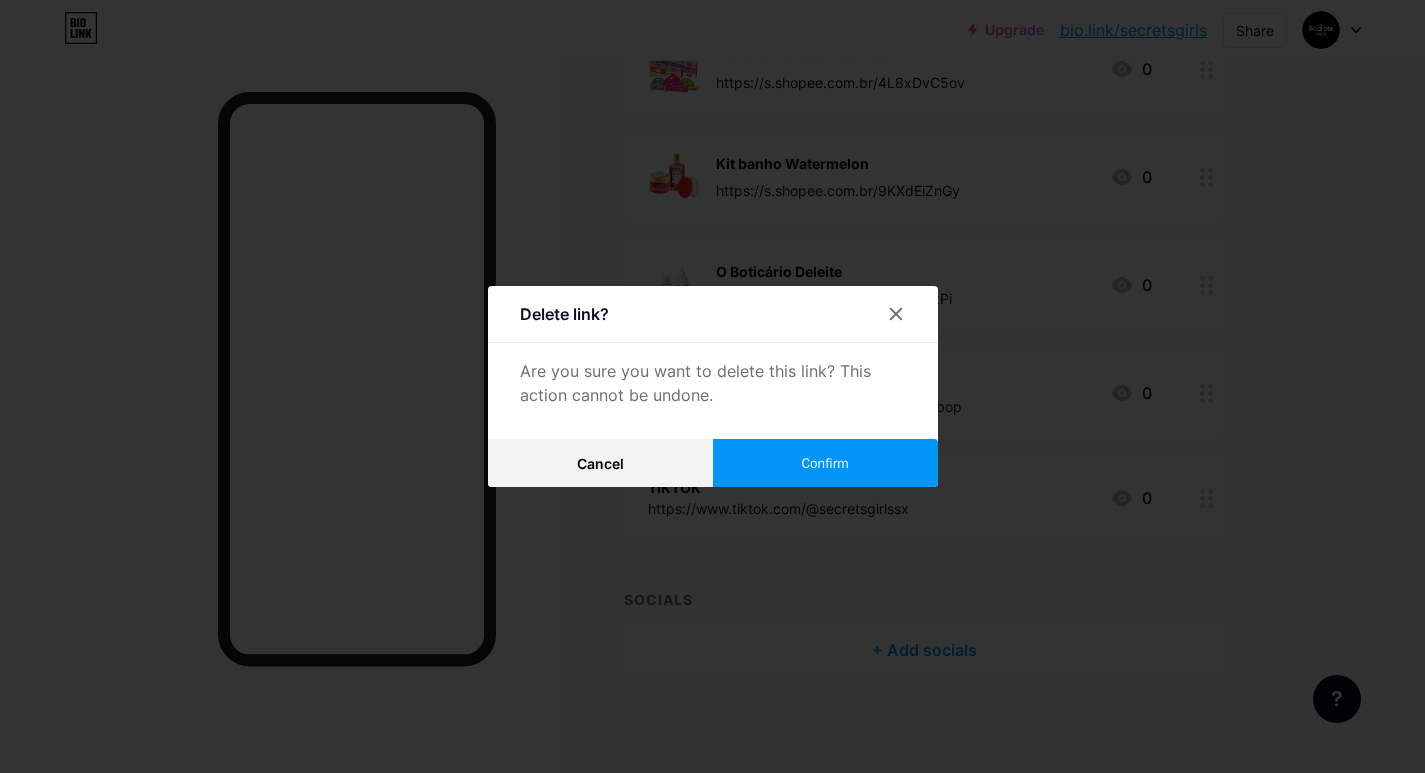 click on "Confirm" at bounding box center [824, 463] 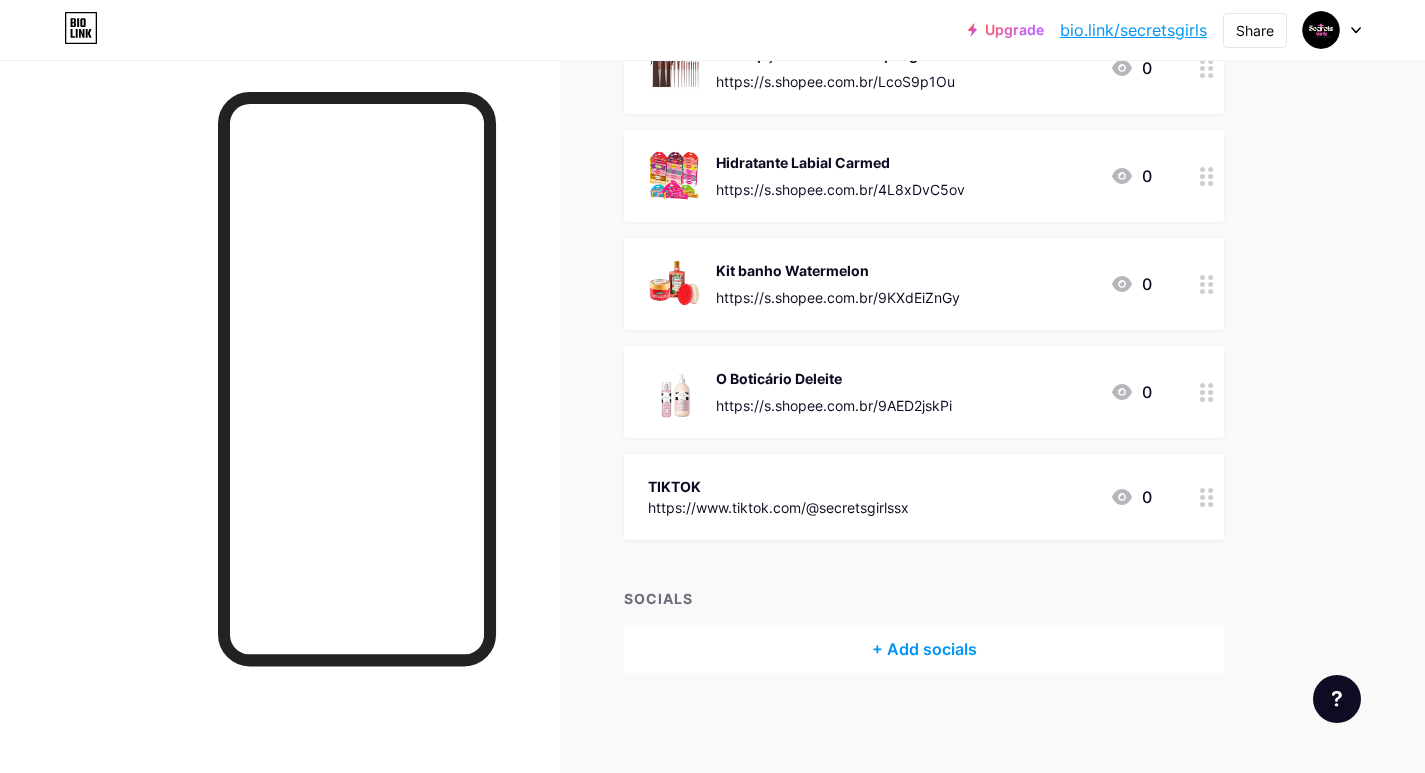 scroll, scrollTop: 1588, scrollLeft: 0, axis: vertical 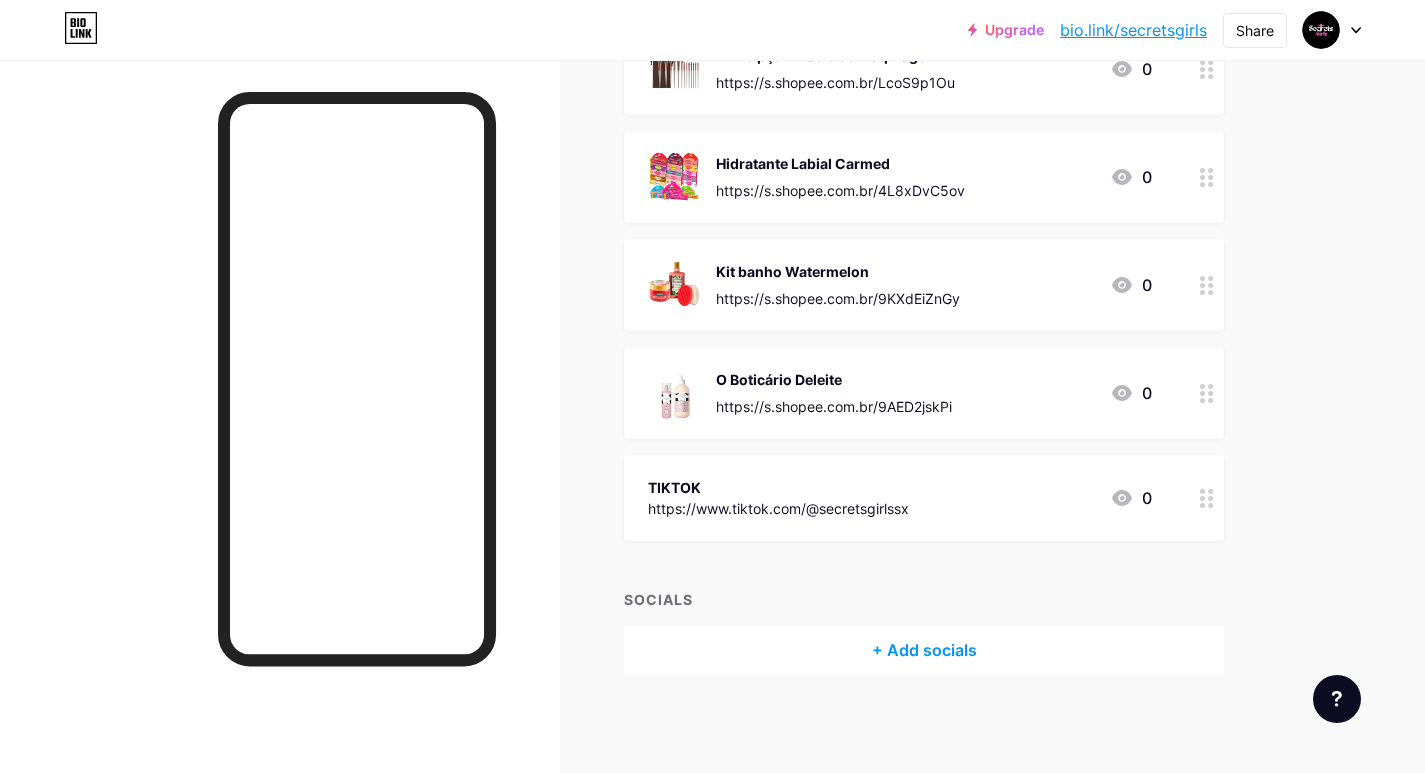 click 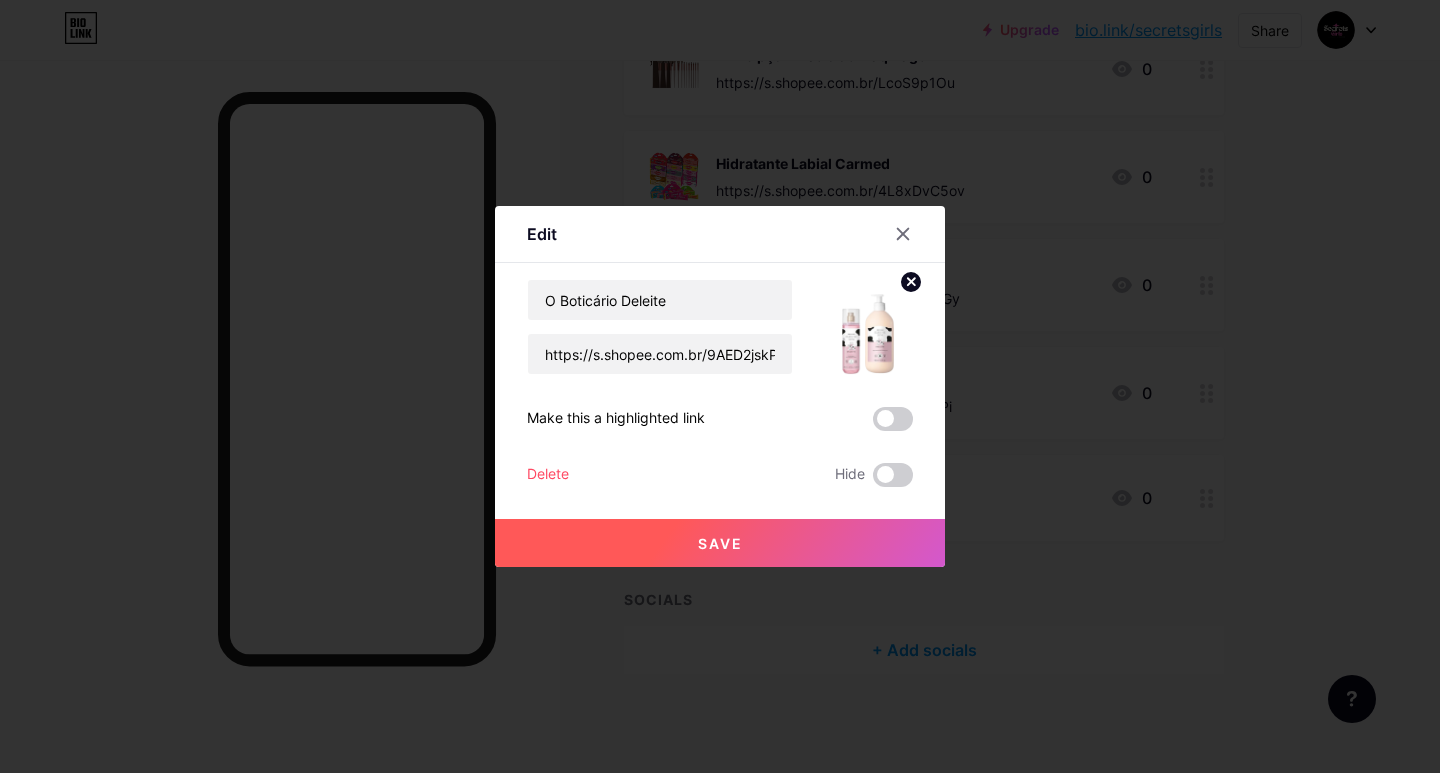 click on "Delete" at bounding box center (548, 475) 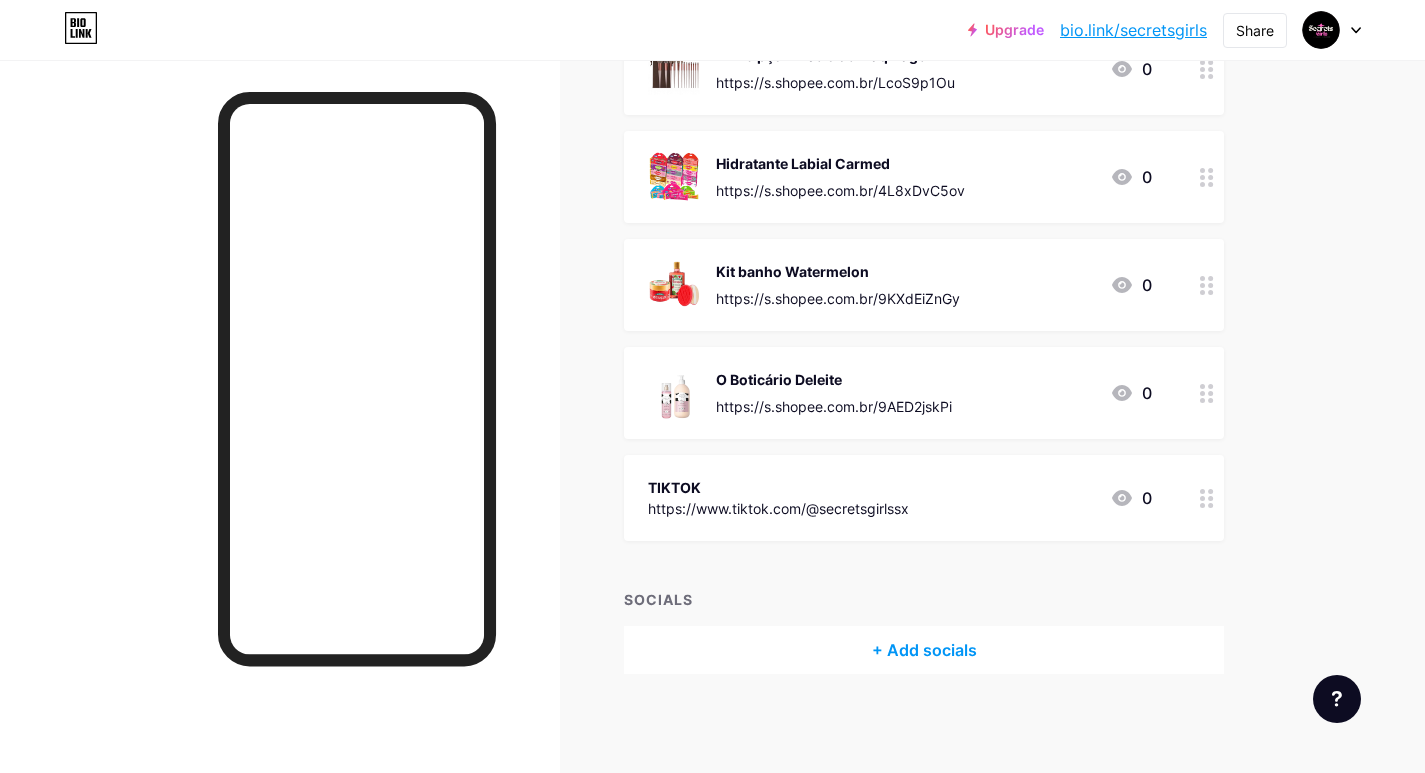 click on "Confirm" at bounding box center (825, 463) 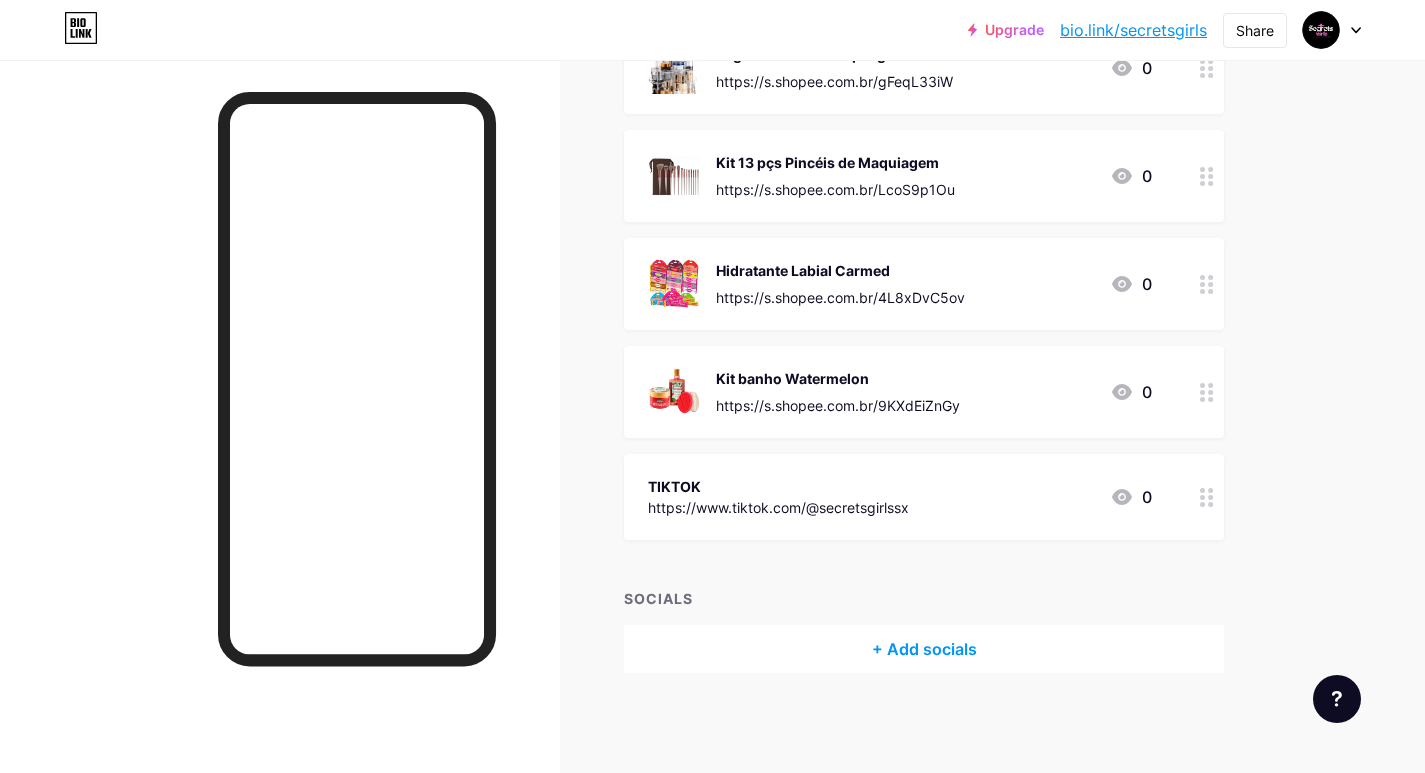 scroll, scrollTop: 1480, scrollLeft: 0, axis: vertical 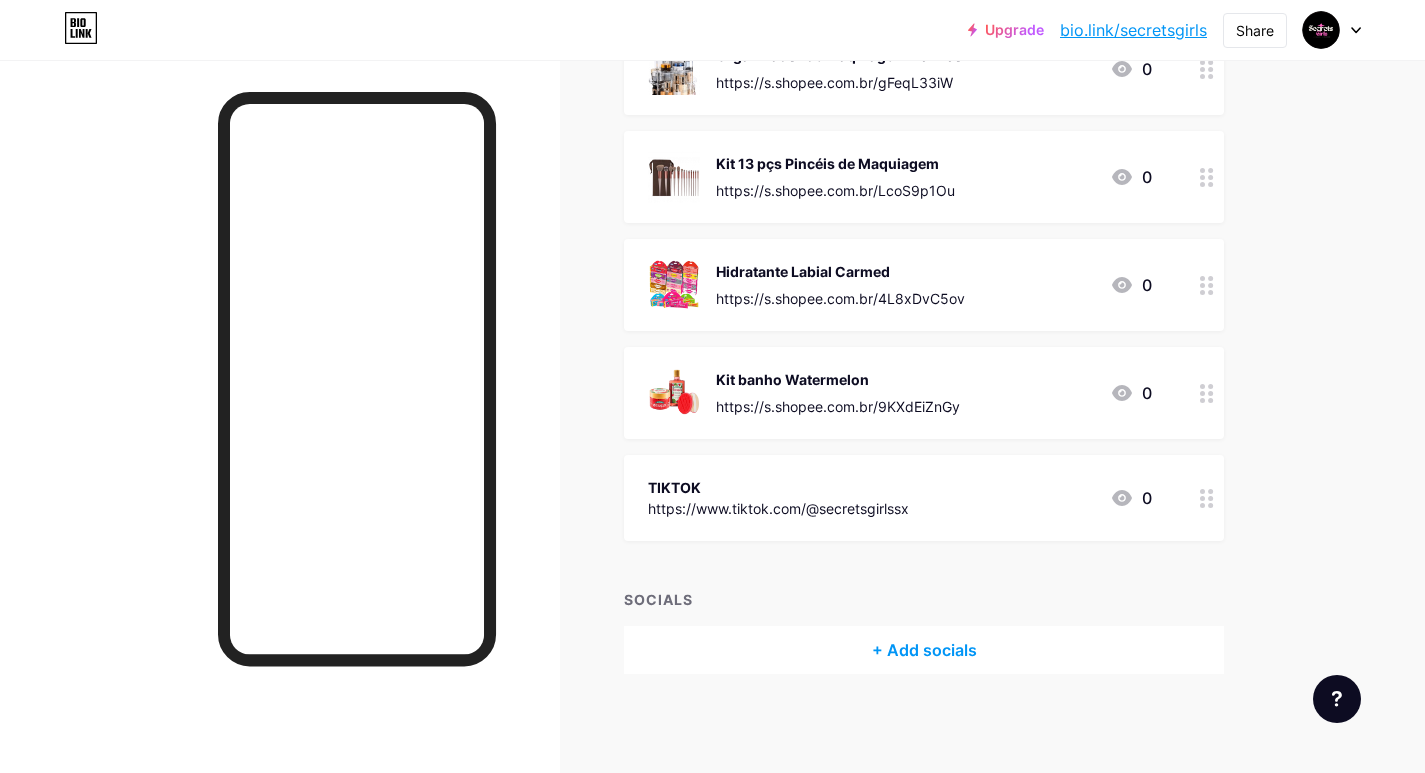 click at bounding box center (1207, 393) 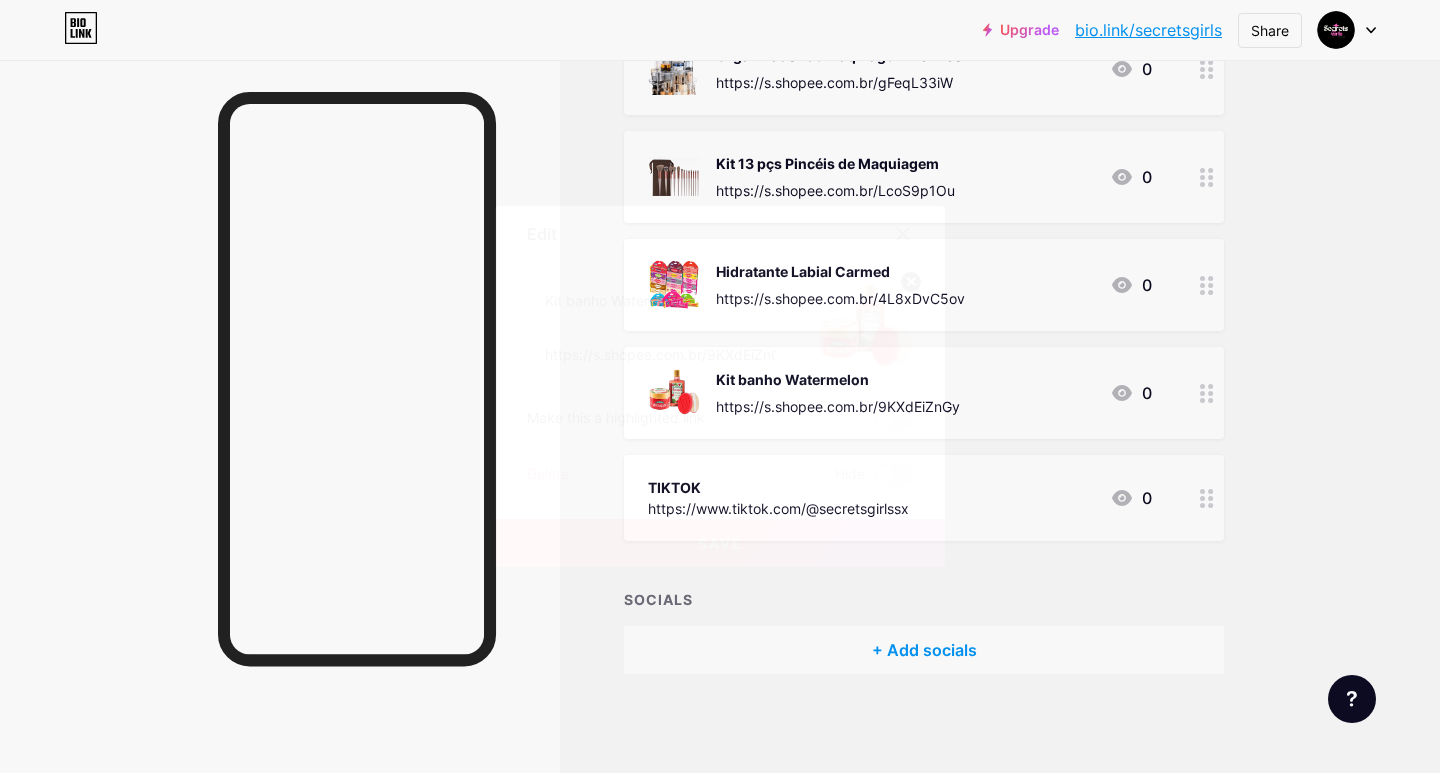 click on "Delete" at bounding box center [548, 475] 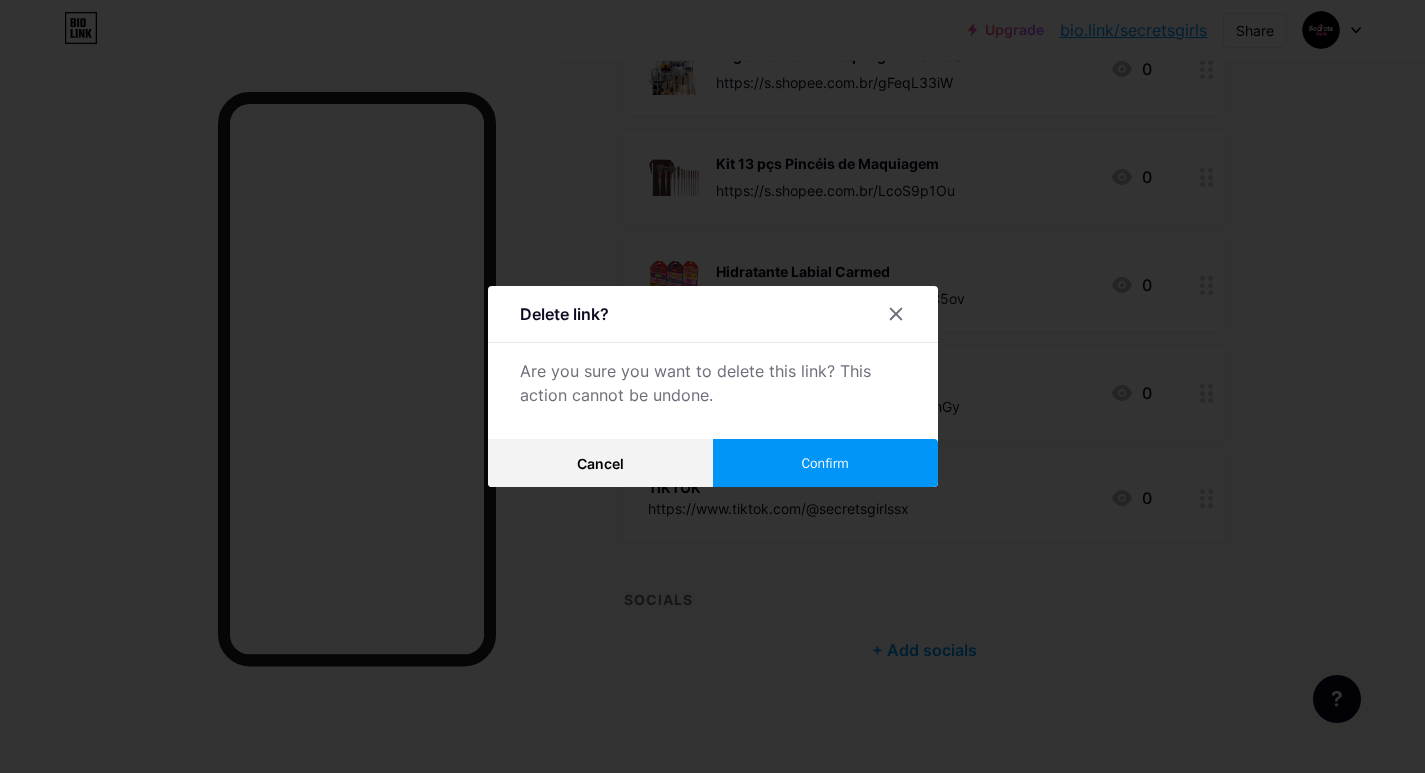 click on "Delete link?       Are you sure you want to delete this link? This action cannot be undone.
Cancel
Confirm" at bounding box center (713, 386) 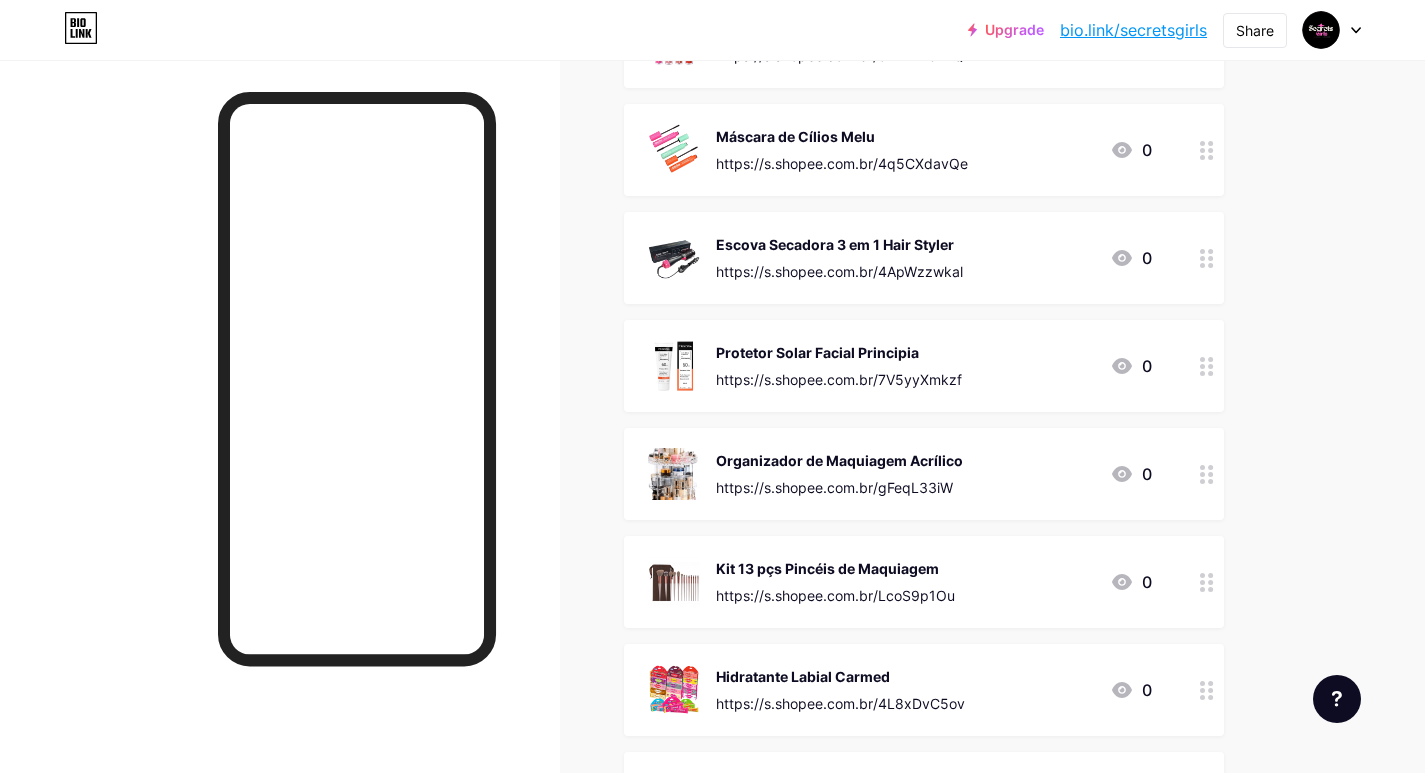 scroll, scrollTop: 1072, scrollLeft: 0, axis: vertical 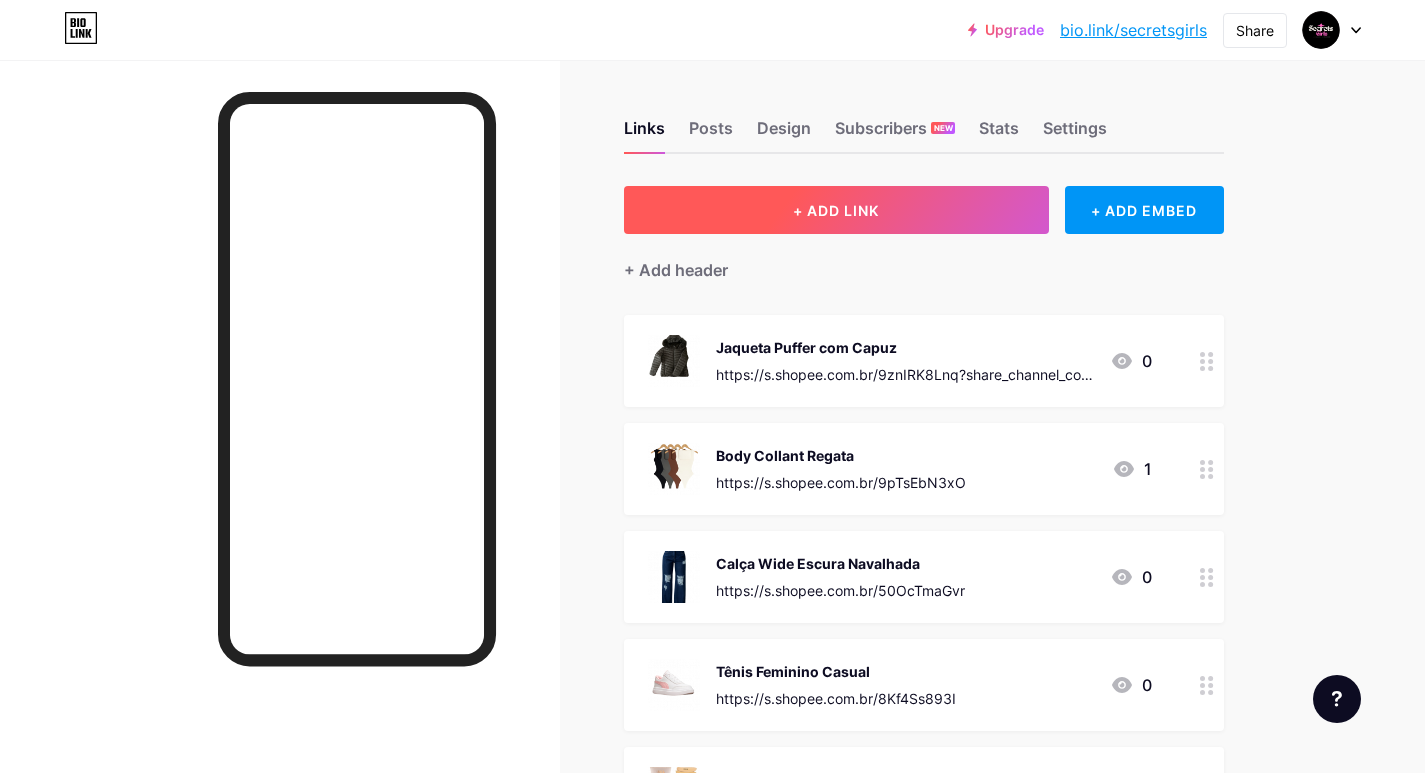 click on "+ ADD LINK" at bounding box center (836, 210) 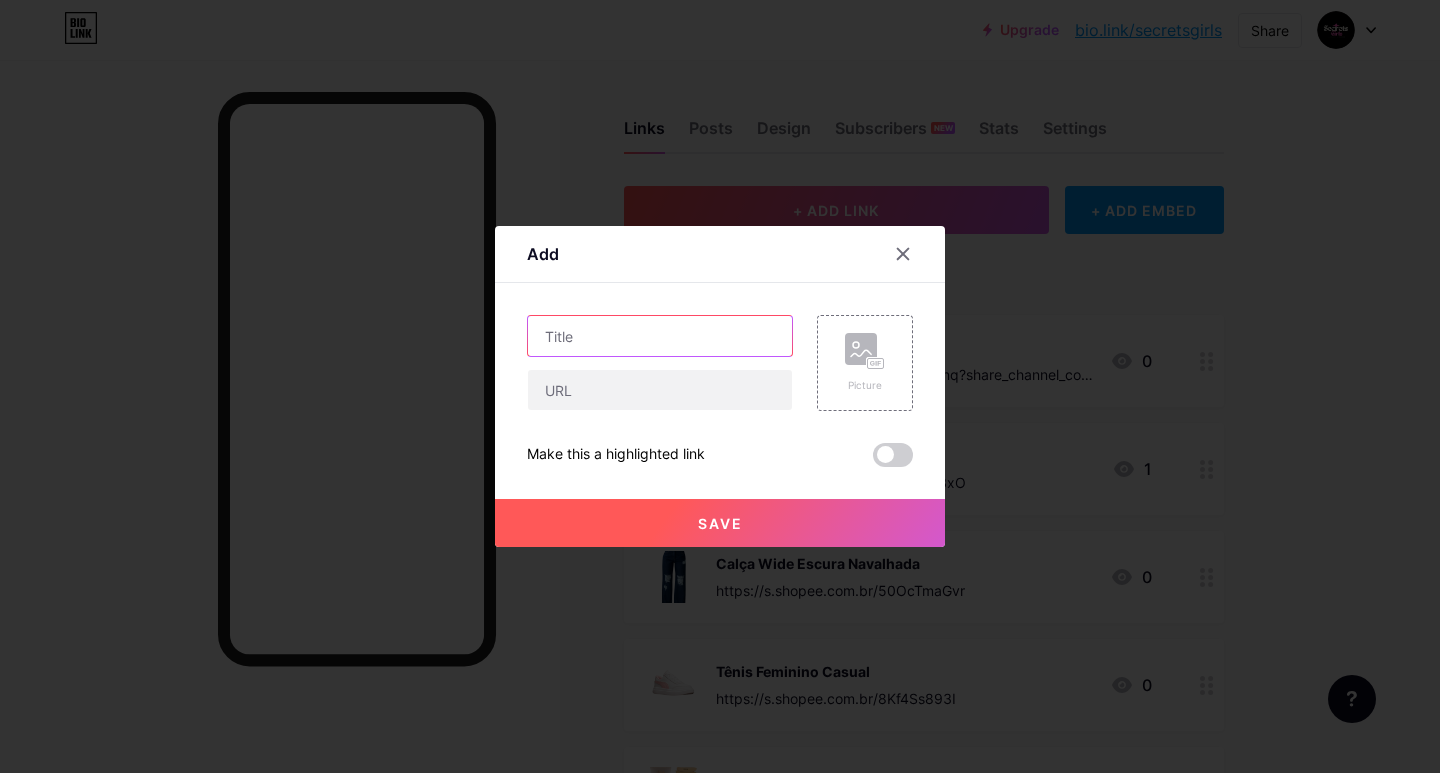 click at bounding box center [660, 336] 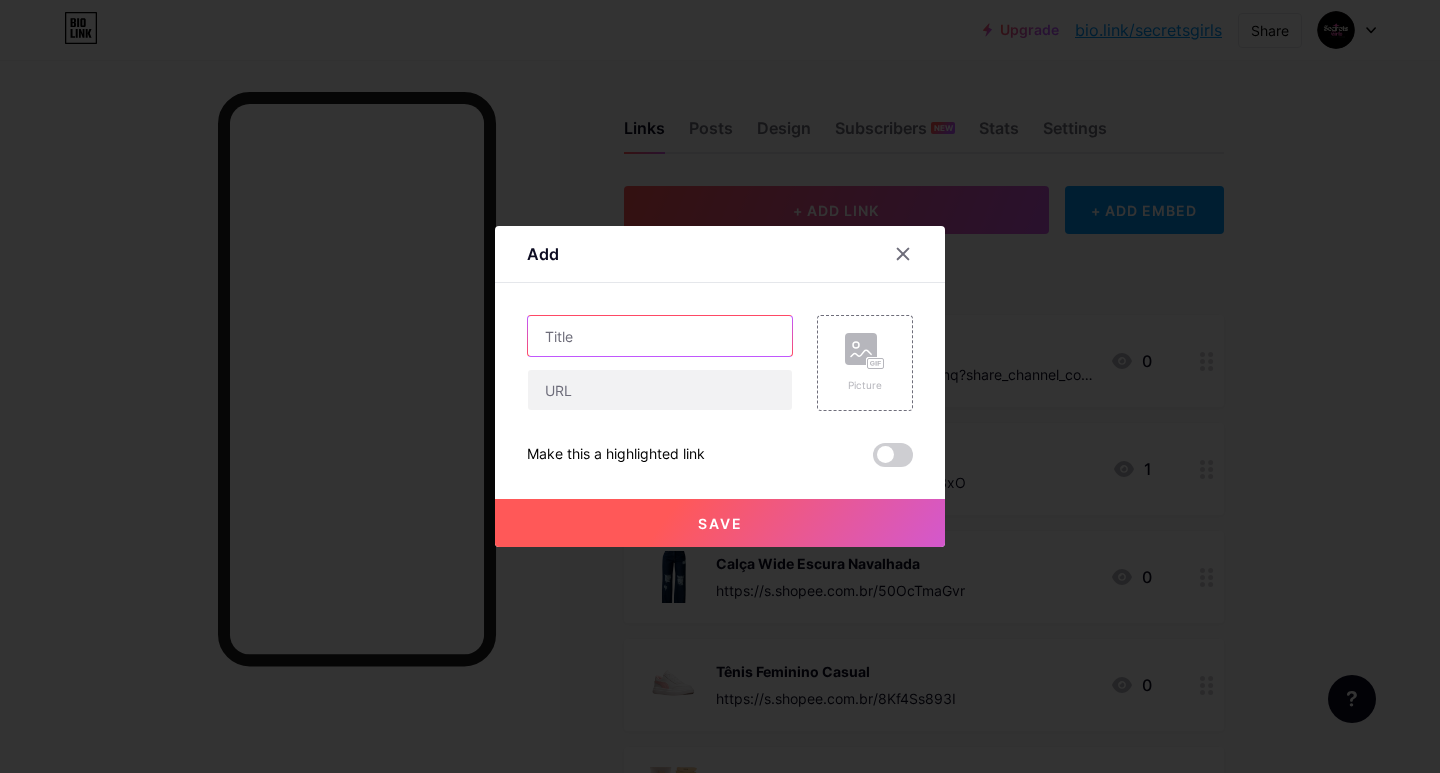paste on "Dove Creme Sérum" 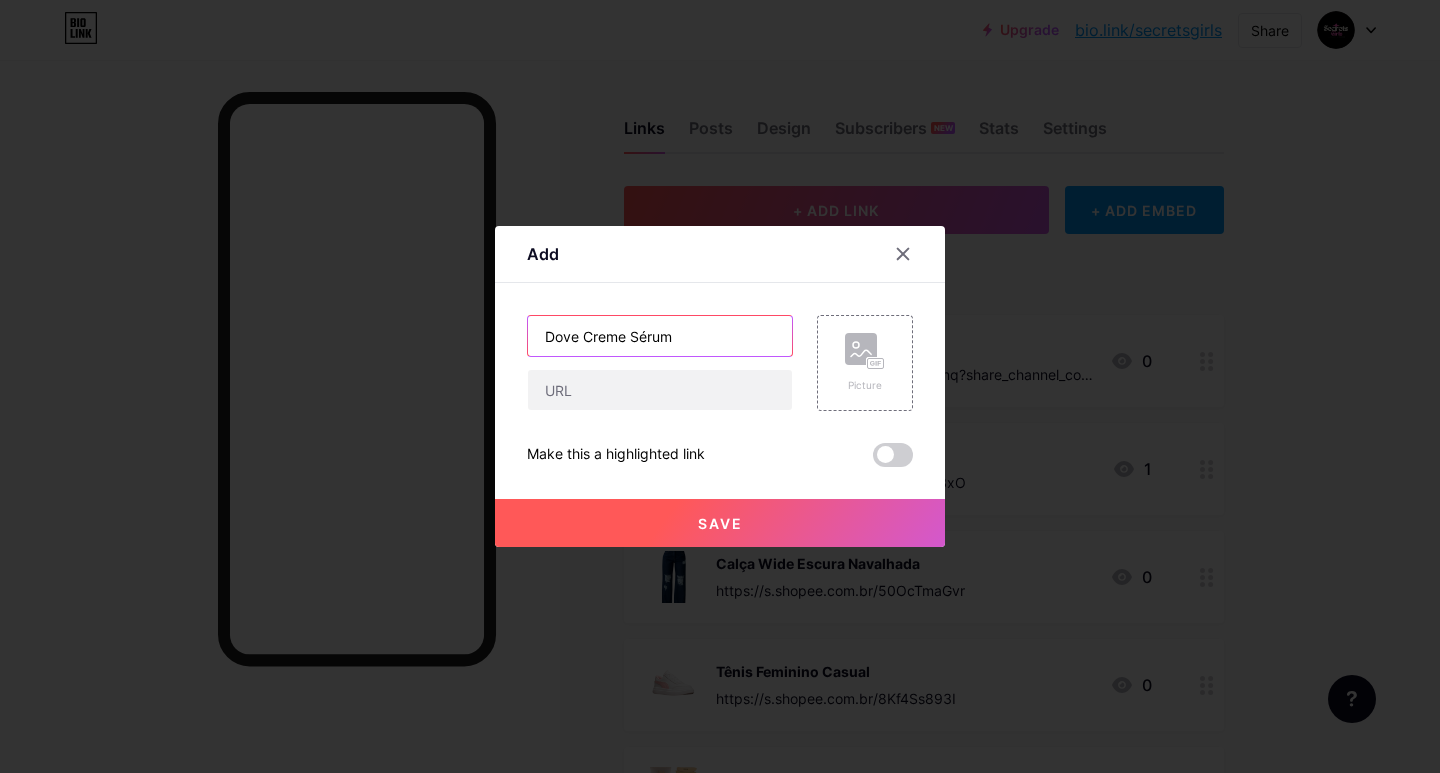 type on "Dove Creme Sérum" 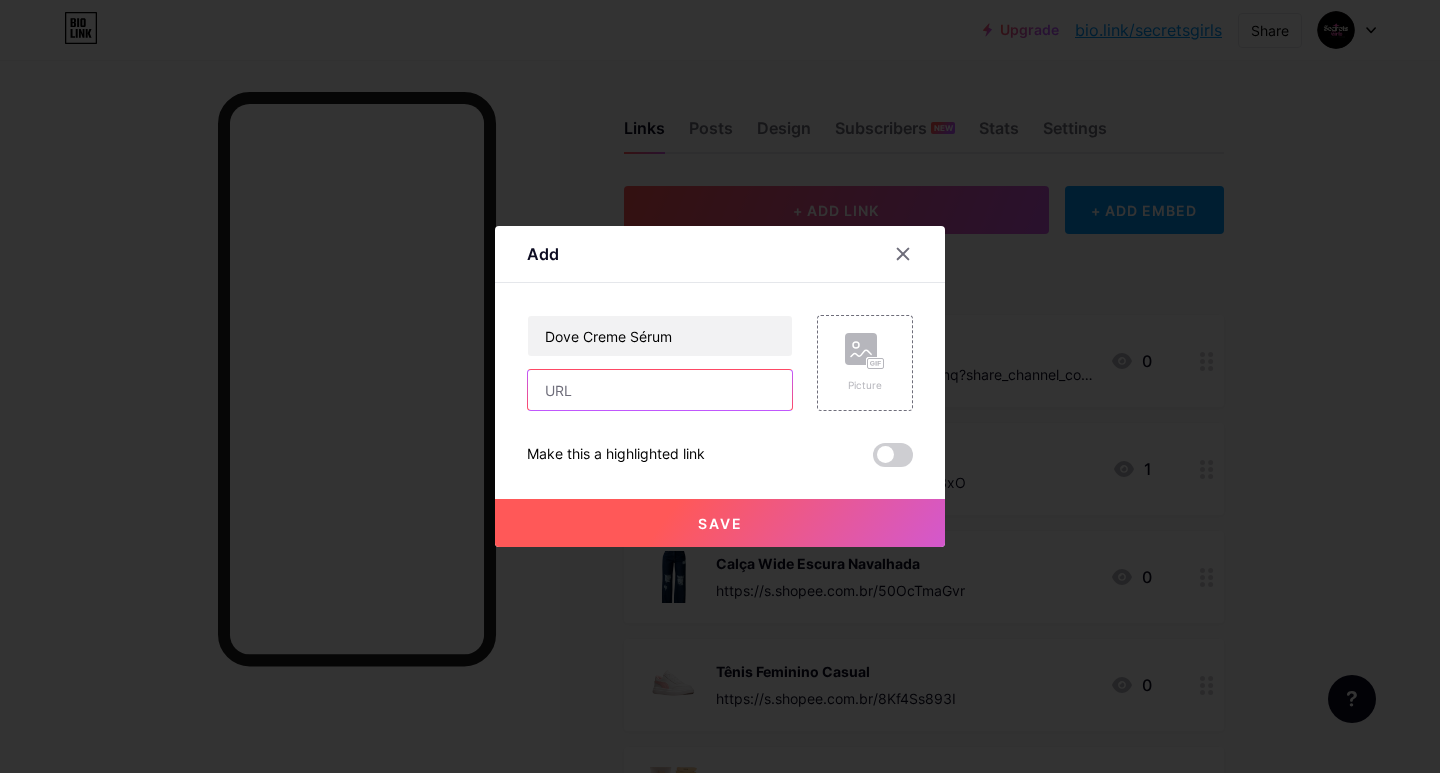 click at bounding box center [660, 390] 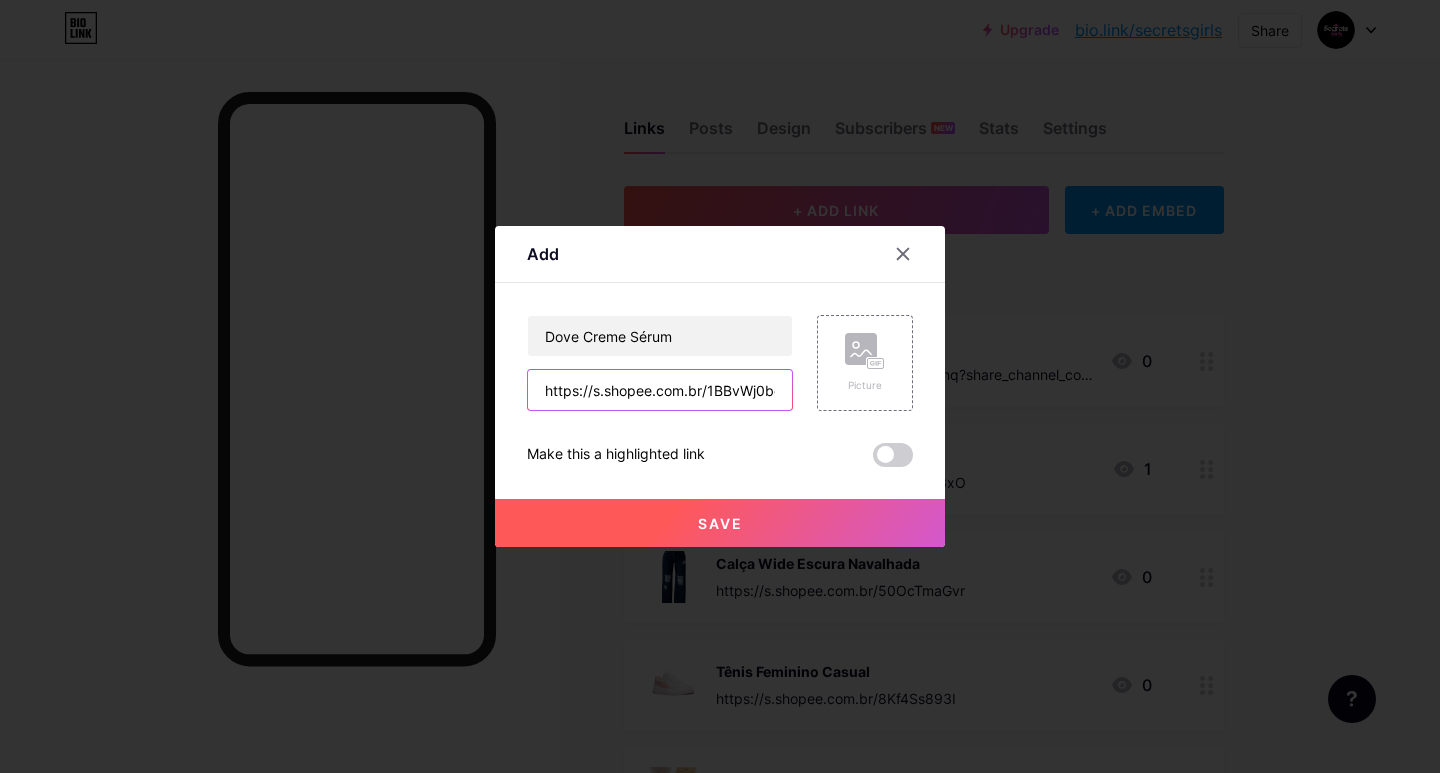 scroll, scrollTop: 0, scrollLeft: 16, axis: horizontal 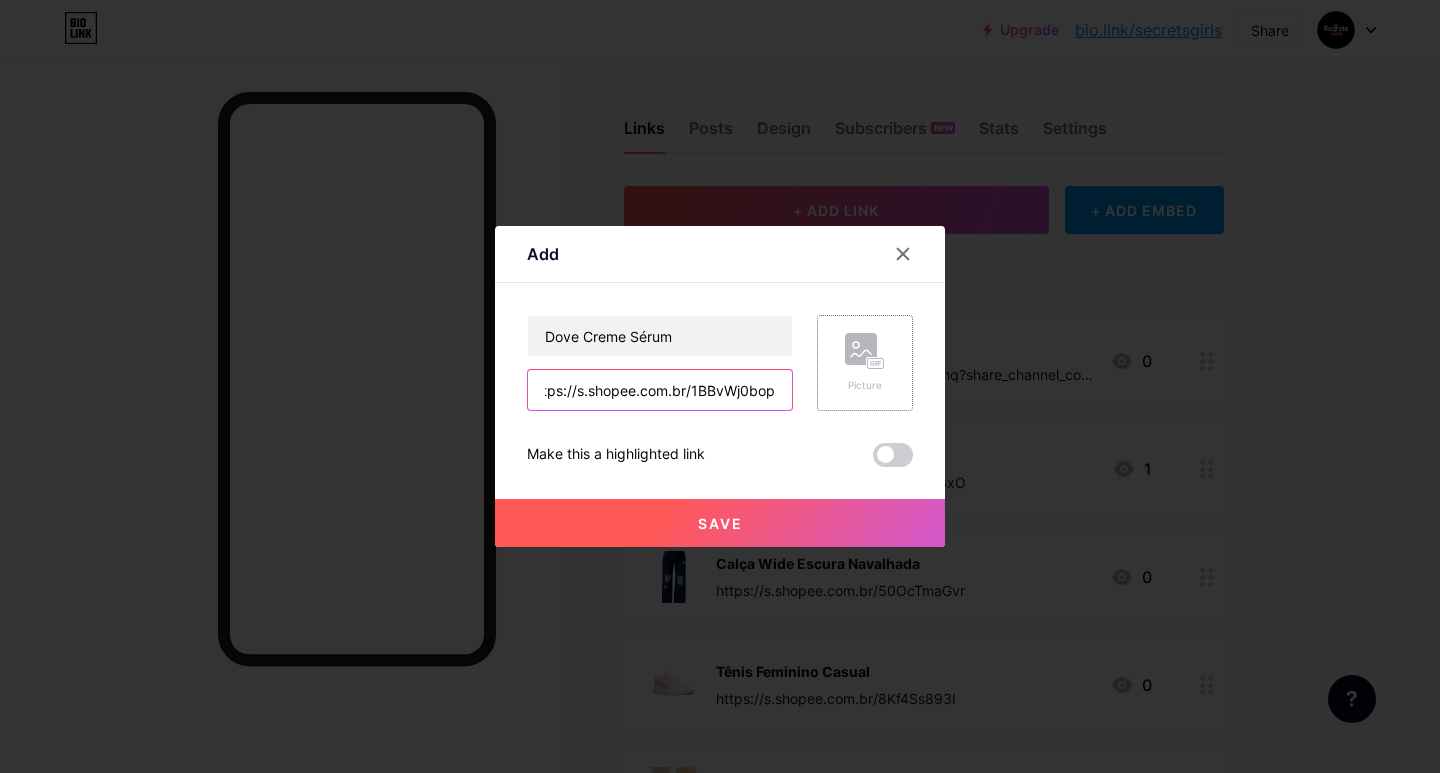 type on "https://s.shopee.com.br/1BBvWj0bop" 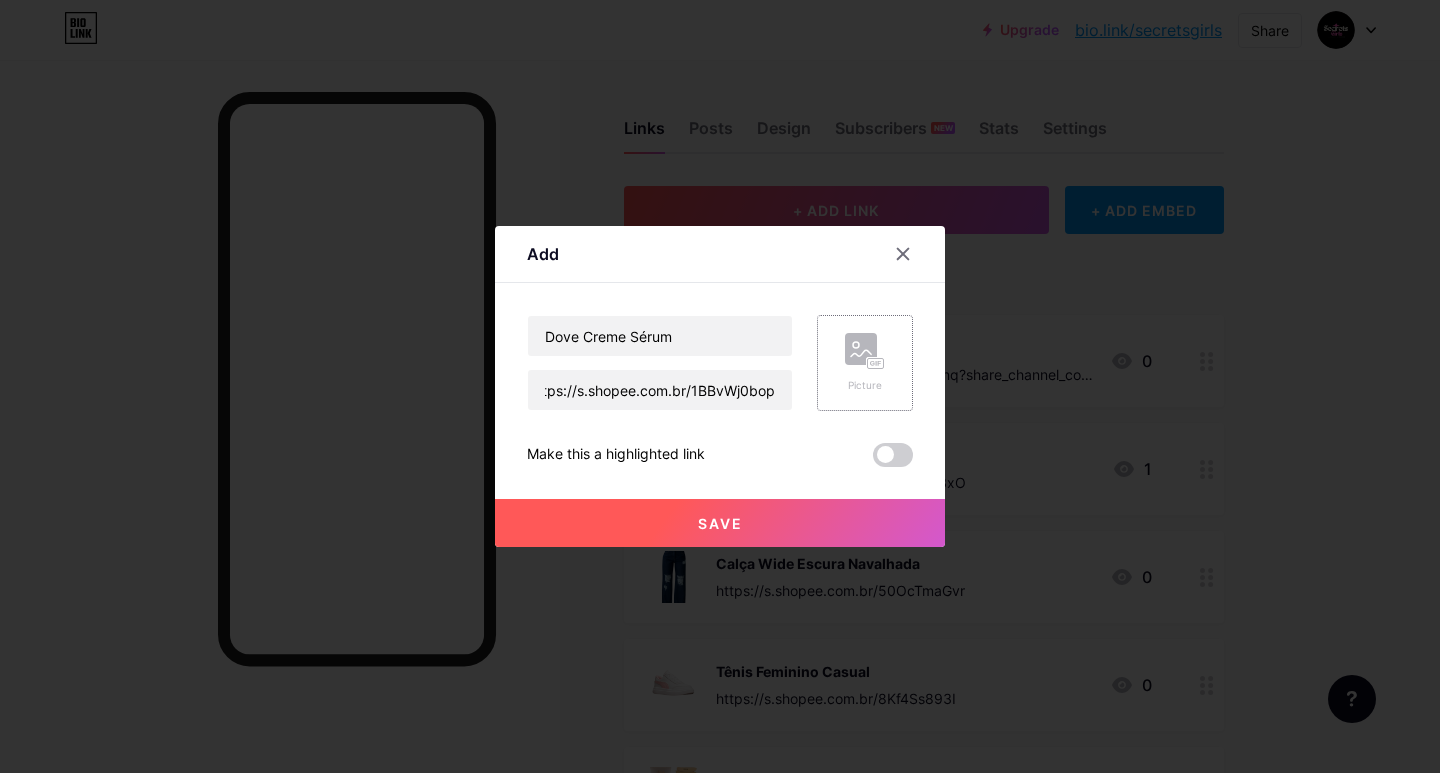 click 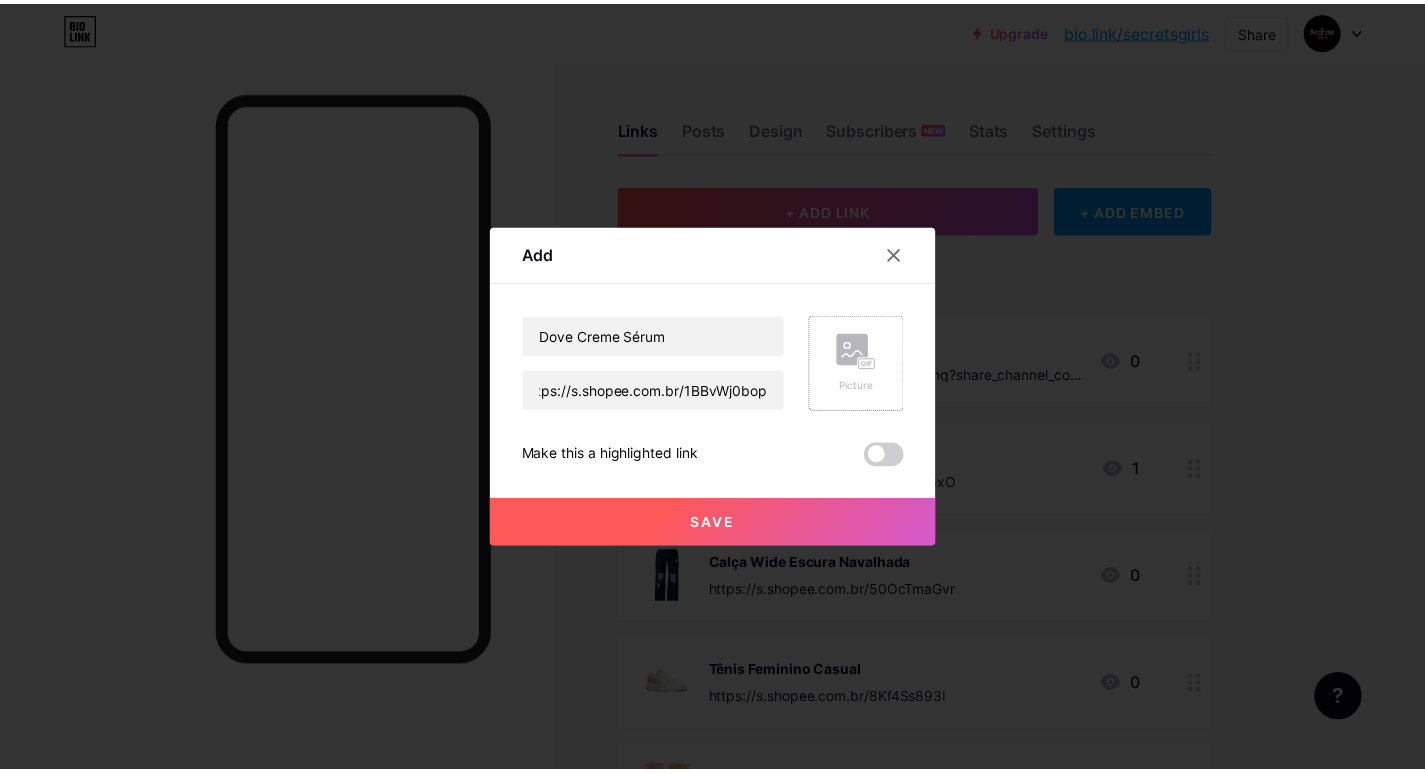 scroll, scrollTop: 0, scrollLeft: 0, axis: both 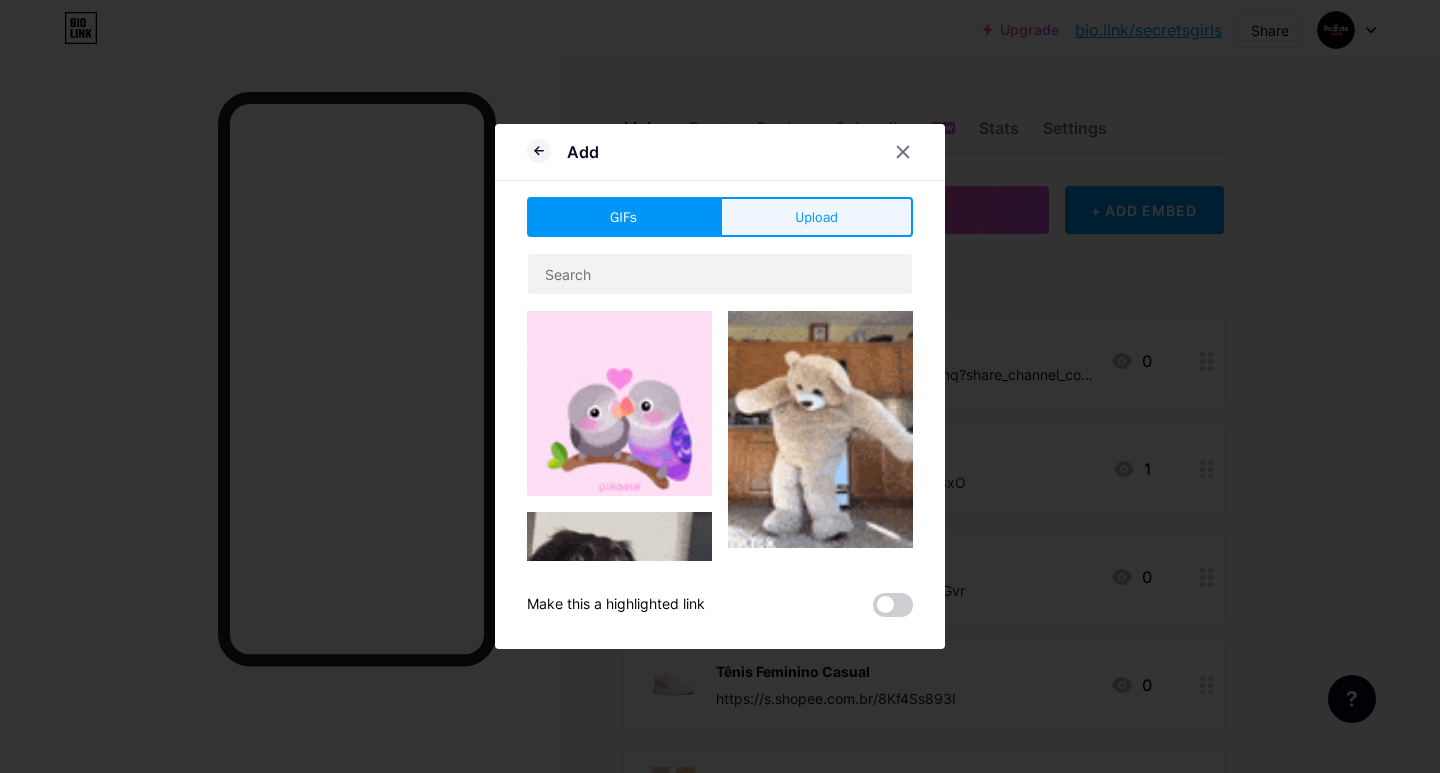 click on "Upload" at bounding box center [816, 217] 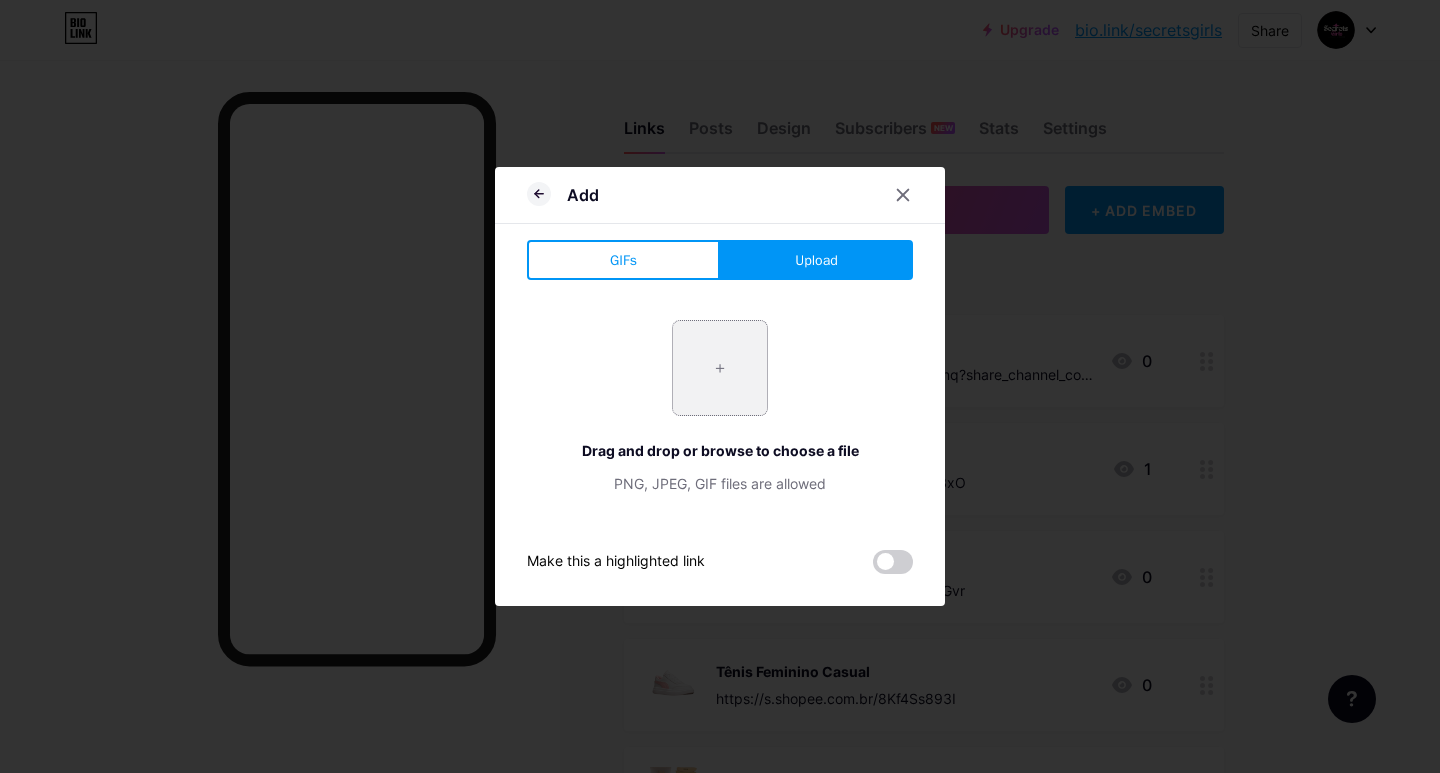 click at bounding box center (720, 368) 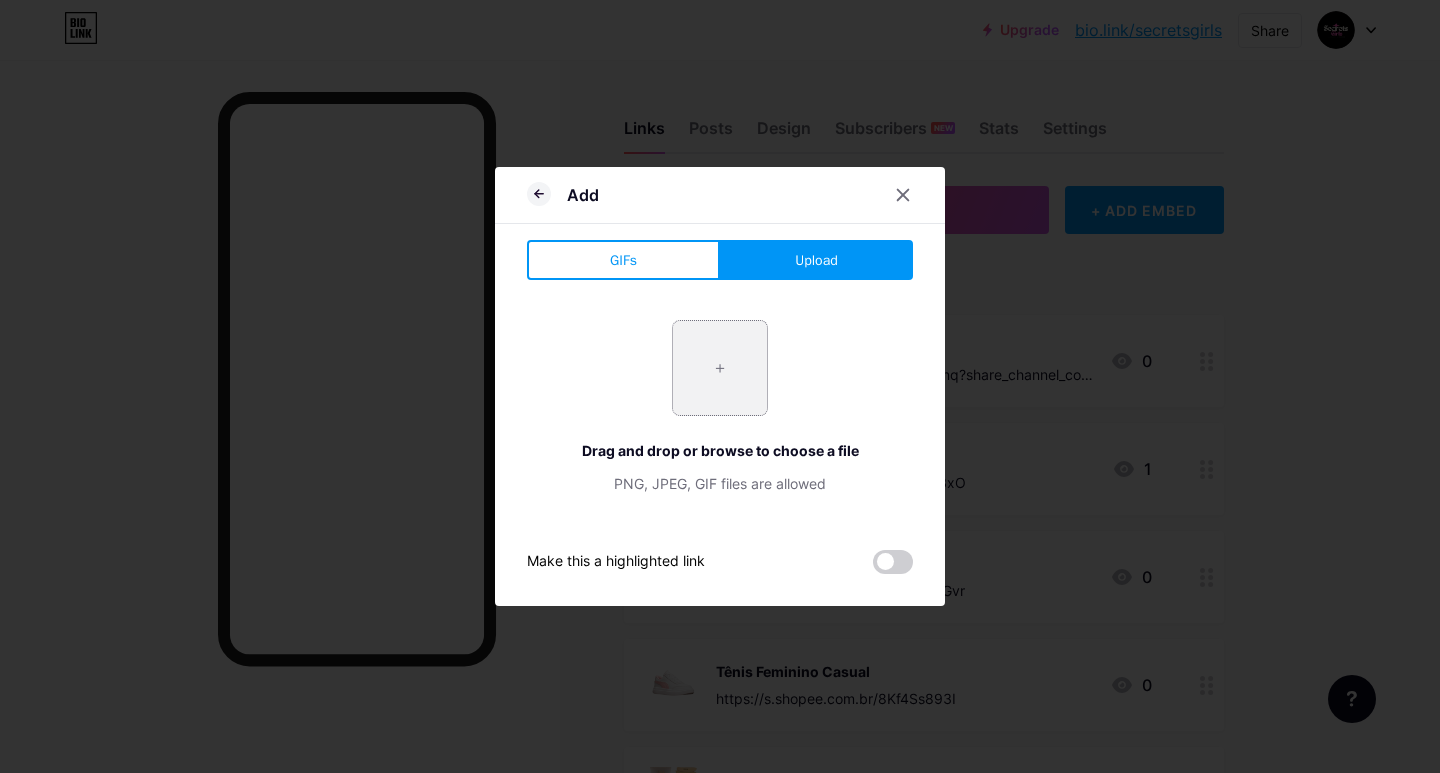 click at bounding box center [720, 368] 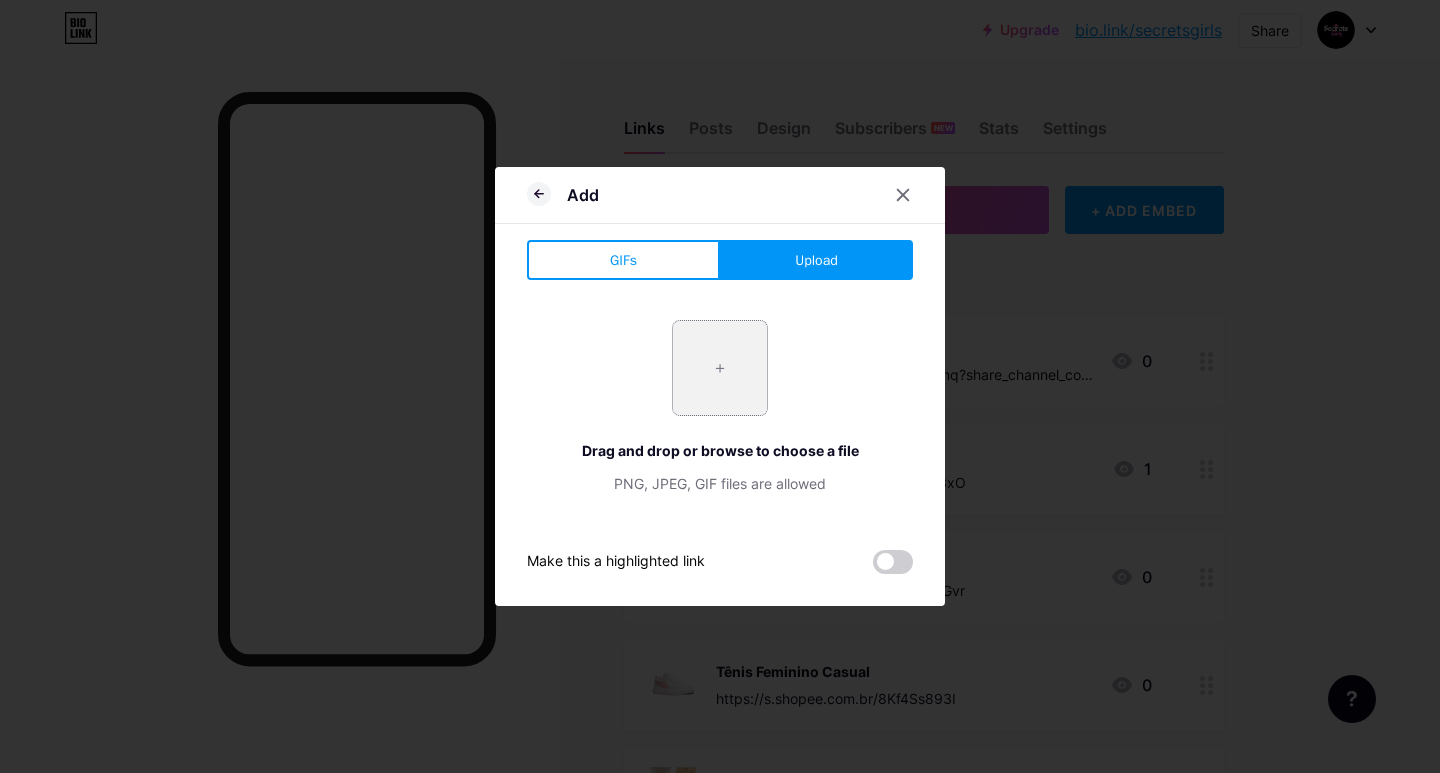 type on "C:\fakepath\Captura_de_Tela__[NUMBER]-[FILENAME]" 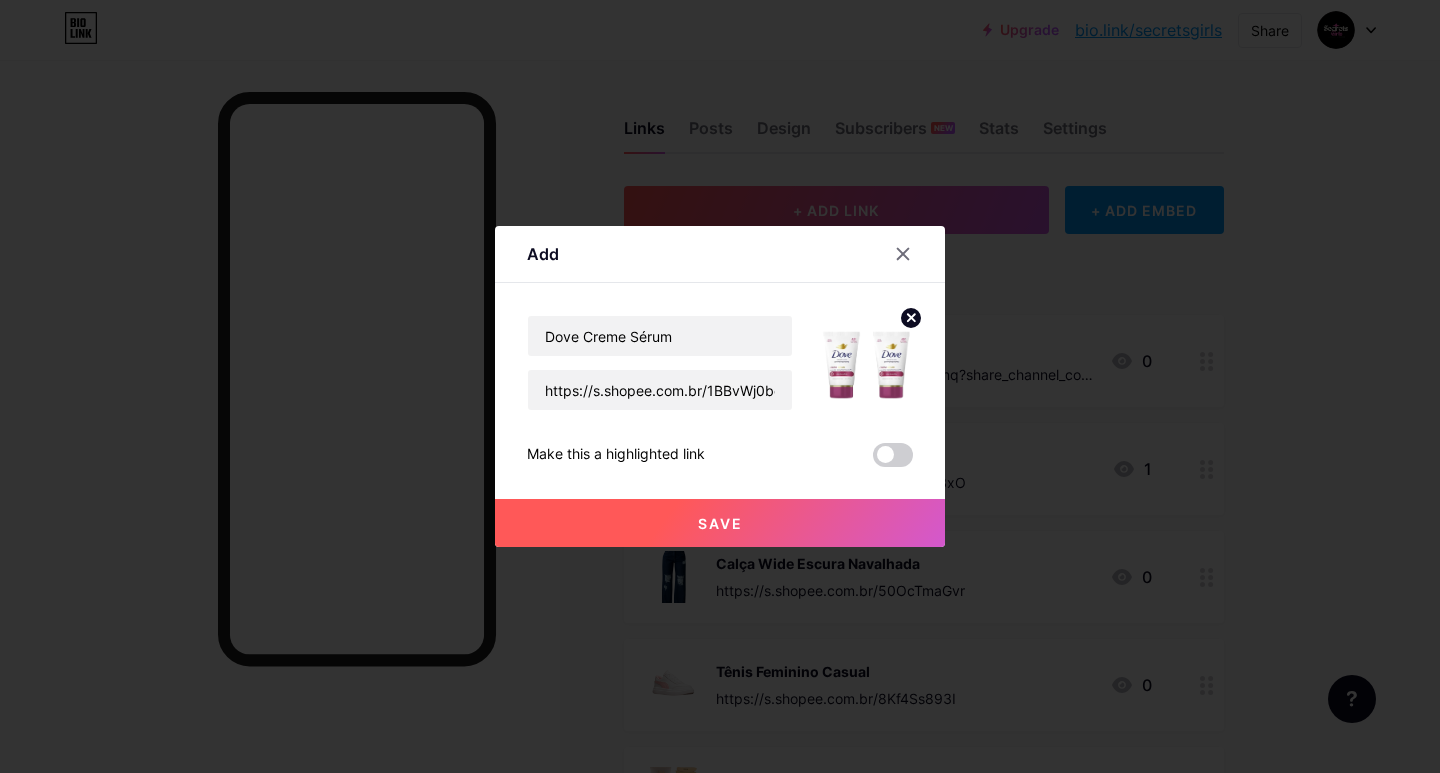click on "Save" at bounding box center (720, 523) 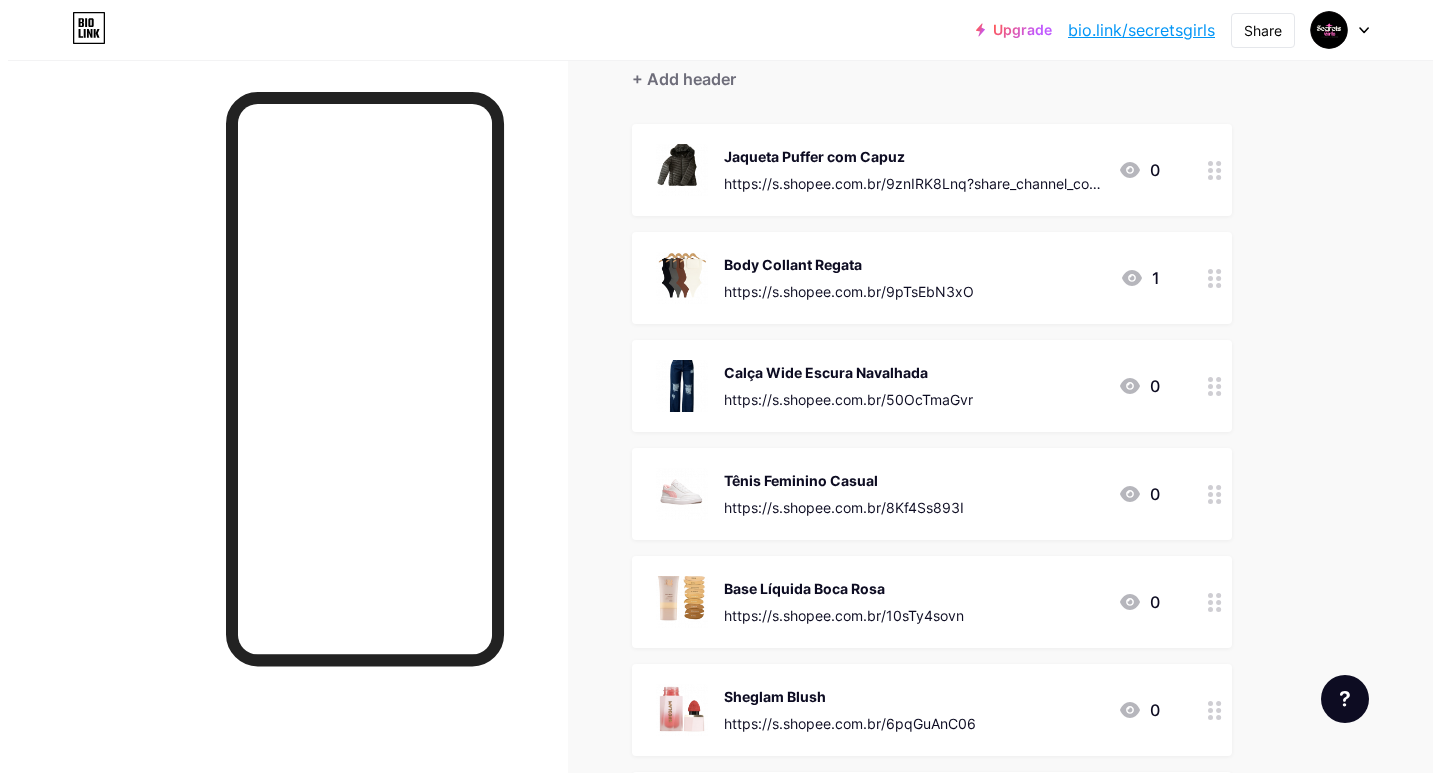 scroll, scrollTop: 0, scrollLeft: 0, axis: both 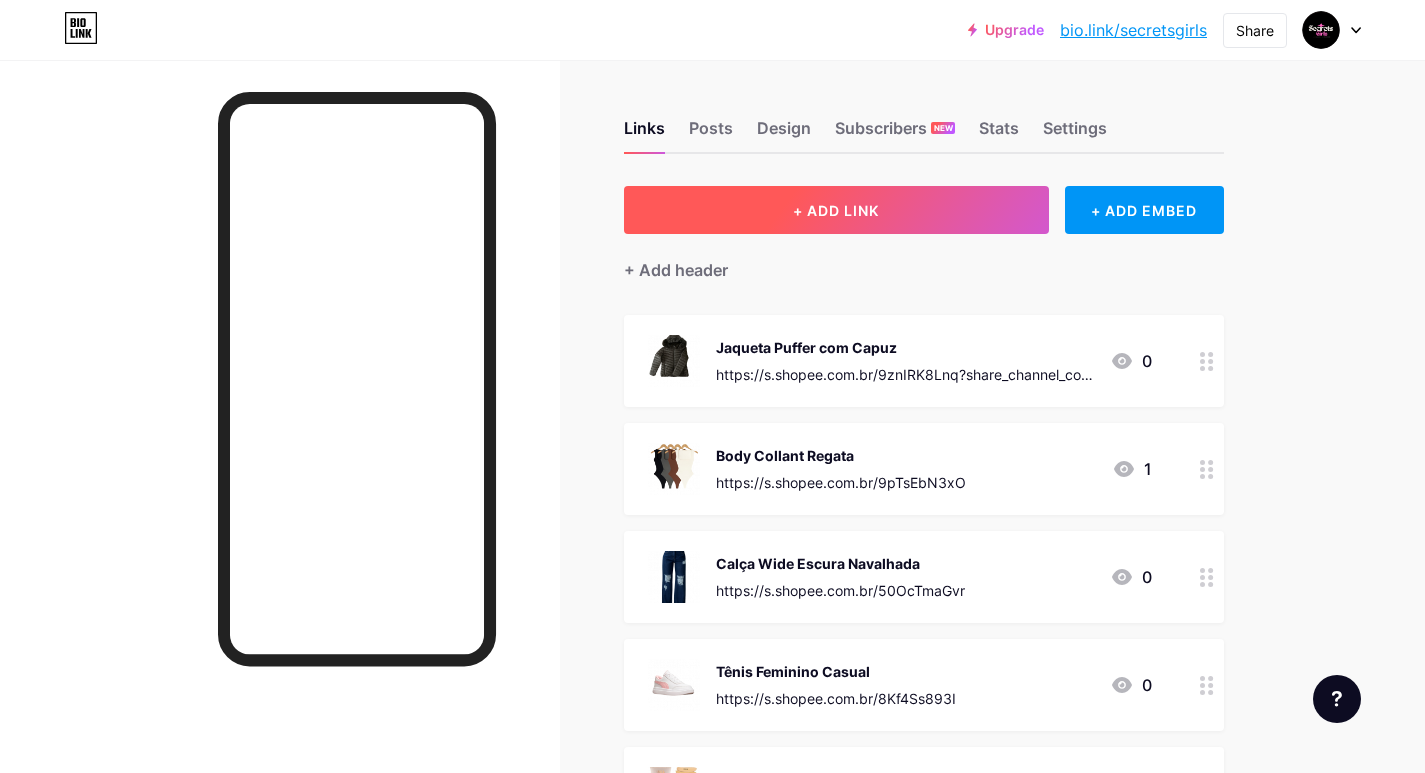 click on "+ ADD LINK" at bounding box center (836, 210) 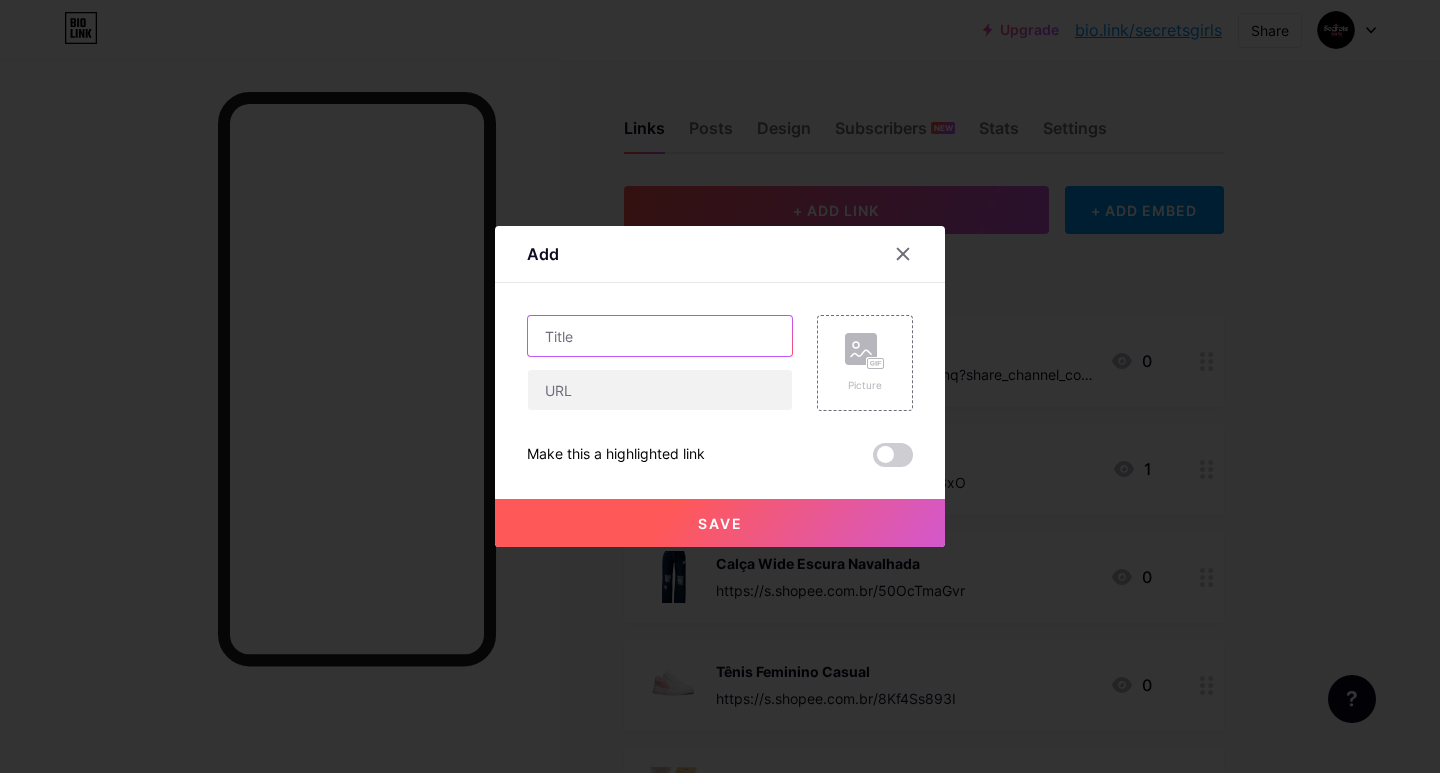 click at bounding box center [660, 336] 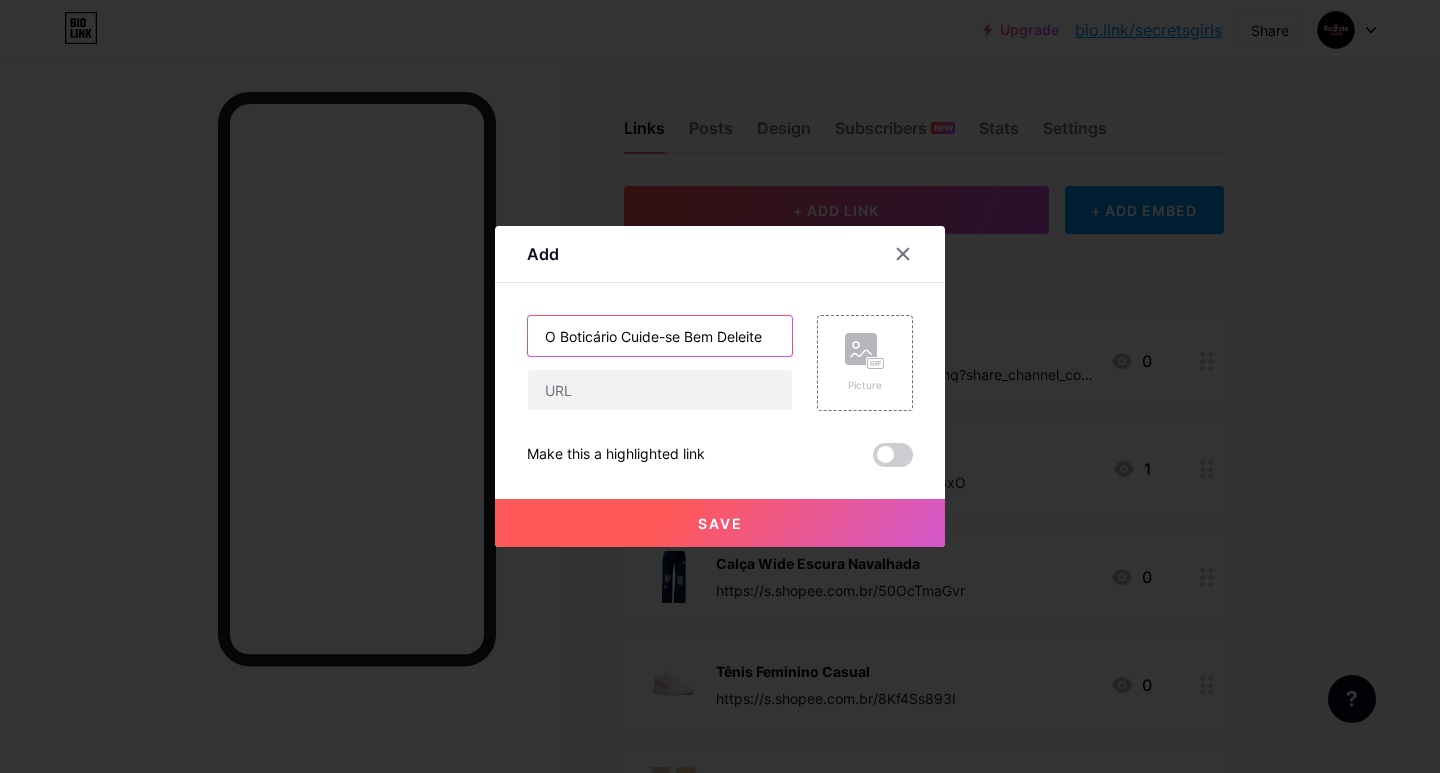drag, startPoint x: 703, startPoint y: 337, endPoint x: 615, endPoint y: 337, distance: 88 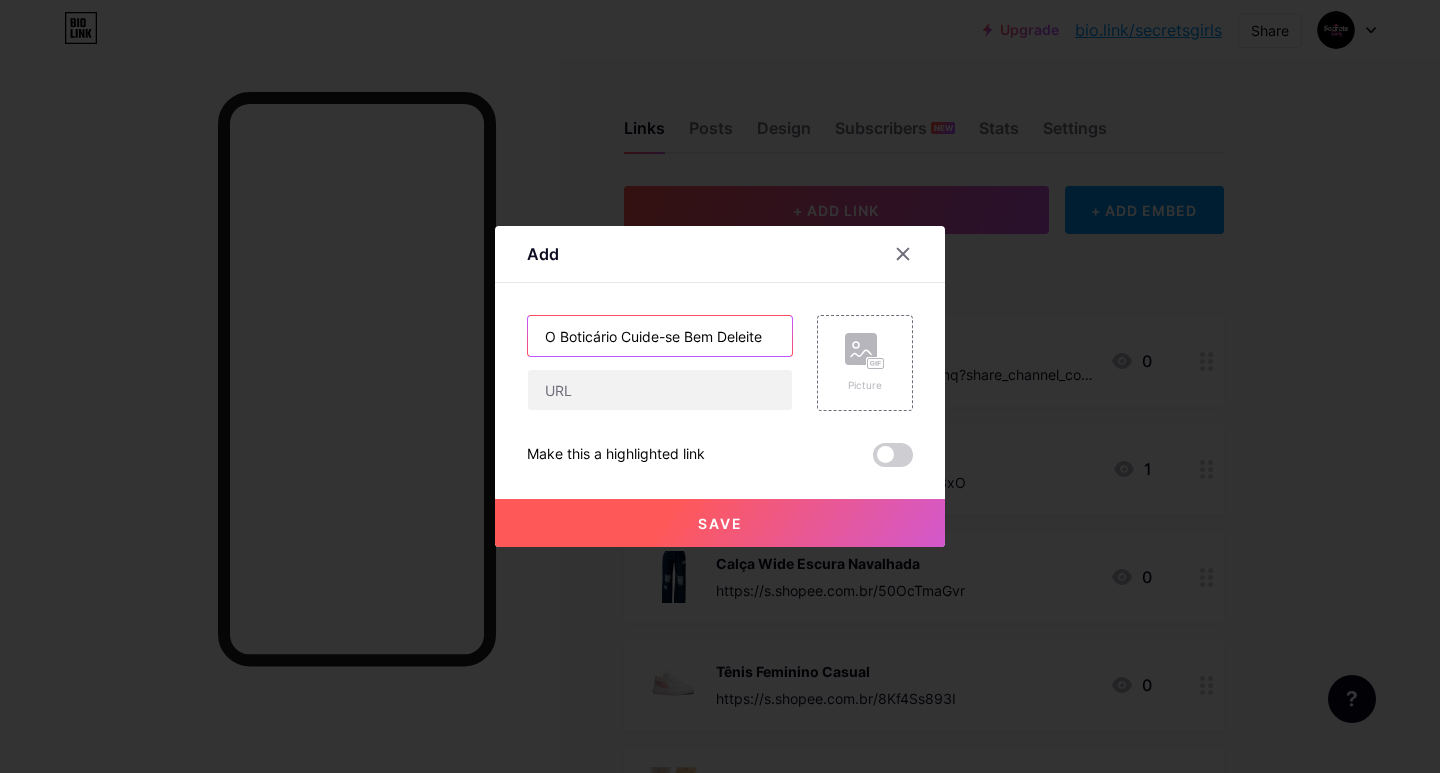 click on "O Boticário Cuide-se Bem Deleite" at bounding box center (660, 336) 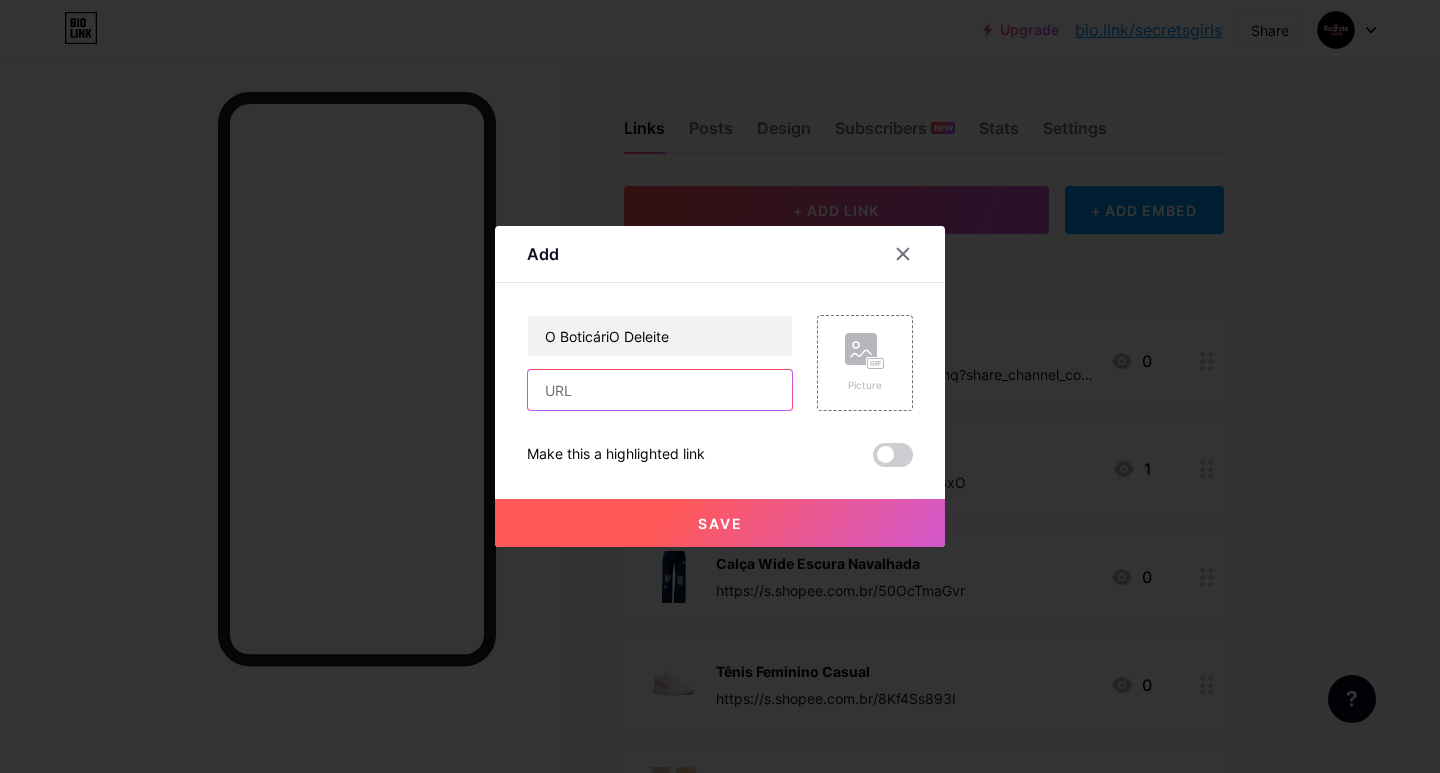 click at bounding box center (660, 390) 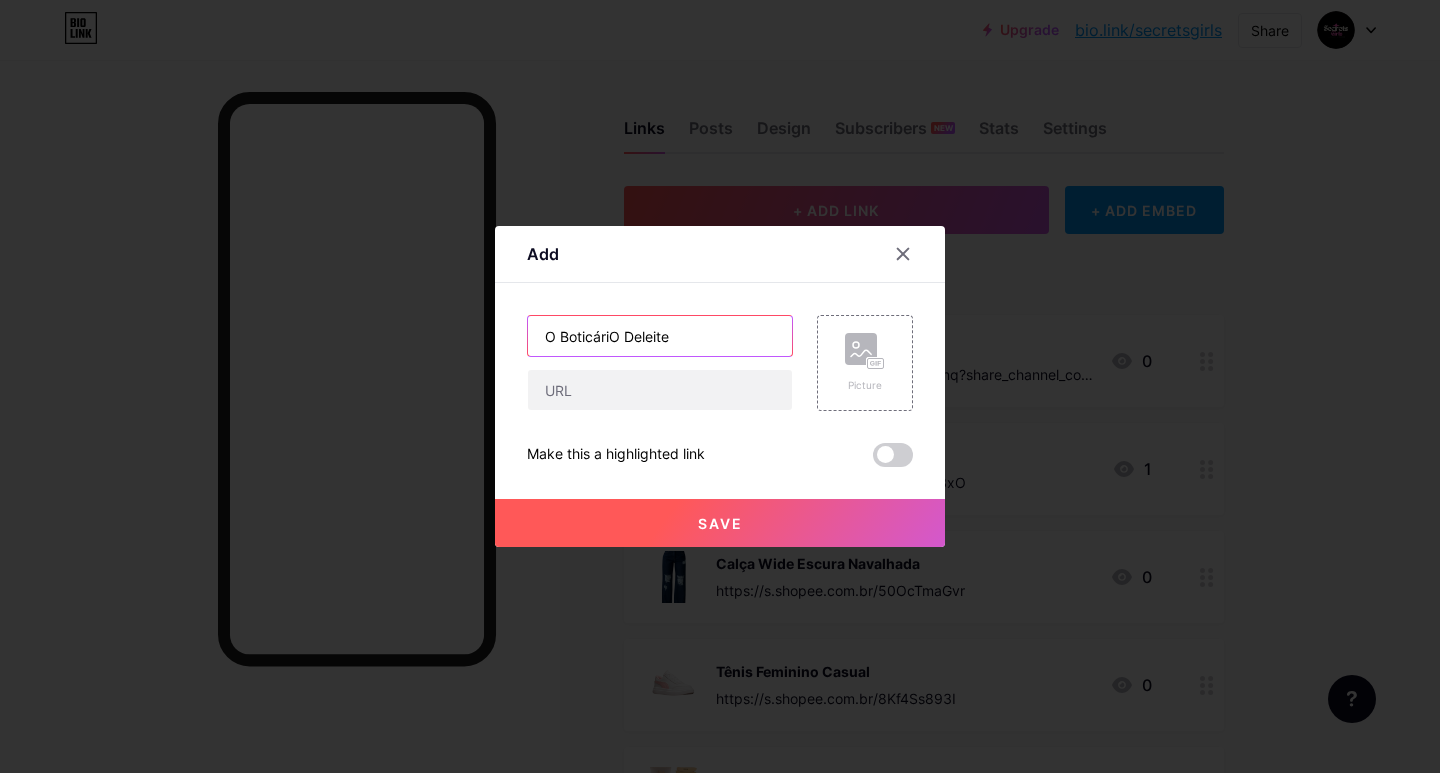click on "O BoticáriO Deleite" at bounding box center [660, 336] 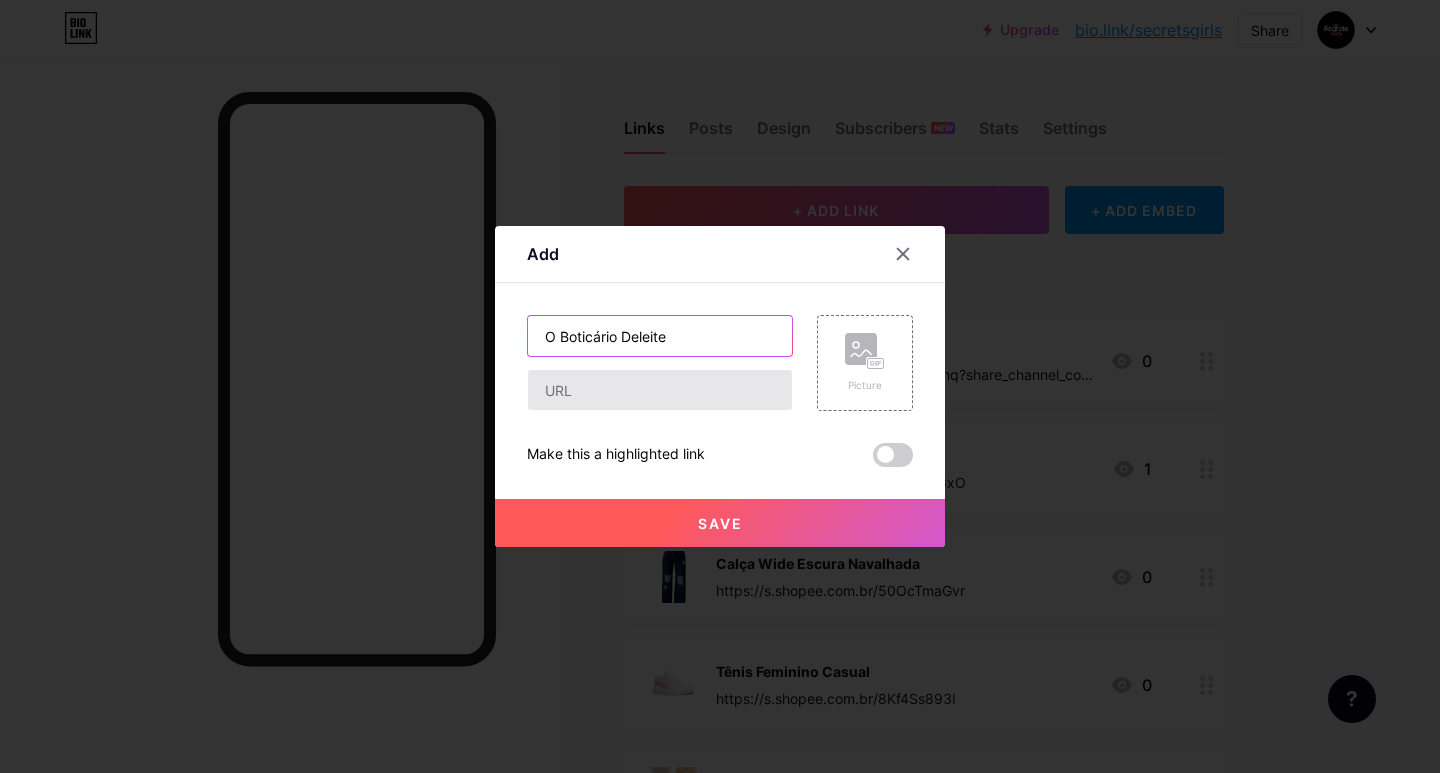 type on "O Boticário Deleite" 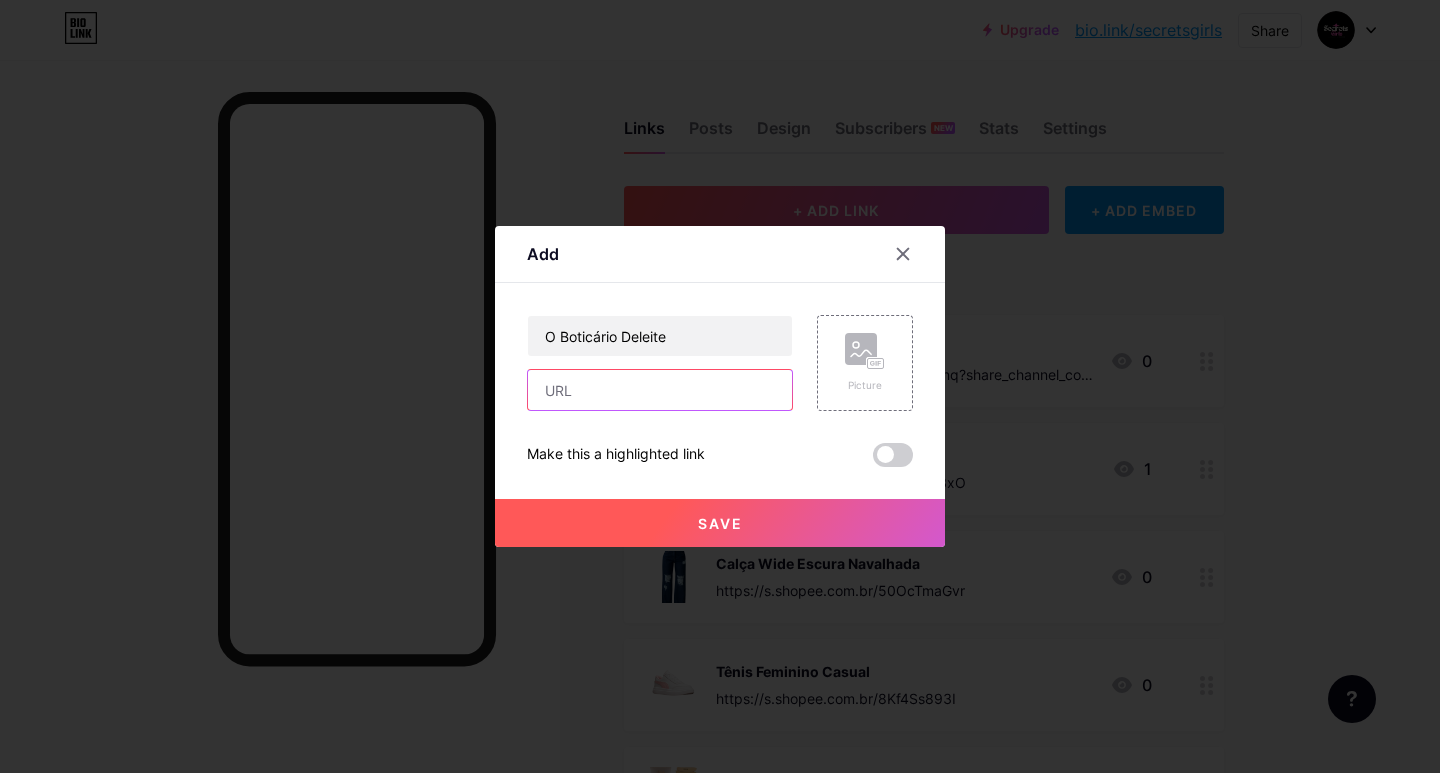 click at bounding box center (660, 390) 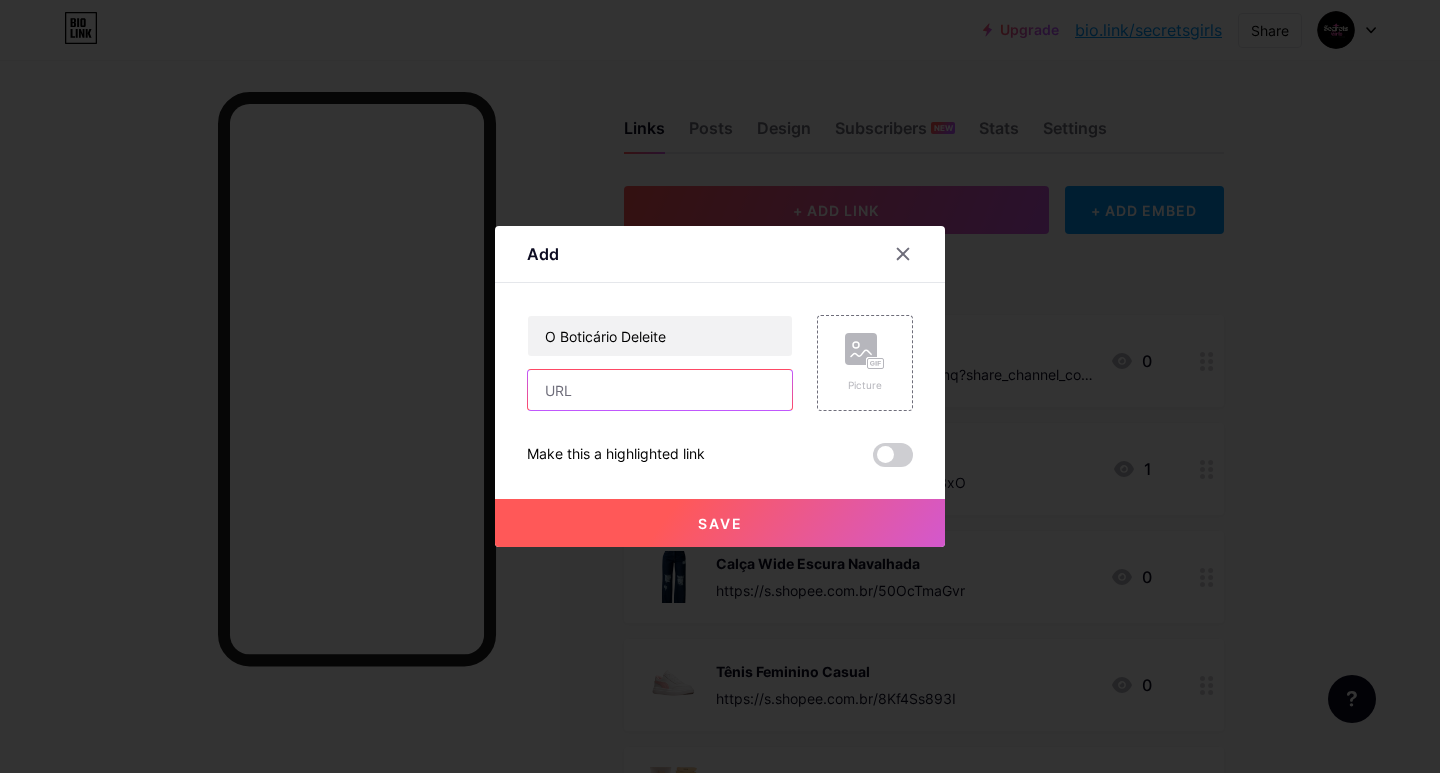 click at bounding box center [660, 390] 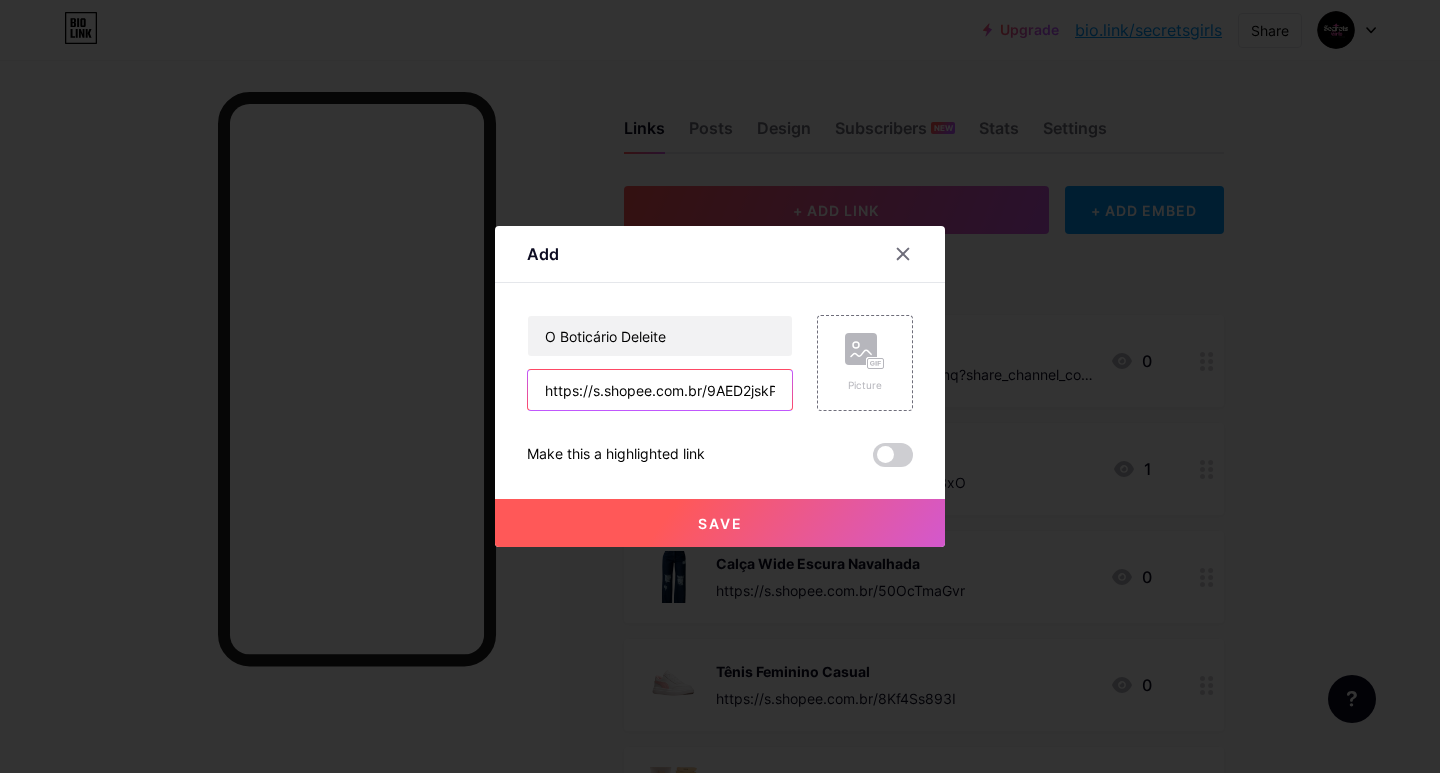 scroll, scrollTop: 0, scrollLeft: 8, axis: horizontal 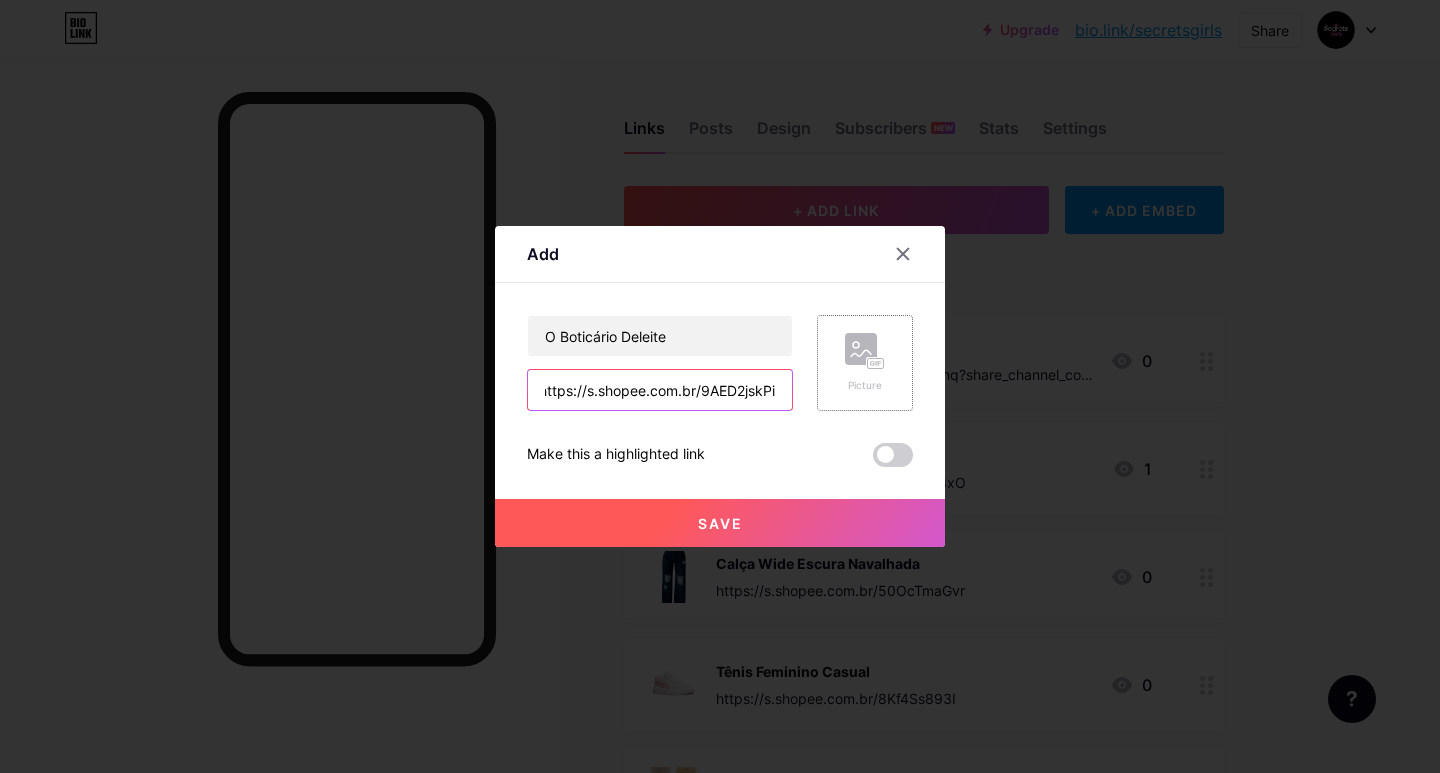 type on "https://s.shopee.com.br/9AED2jskPi" 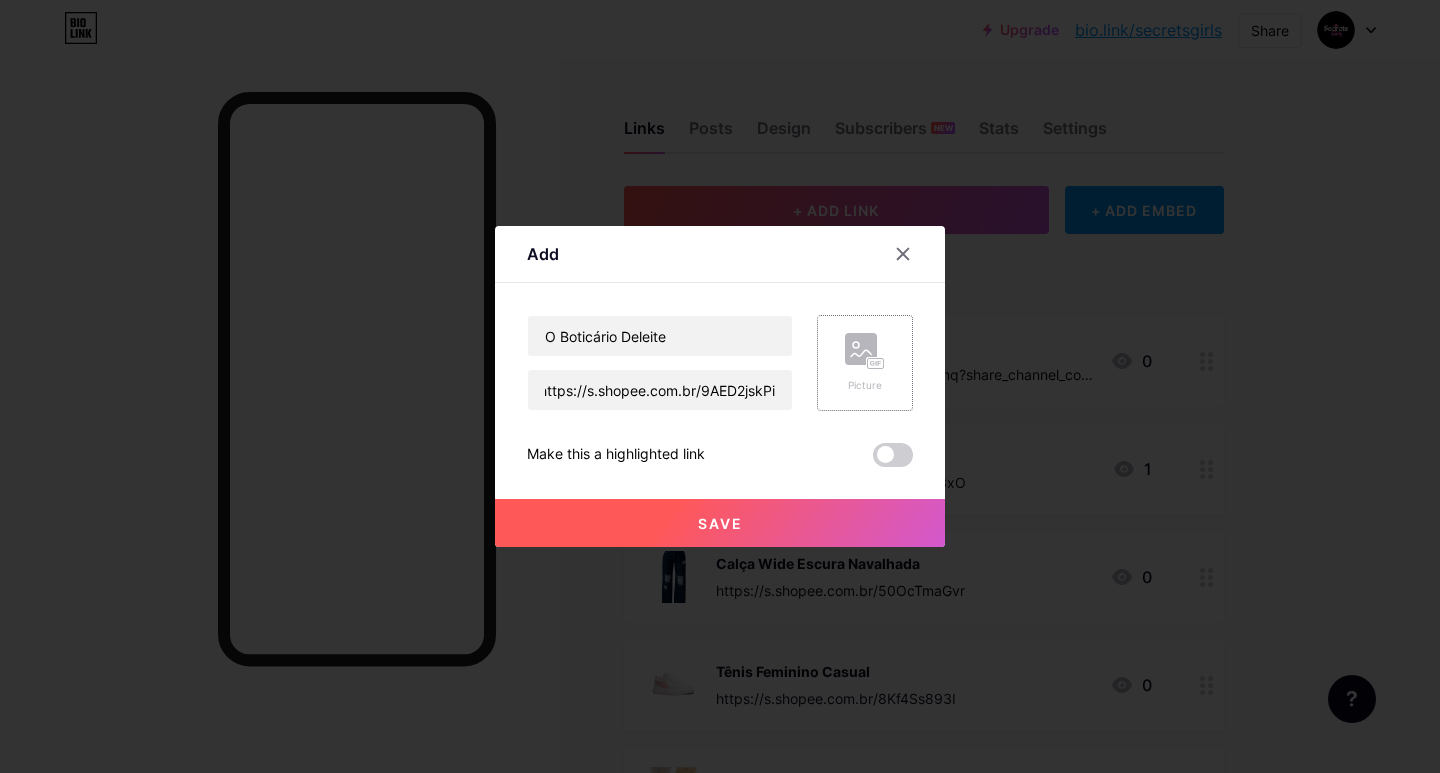 click on "Picture" at bounding box center [865, 363] 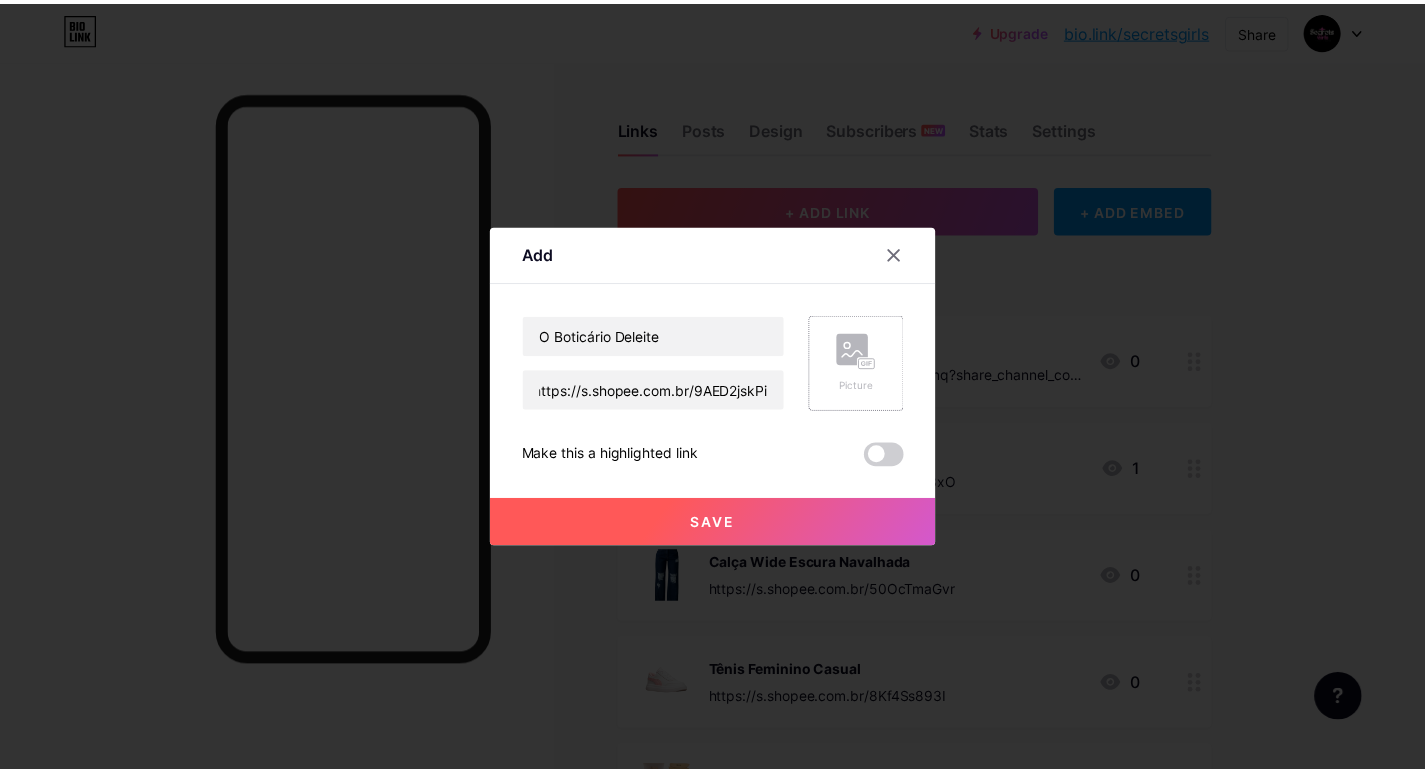 scroll, scrollTop: 0, scrollLeft: 0, axis: both 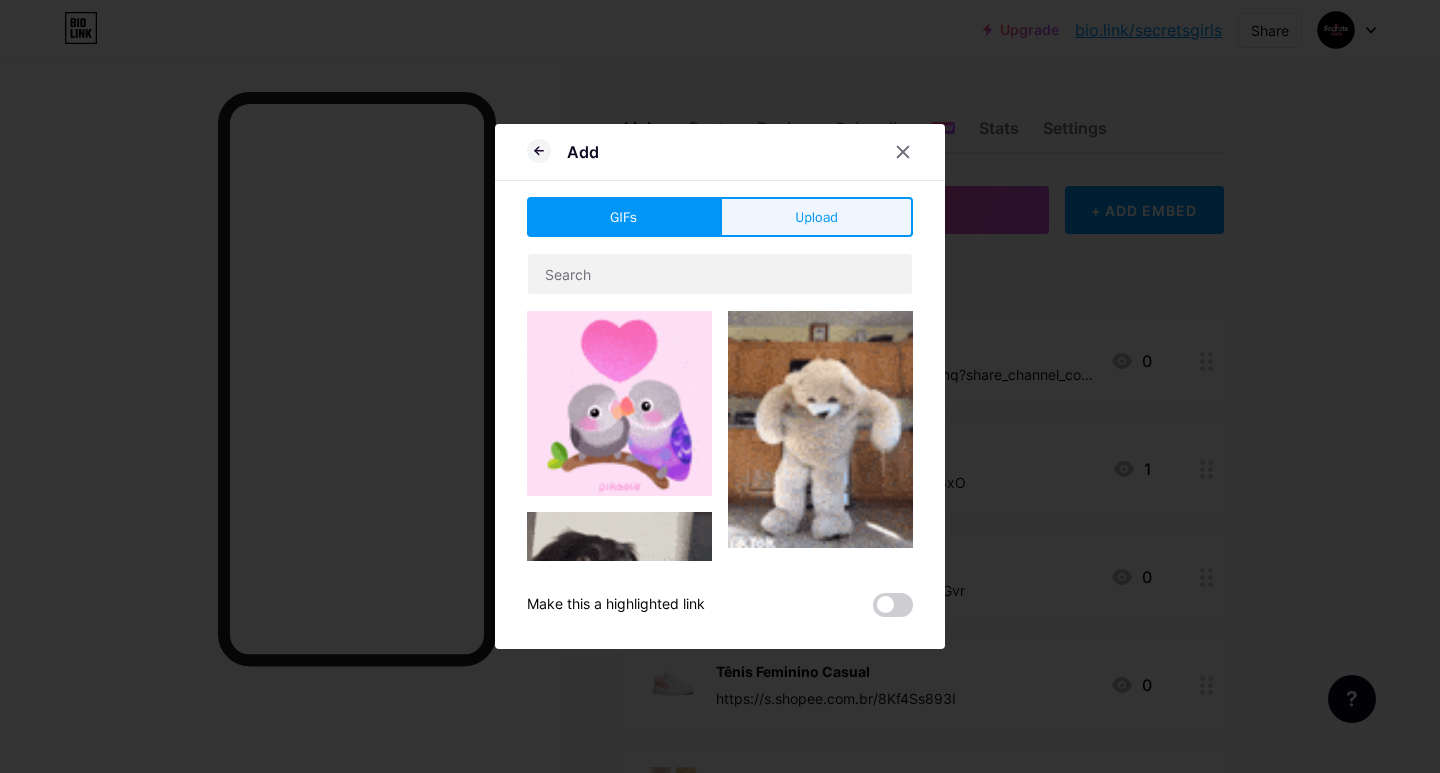 click on "Upload" at bounding box center [816, 217] 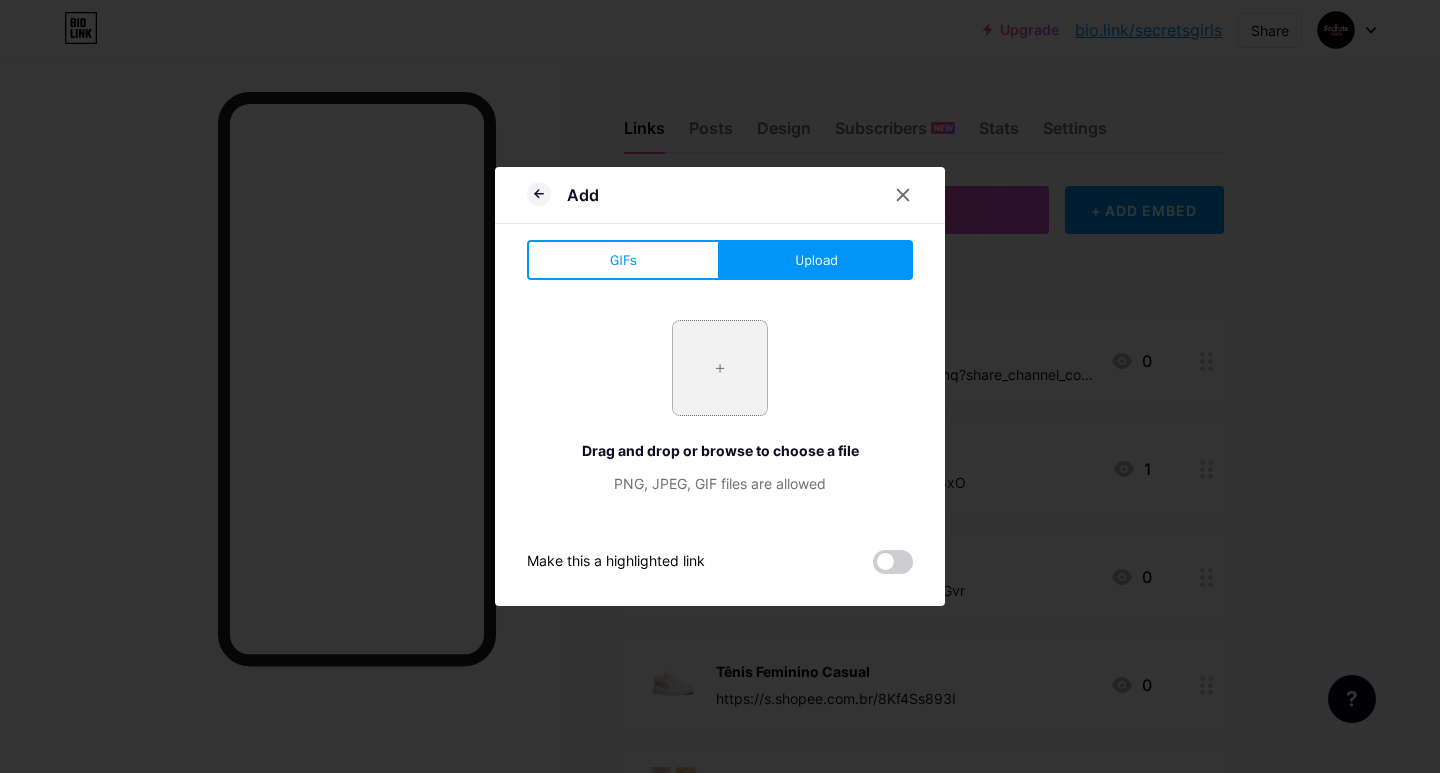 click at bounding box center (720, 368) 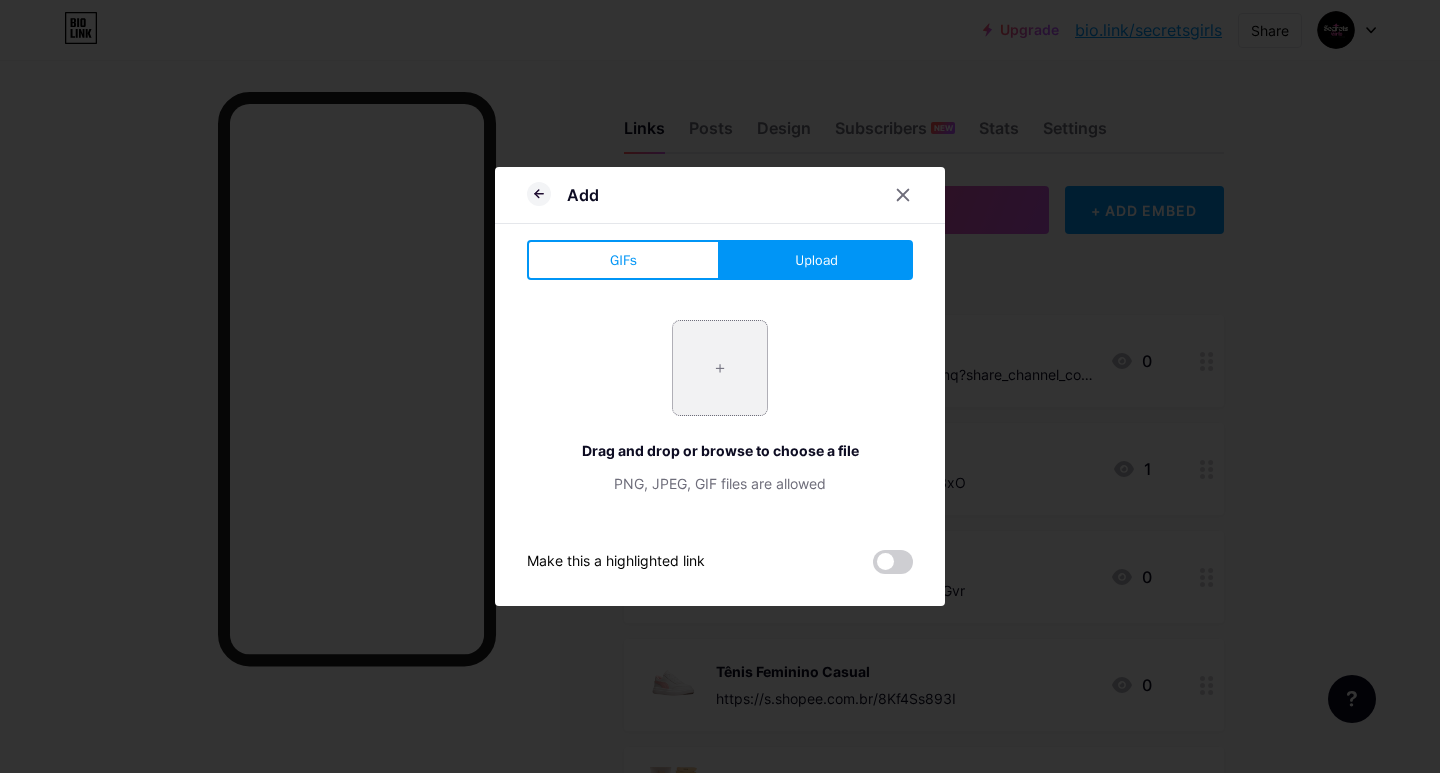 type on "C:\fakepath\WhatsApp_Image_[DATE]_[TIME]-[FILENAME]" 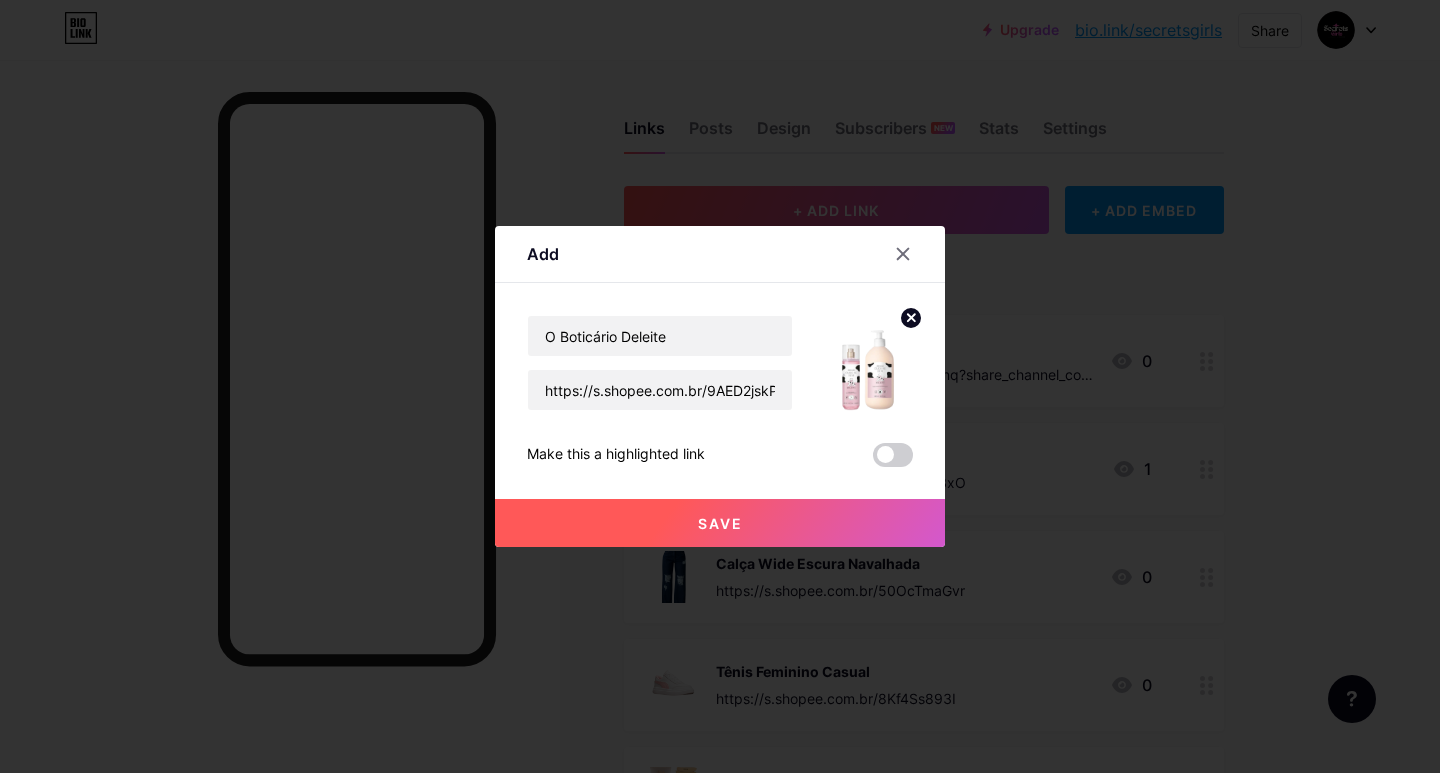 click on "Save" at bounding box center [720, 523] 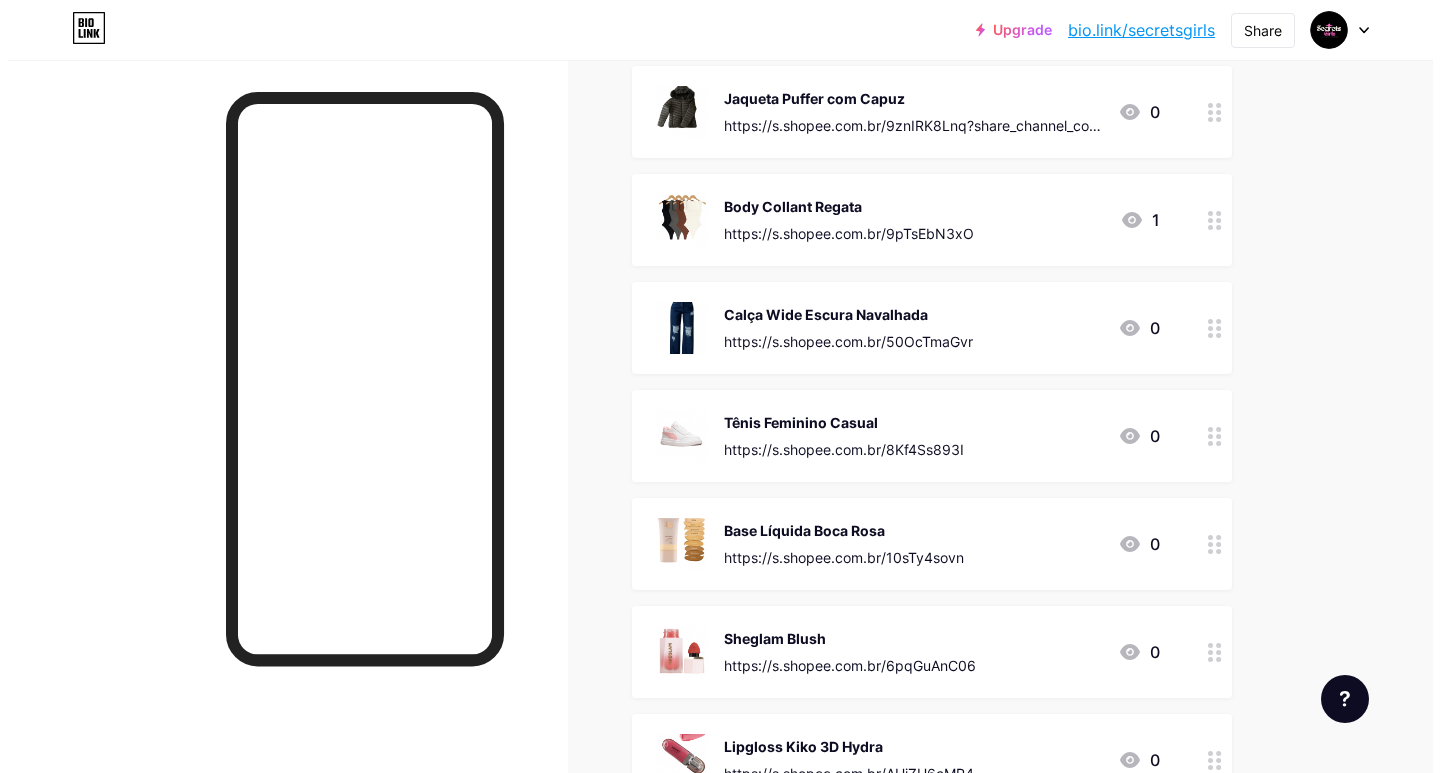 scroll, scrollTop: 0, scrollLeft: 0, axis: both 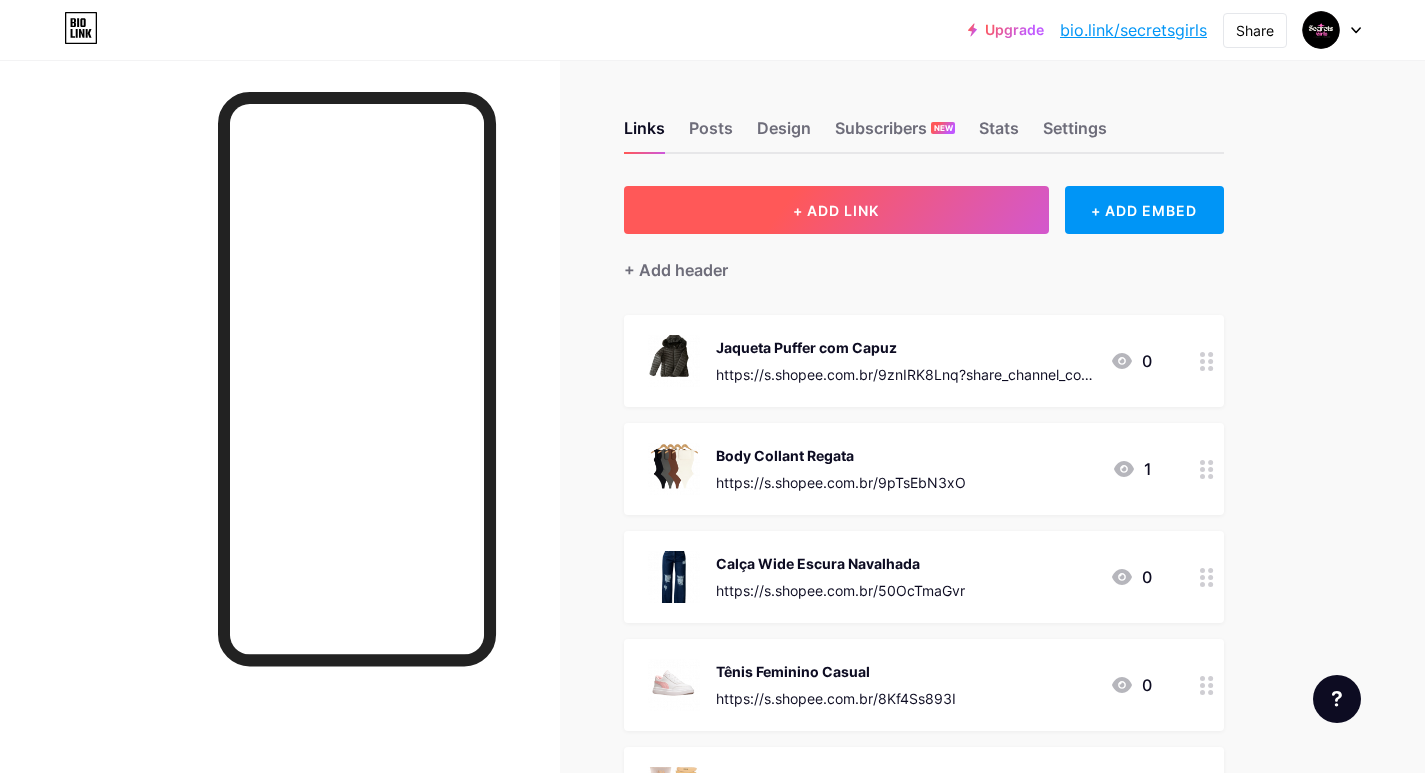 click on "+ ADD LINK" at bounding box center (836, 210) 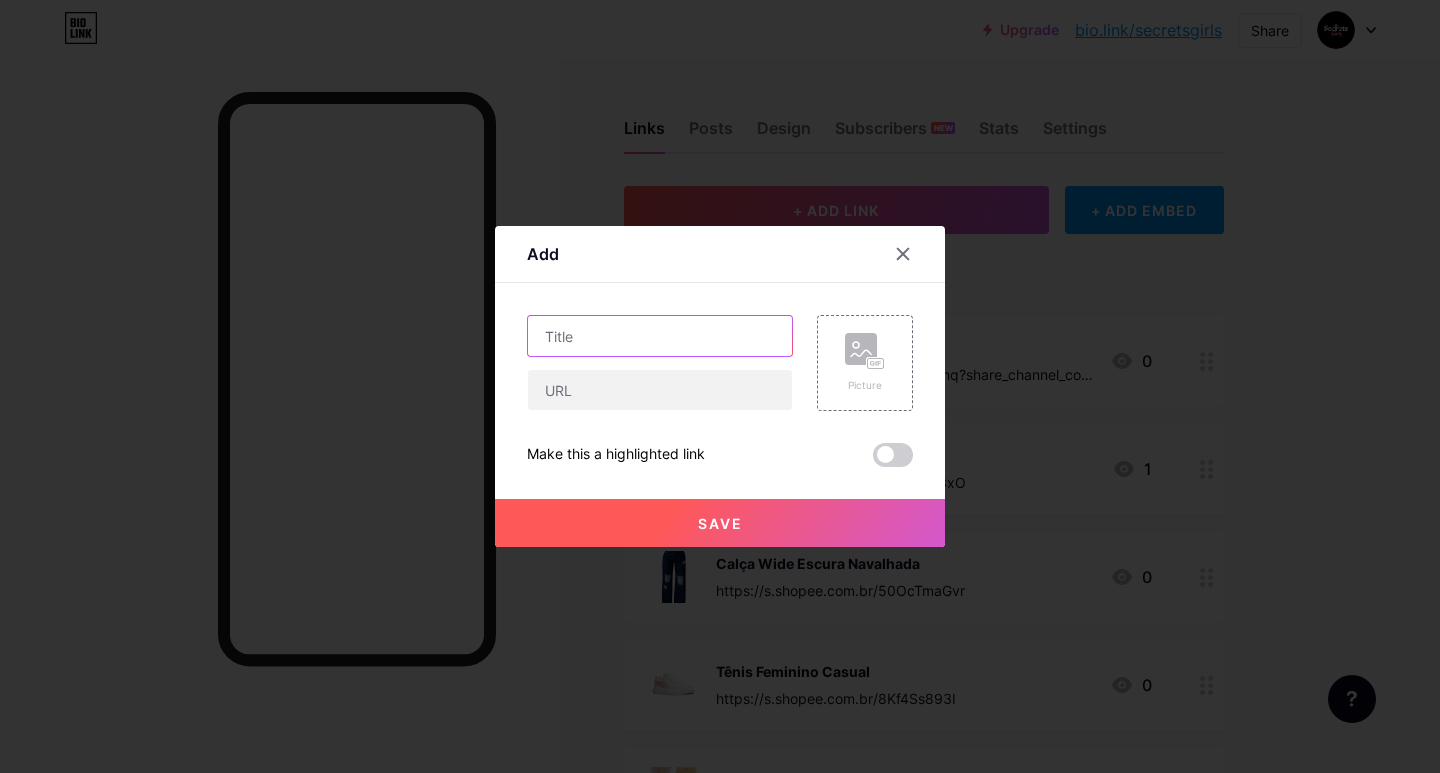 click at bounding box center (660, 336) 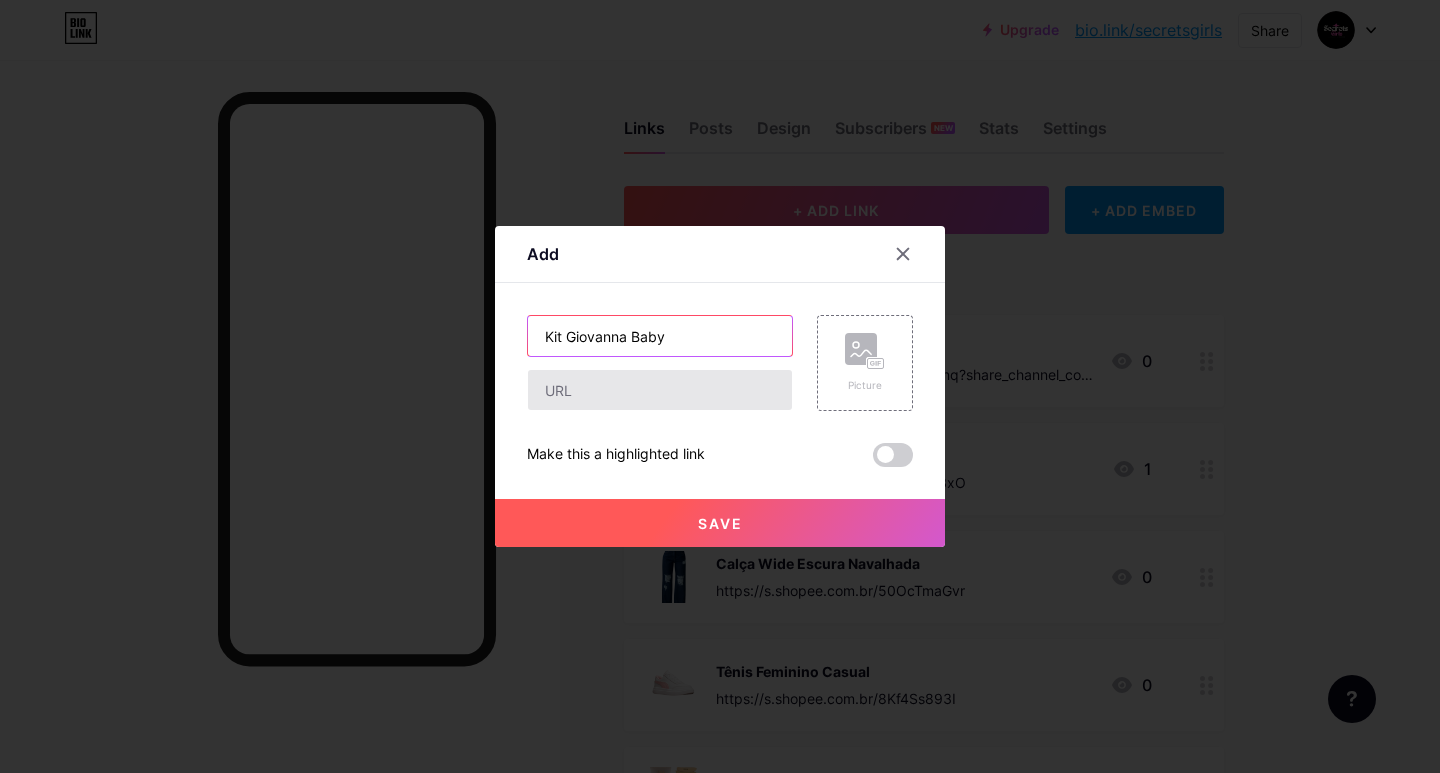 type on "Kit Giovanna Baby" 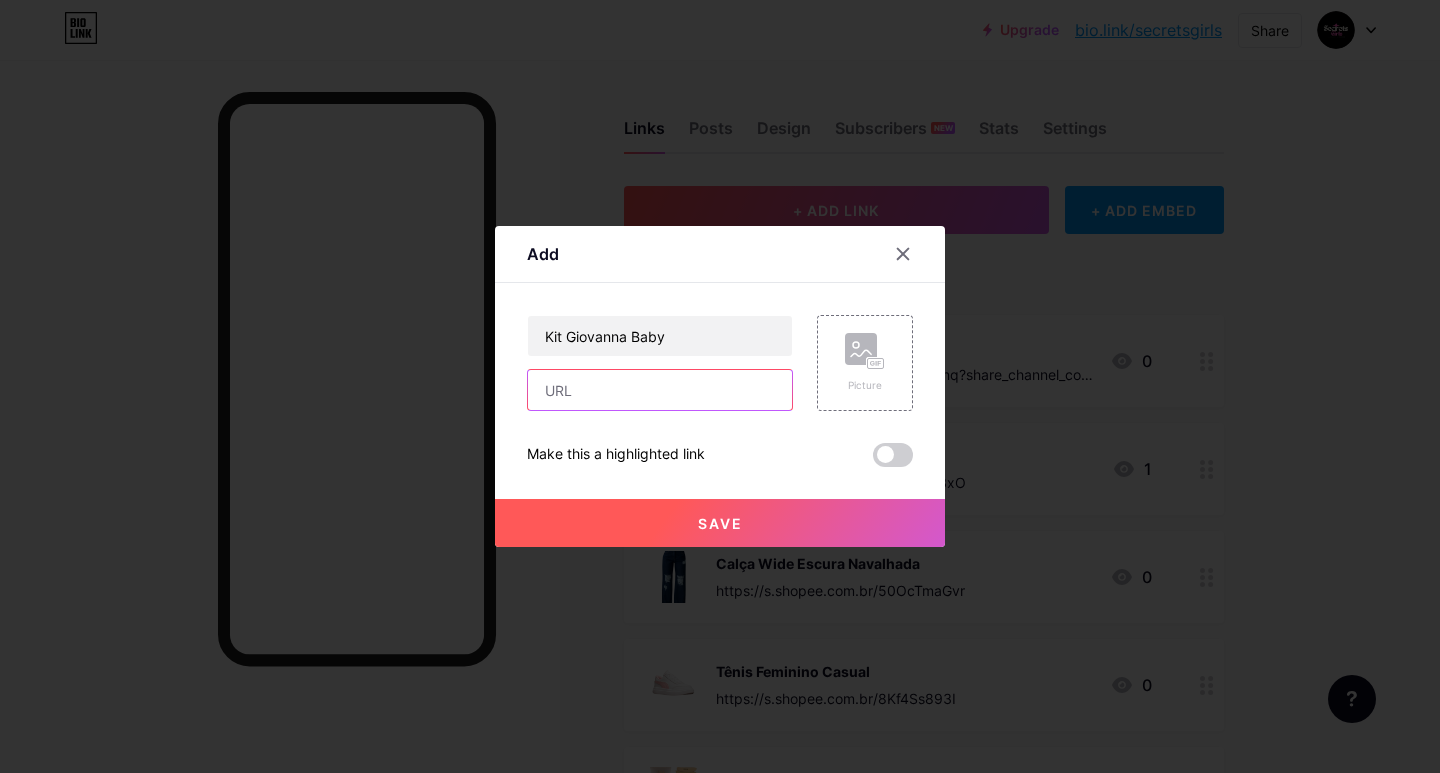click at bounding box center (660, 390) 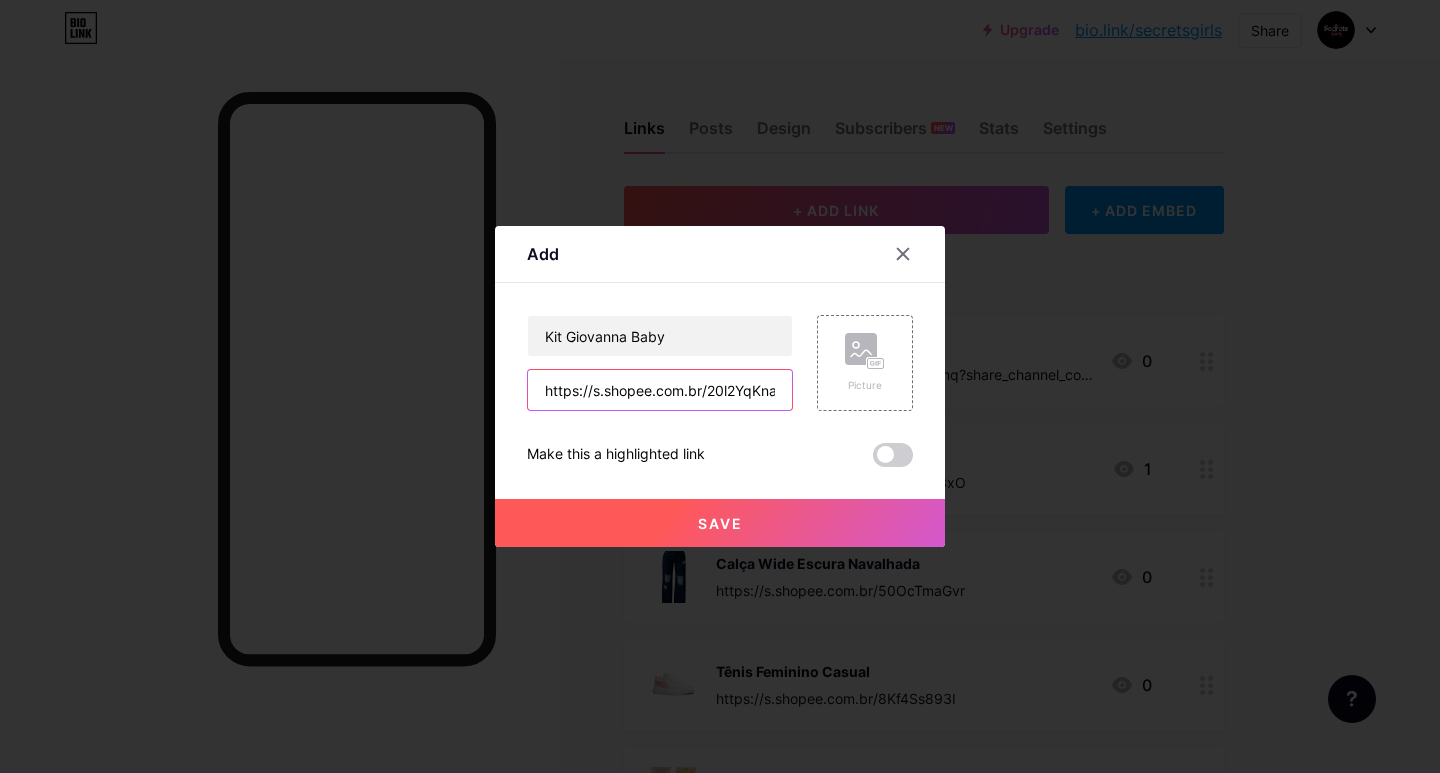 scroll, scrollTop: 0, scrollLeft: 13, axis: horizontal 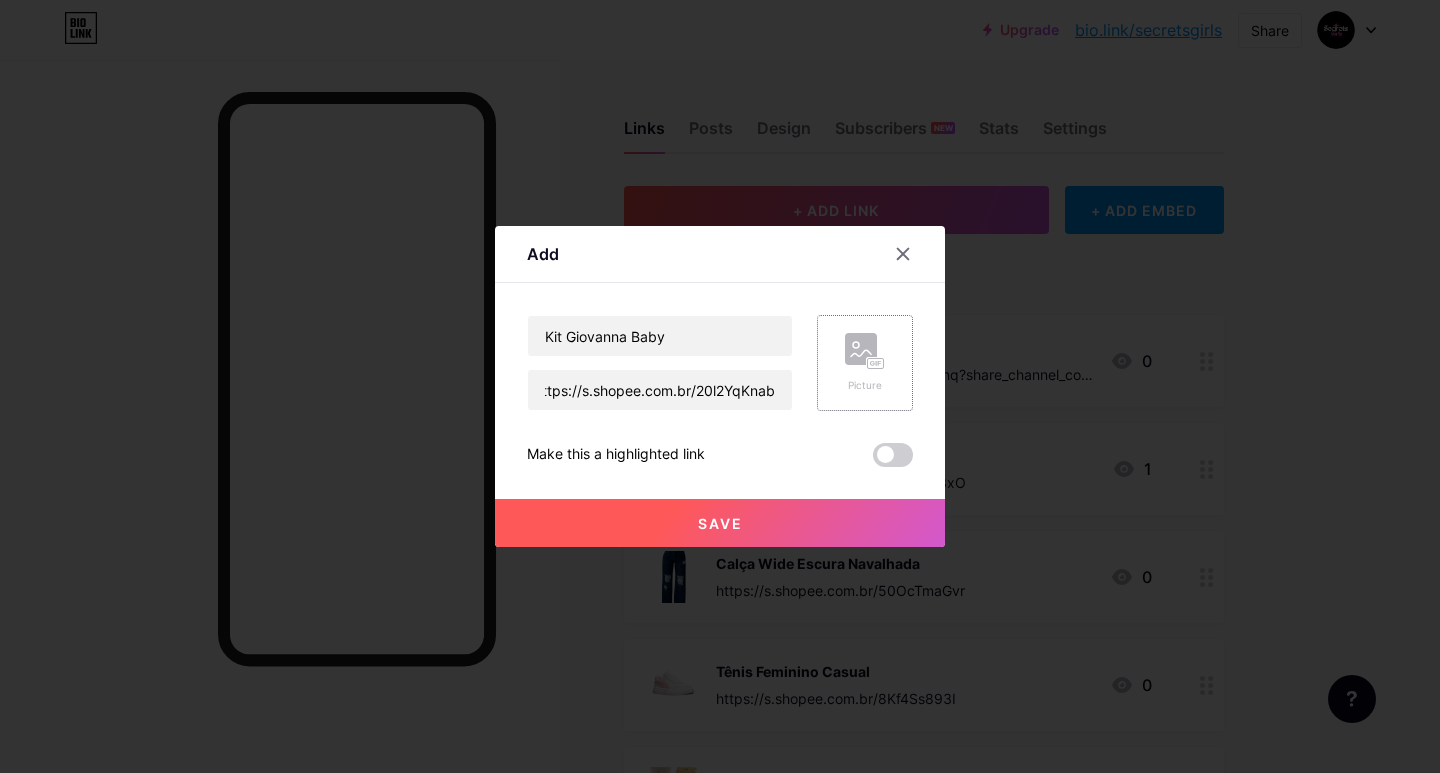 click 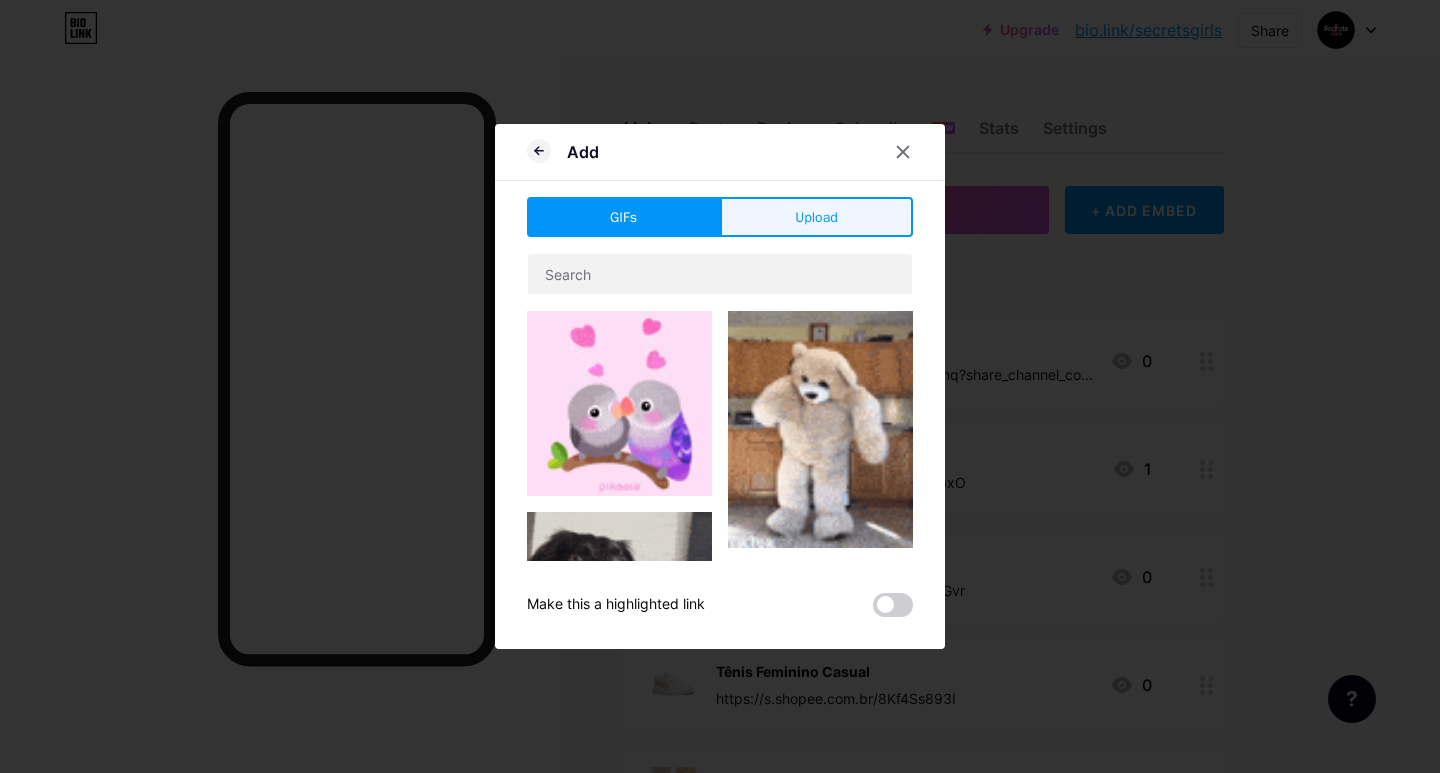 click on "Upload" at bounding box center [816, 217] 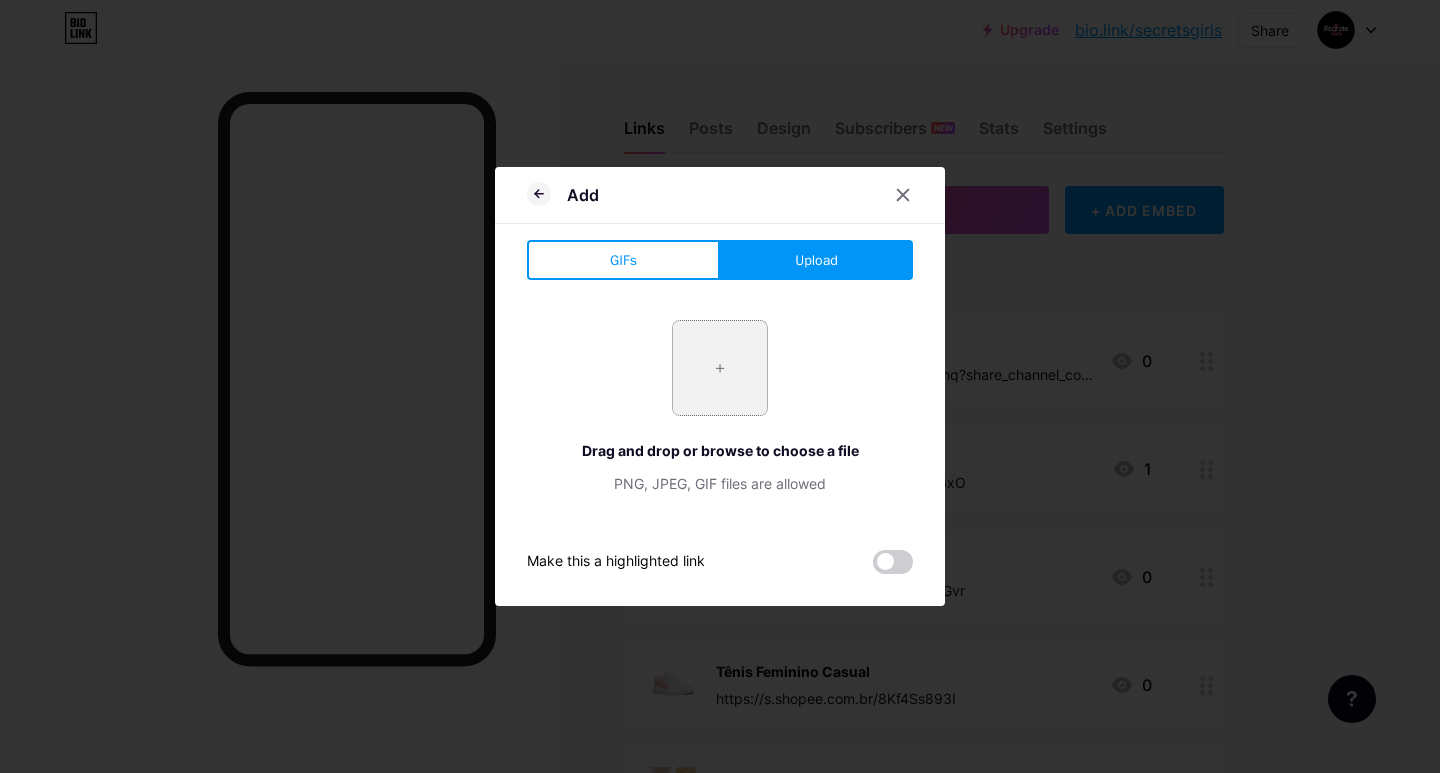 click at bounding box center [720, 368] 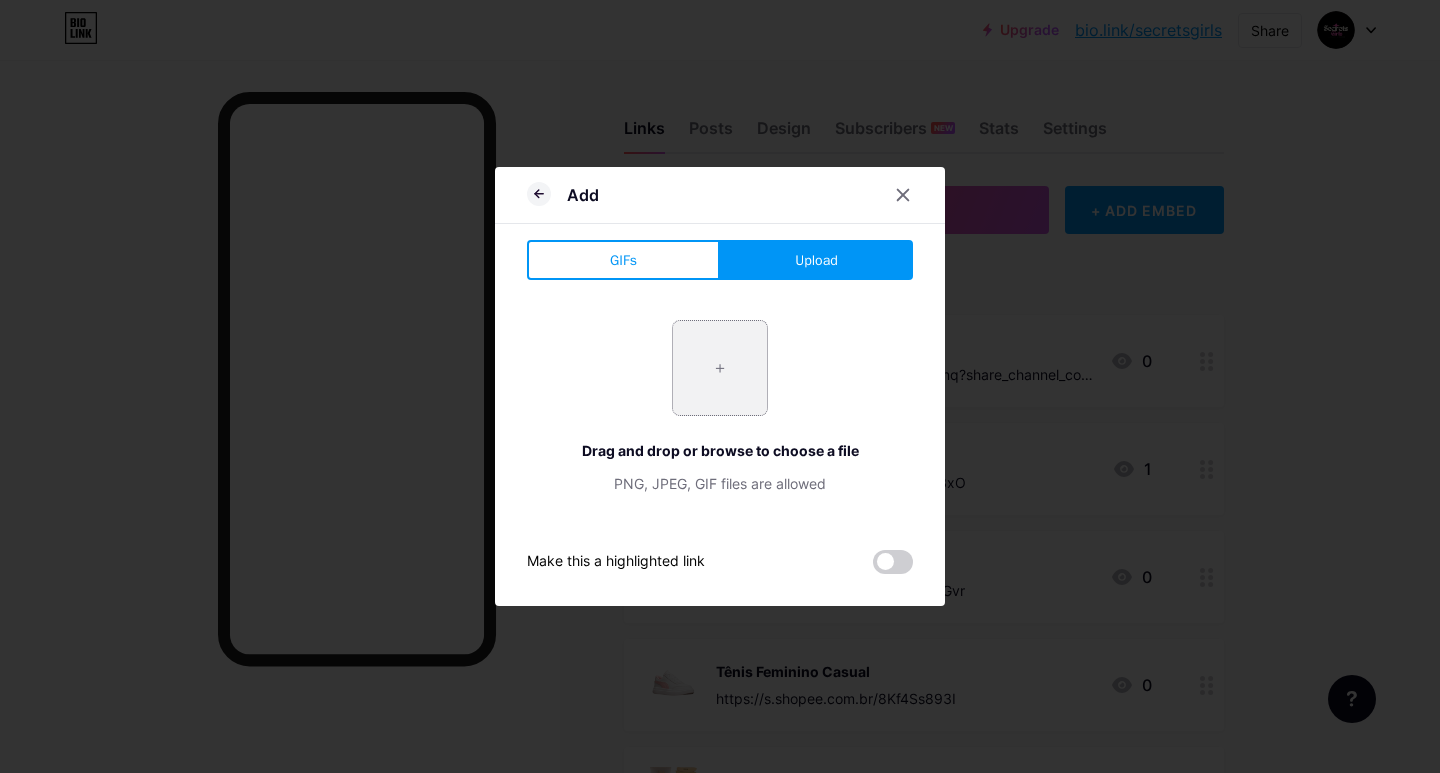 type on "C:\fakepath\WhatsApp_Image_[DATE]_[TIME]-[FILENAME]" 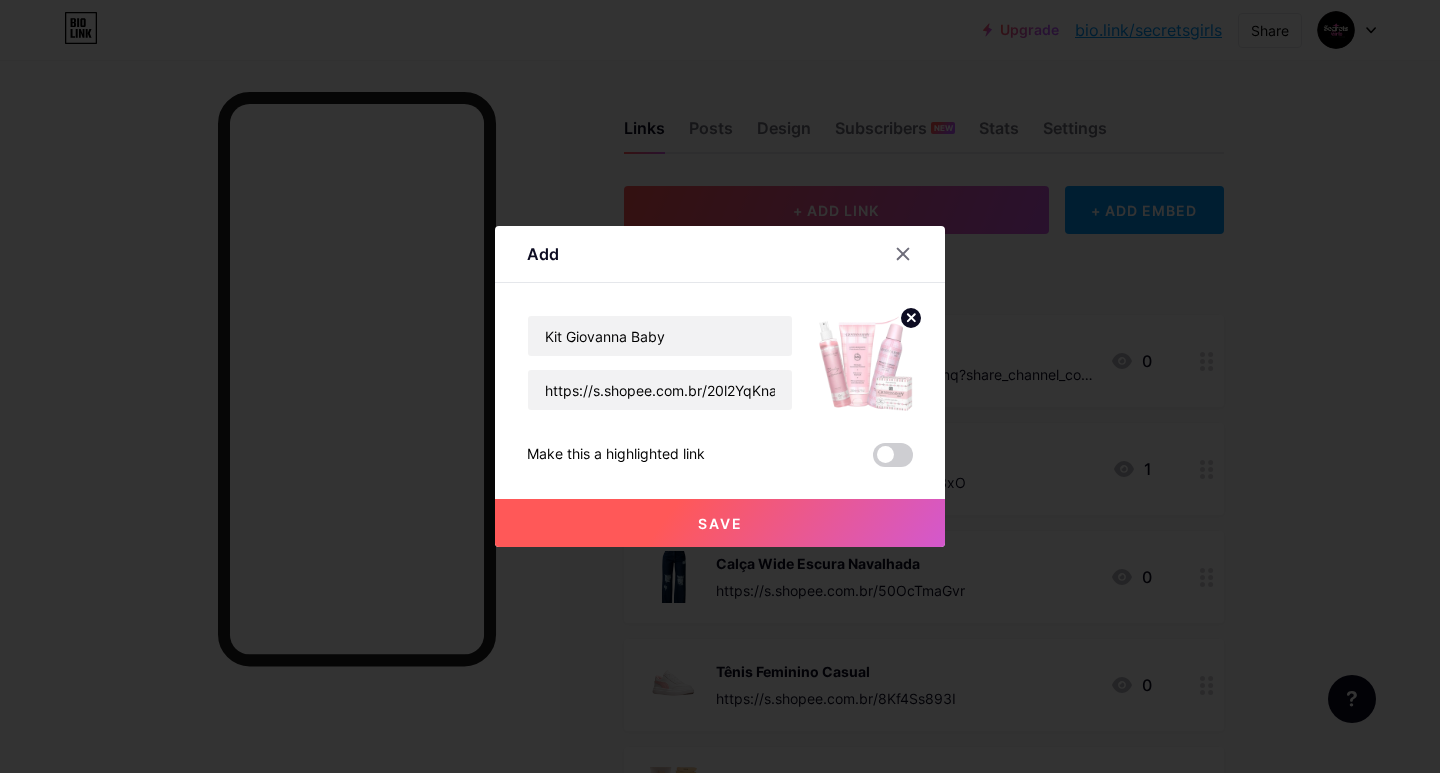click on "Save" at bounding box center [720, 523] 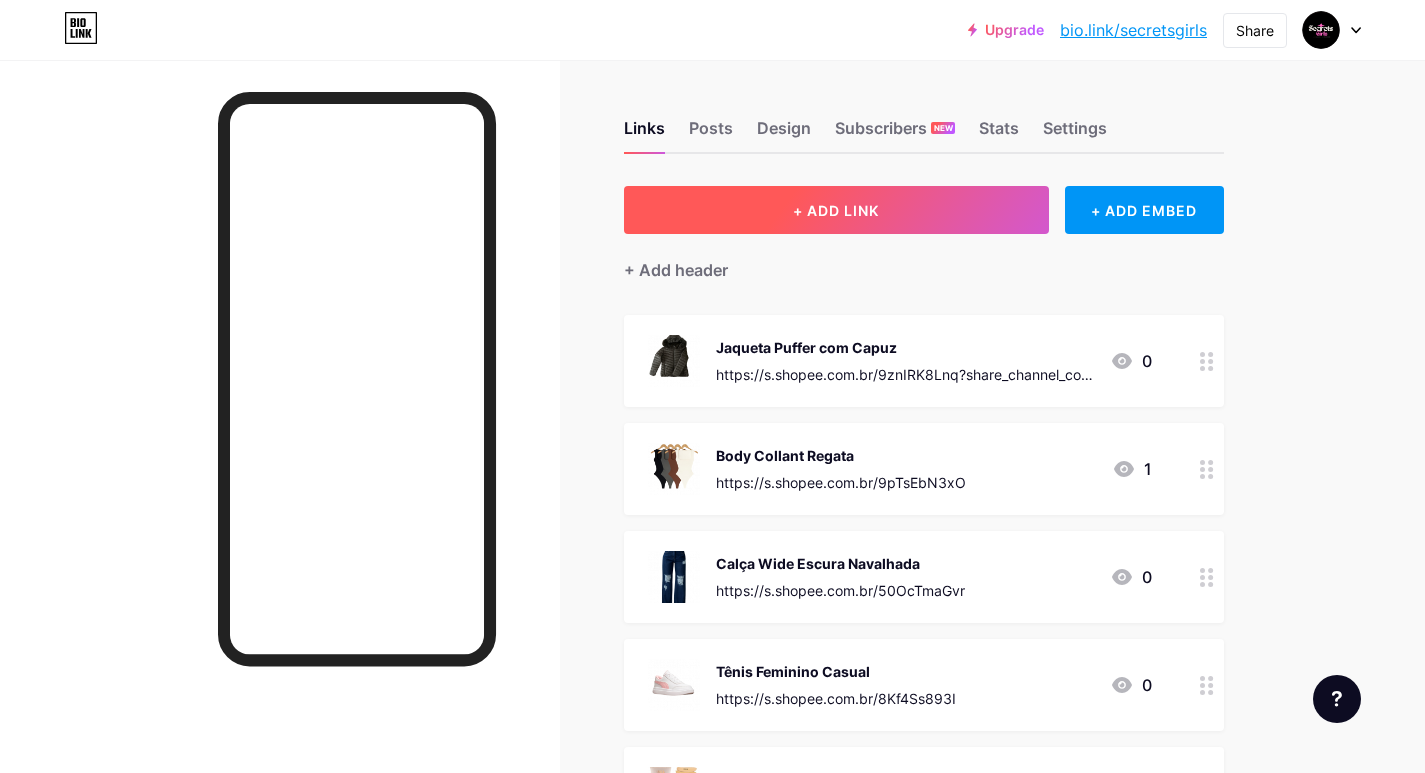click on "+ ADD LINK" at bounding box center (836, 210) 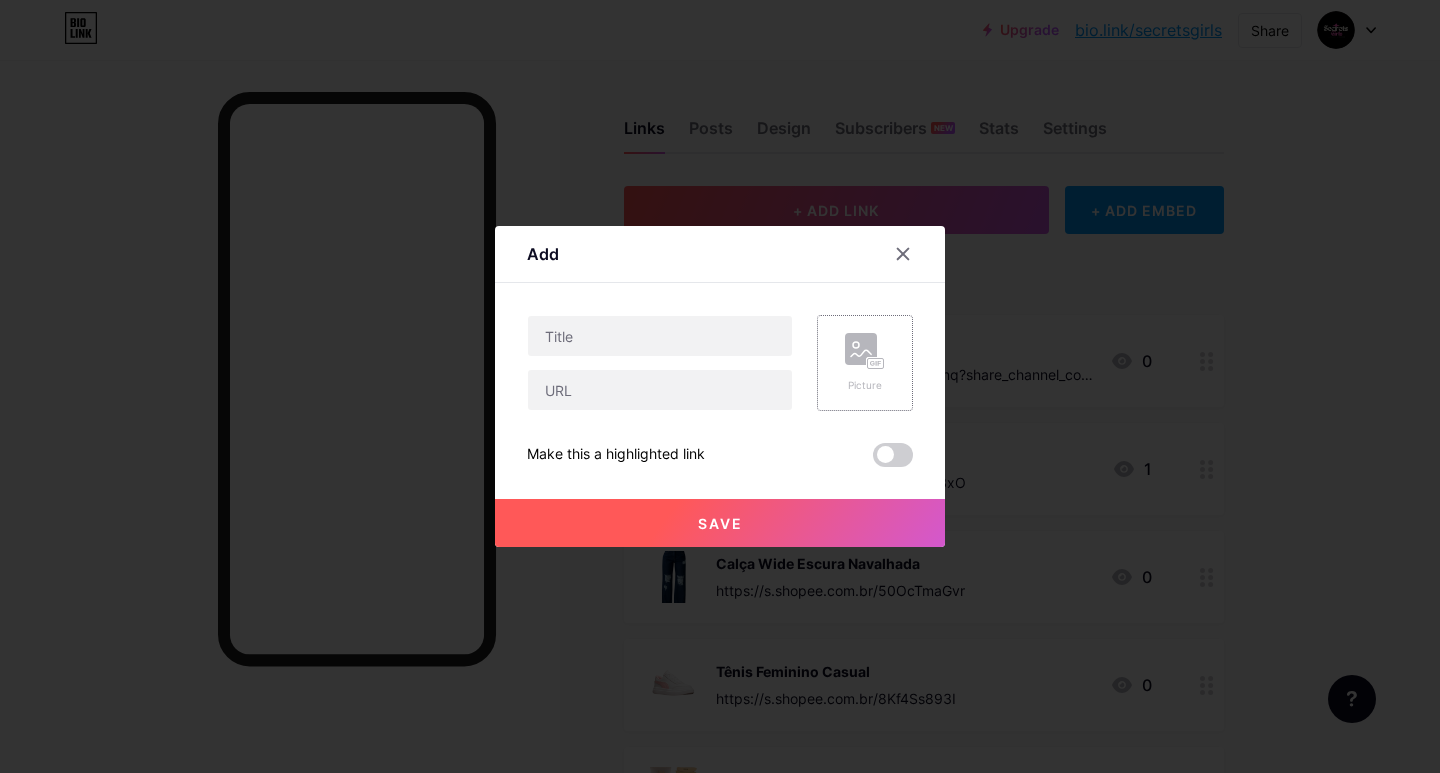 click on "Picture" at bounding box center (865, 363) 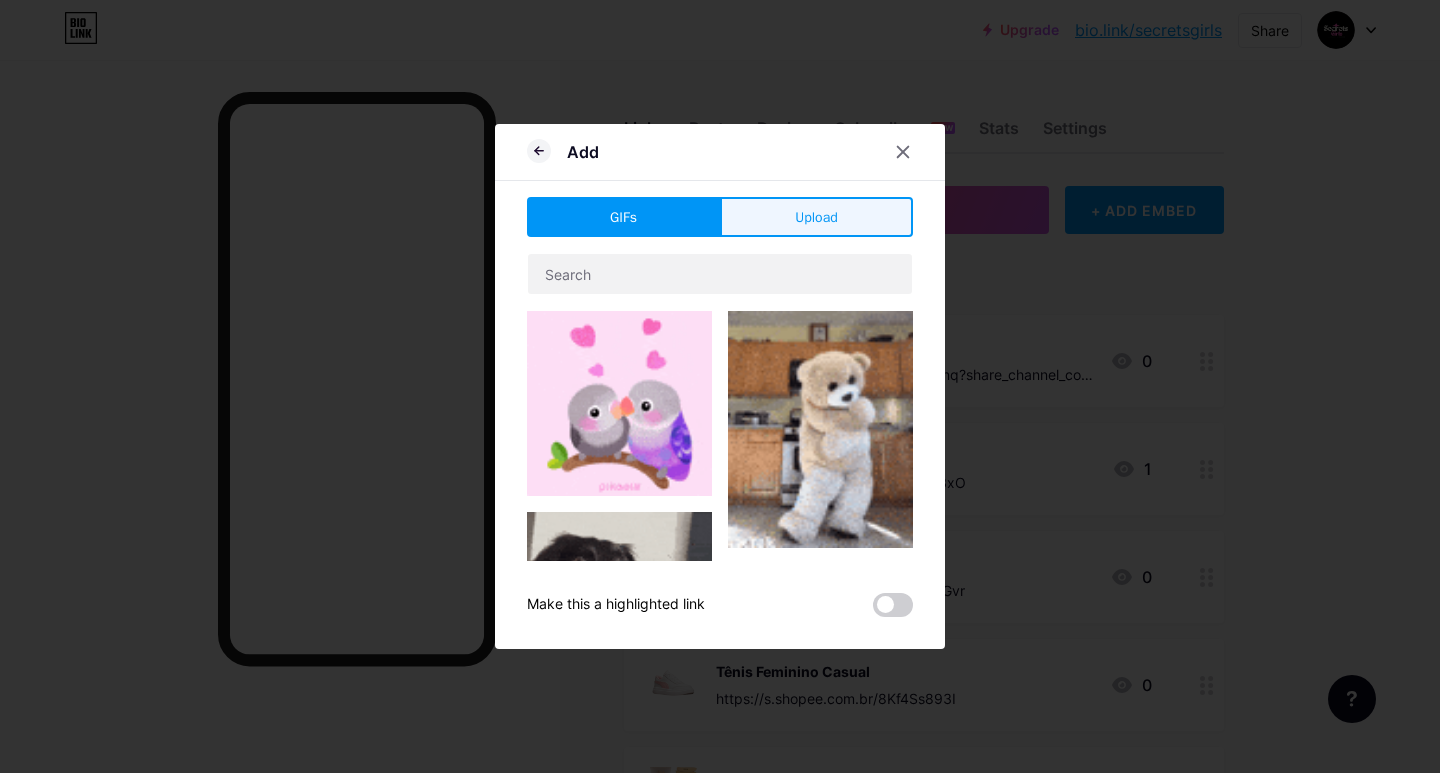 click on "Upload" at bounding box center (816, 217) 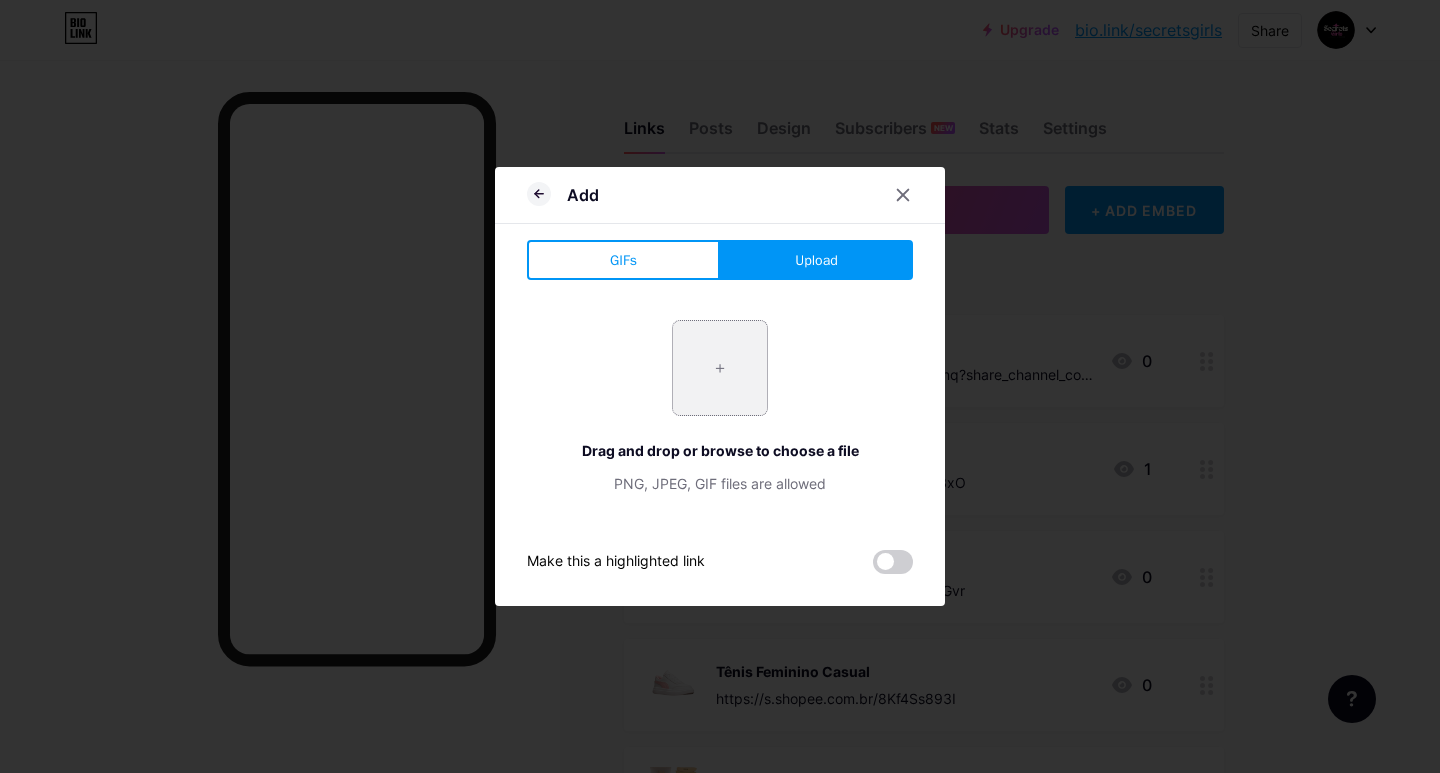 click at bounding box center (720, 368) 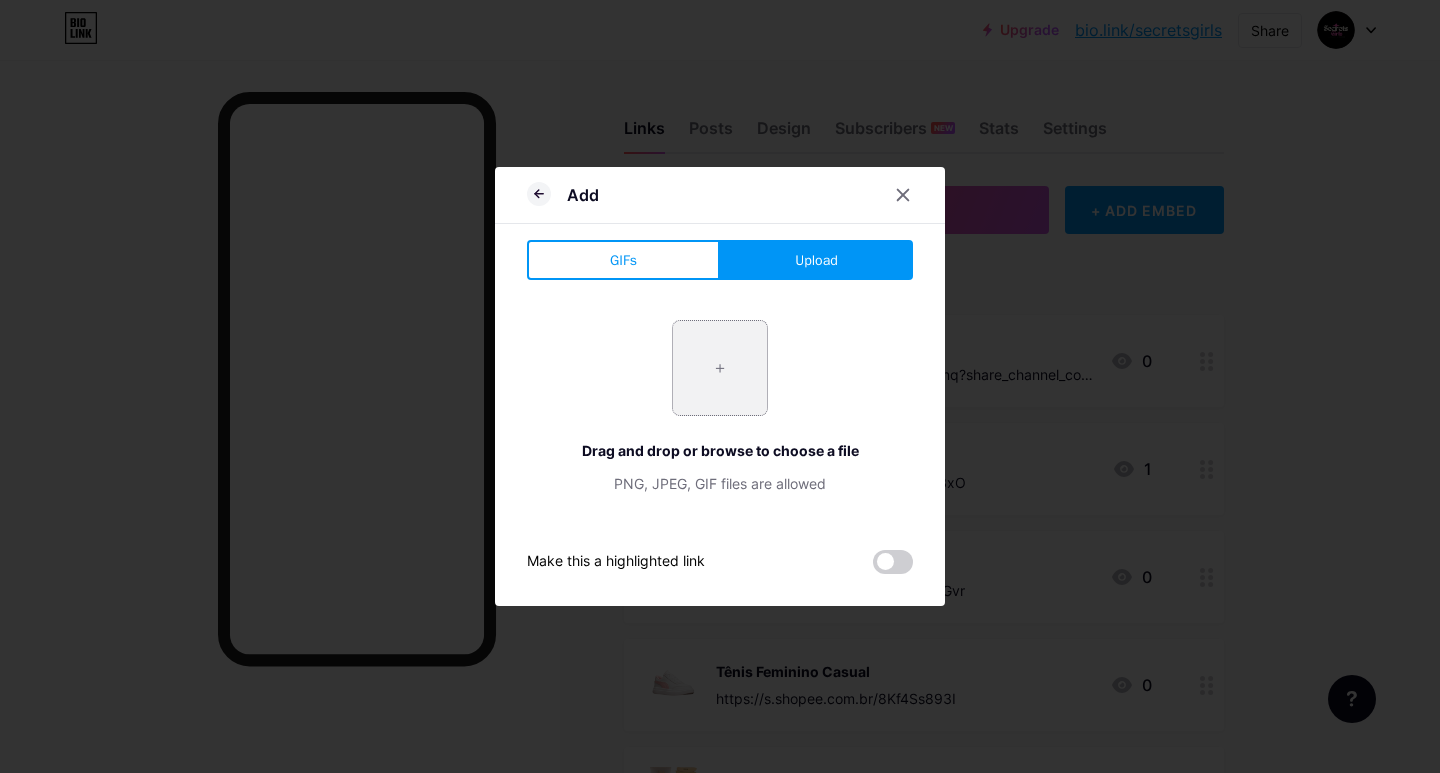 type on "C:\fakepath\WhatsApp_Image_[DATE]_[TIME]-[FILENAME]" 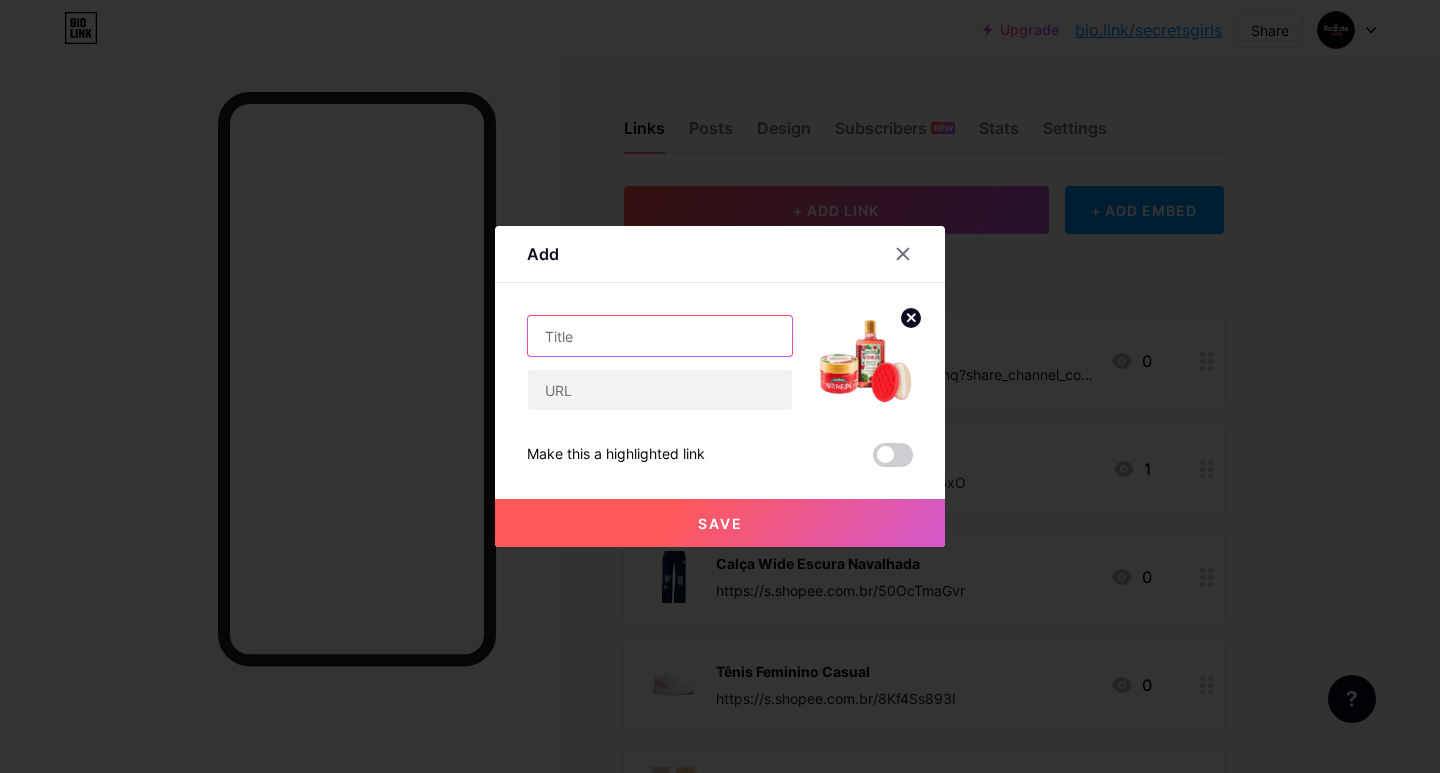 click at bounding box center [660, 336] 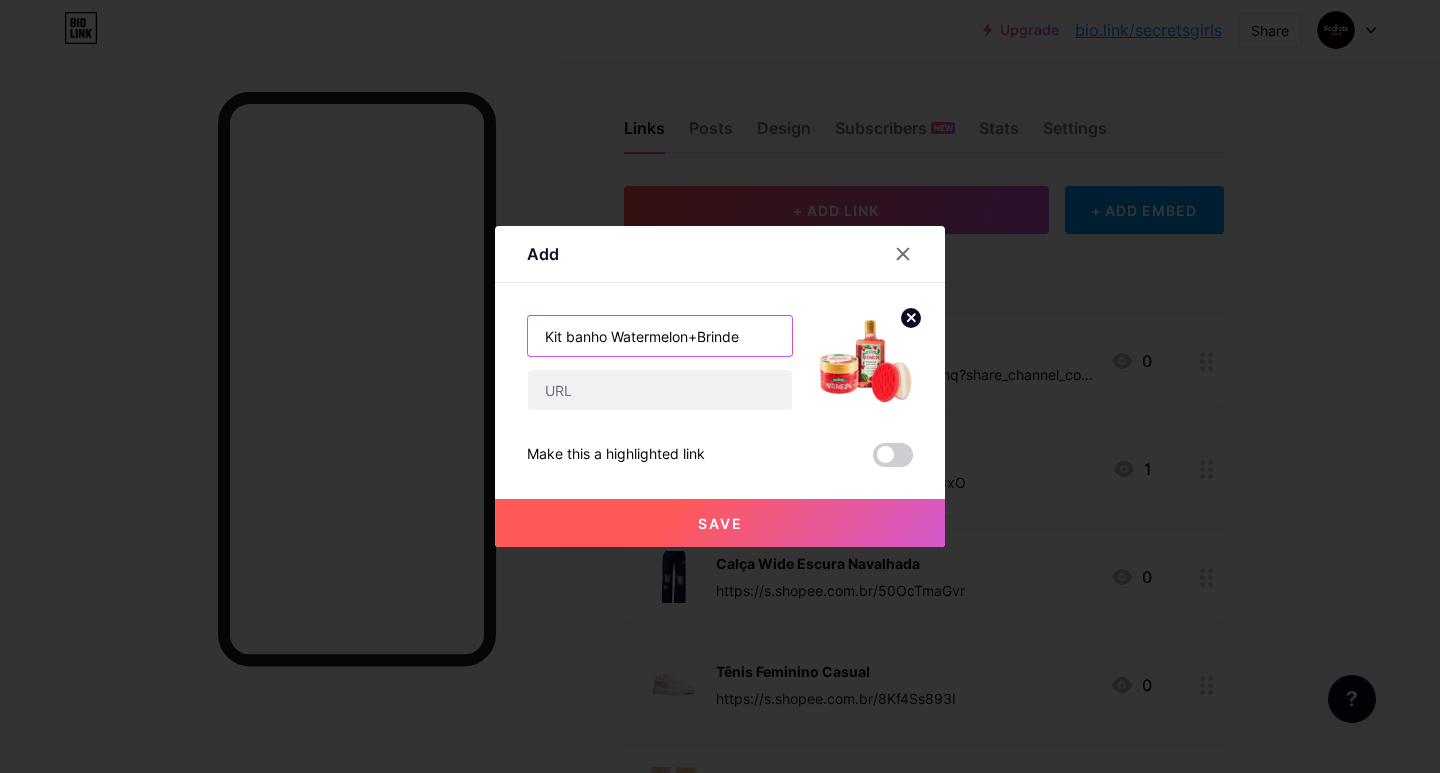drag, startPoint x: 739, startPoint y: 340, endPoint x: 686, endPoint y: 341, distance: 53.009434 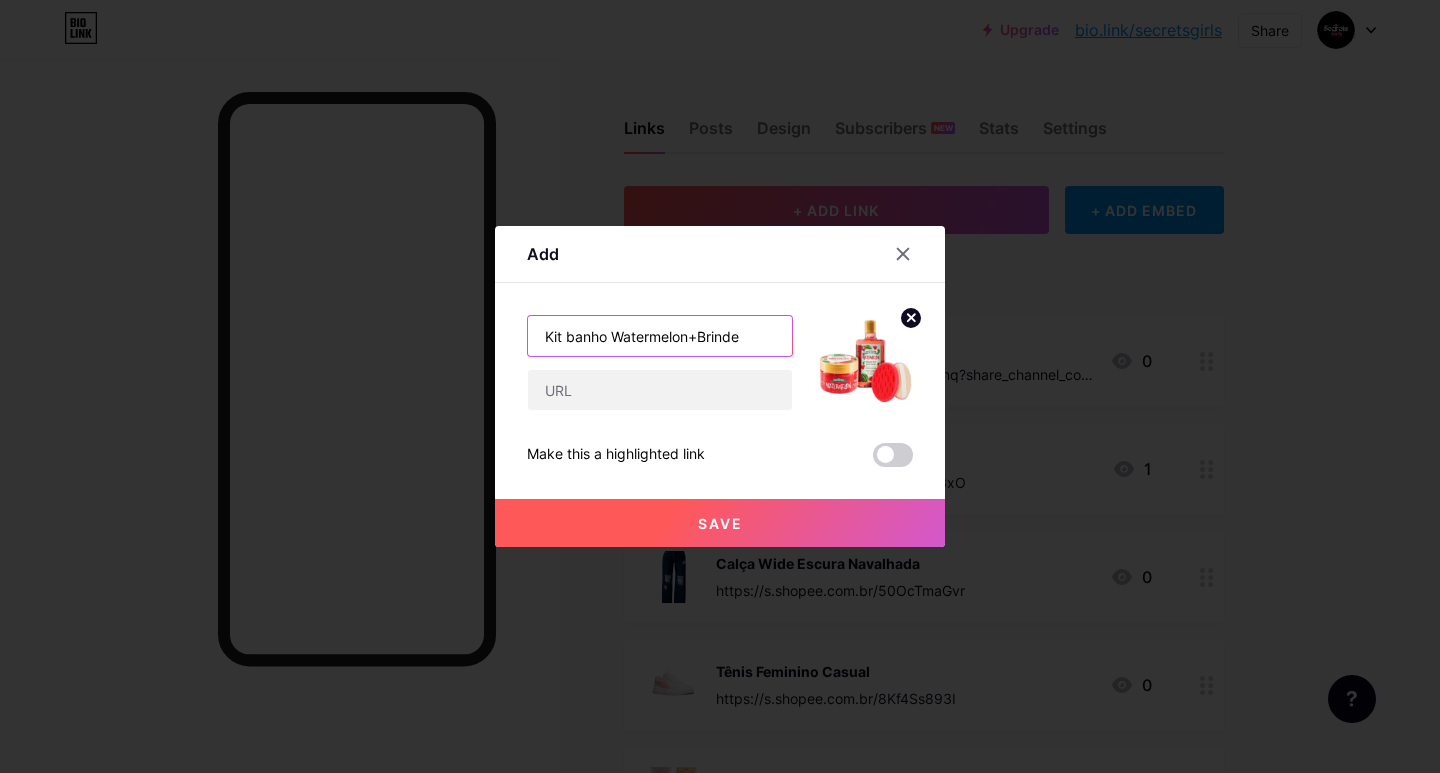 click on "Kit banho Watermelon+Brinde" at bounding box center [660, 336] 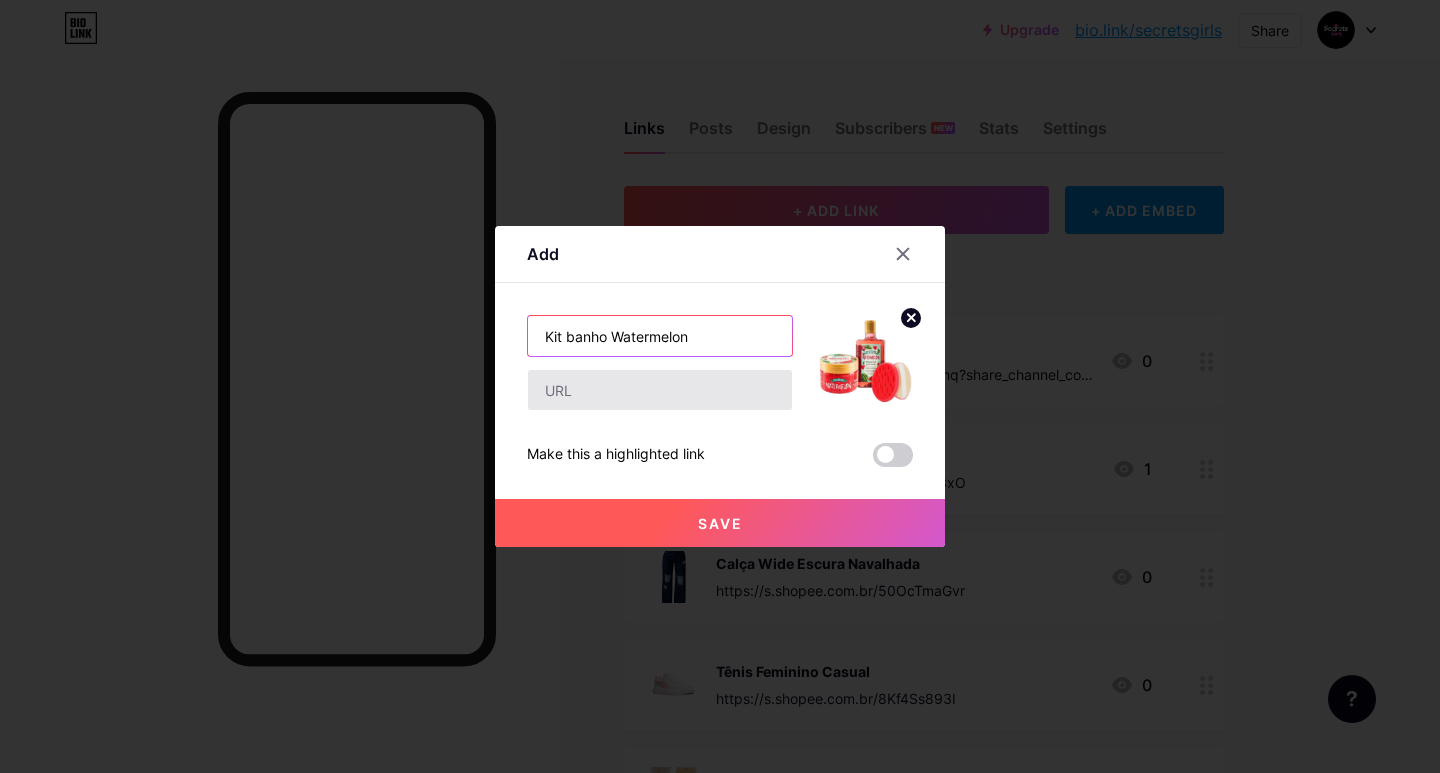 type on "Kit banho Watermelon" 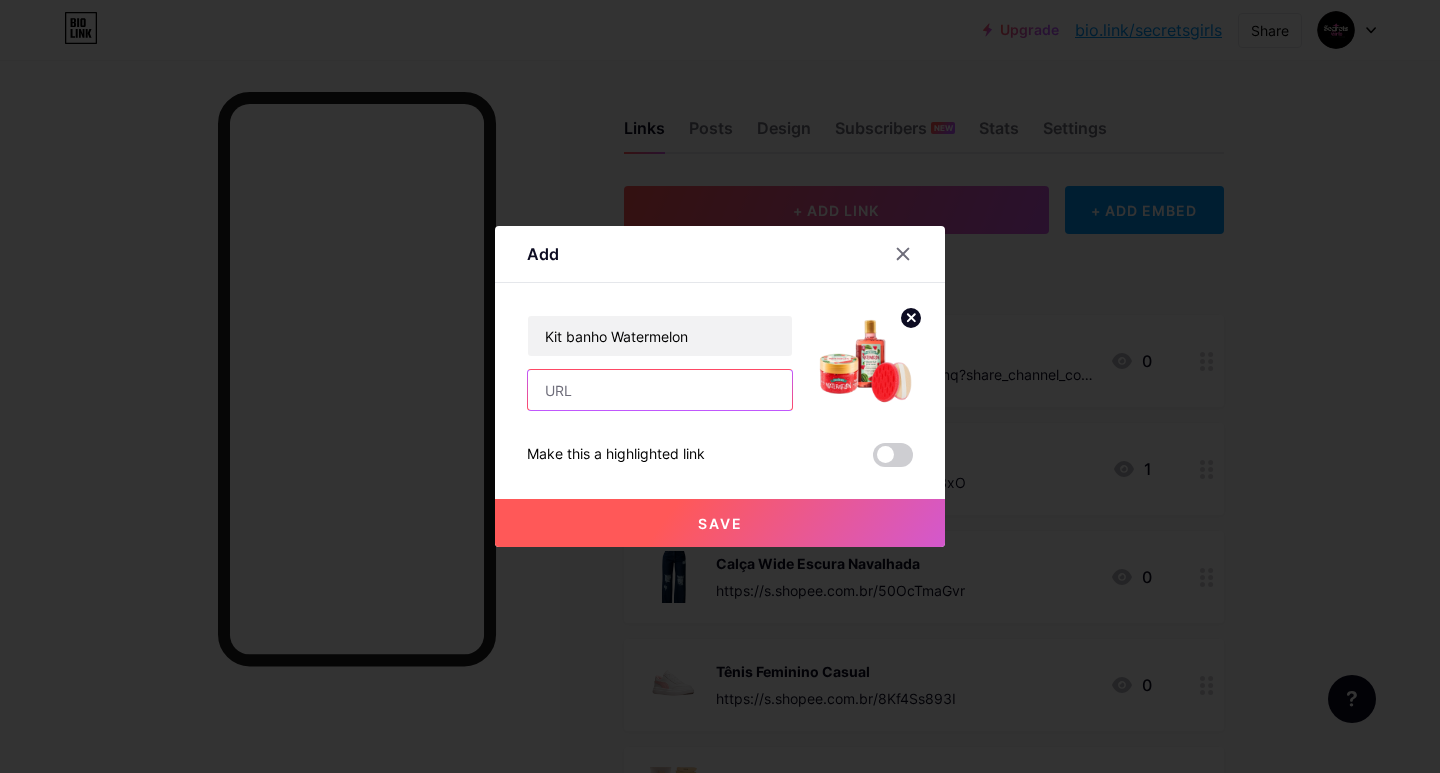 drag, startPoint x: 686, startPoint y: 384, endPoint x: 664, endPoint y: 309, distance: 78.160095 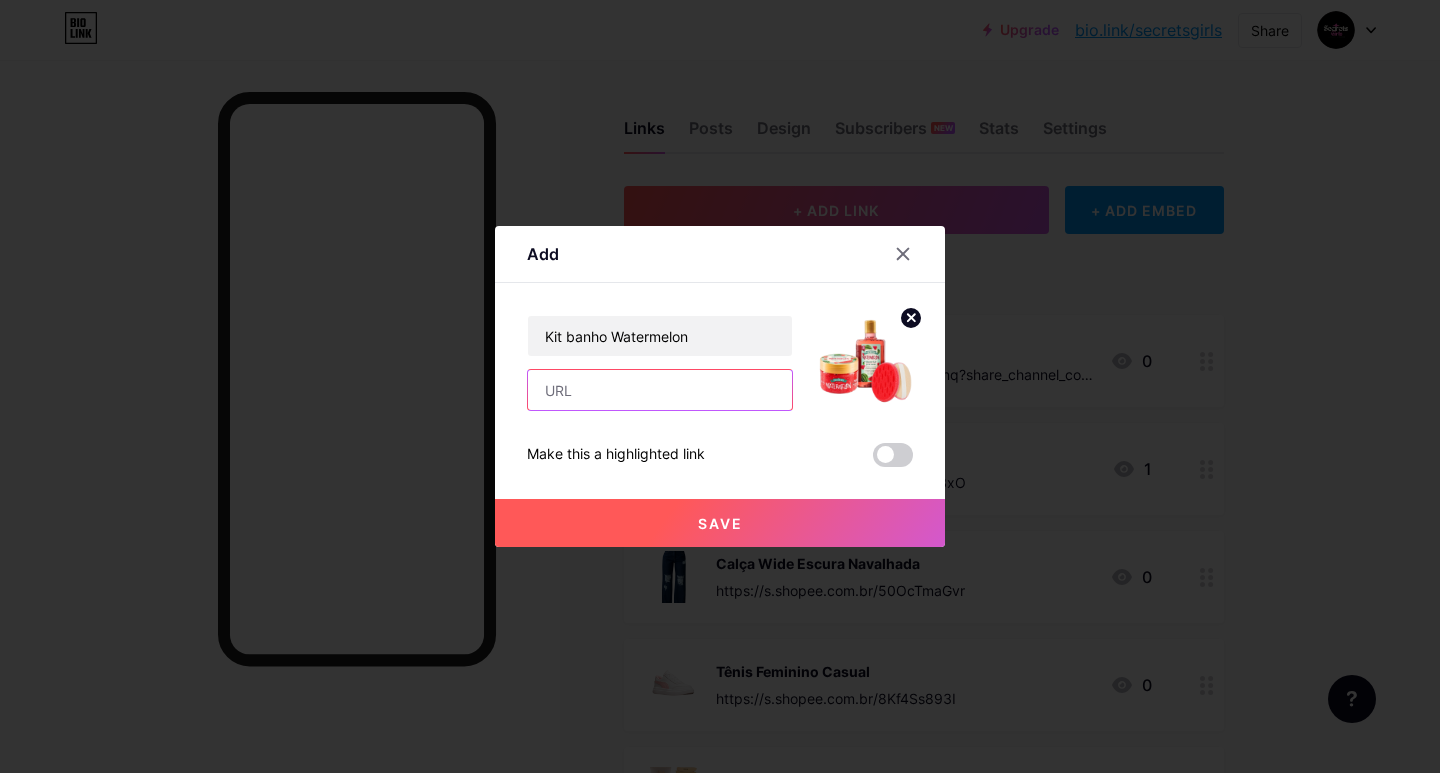 paste on "https://s.shopee.com.br/9KXdEiZnGy" 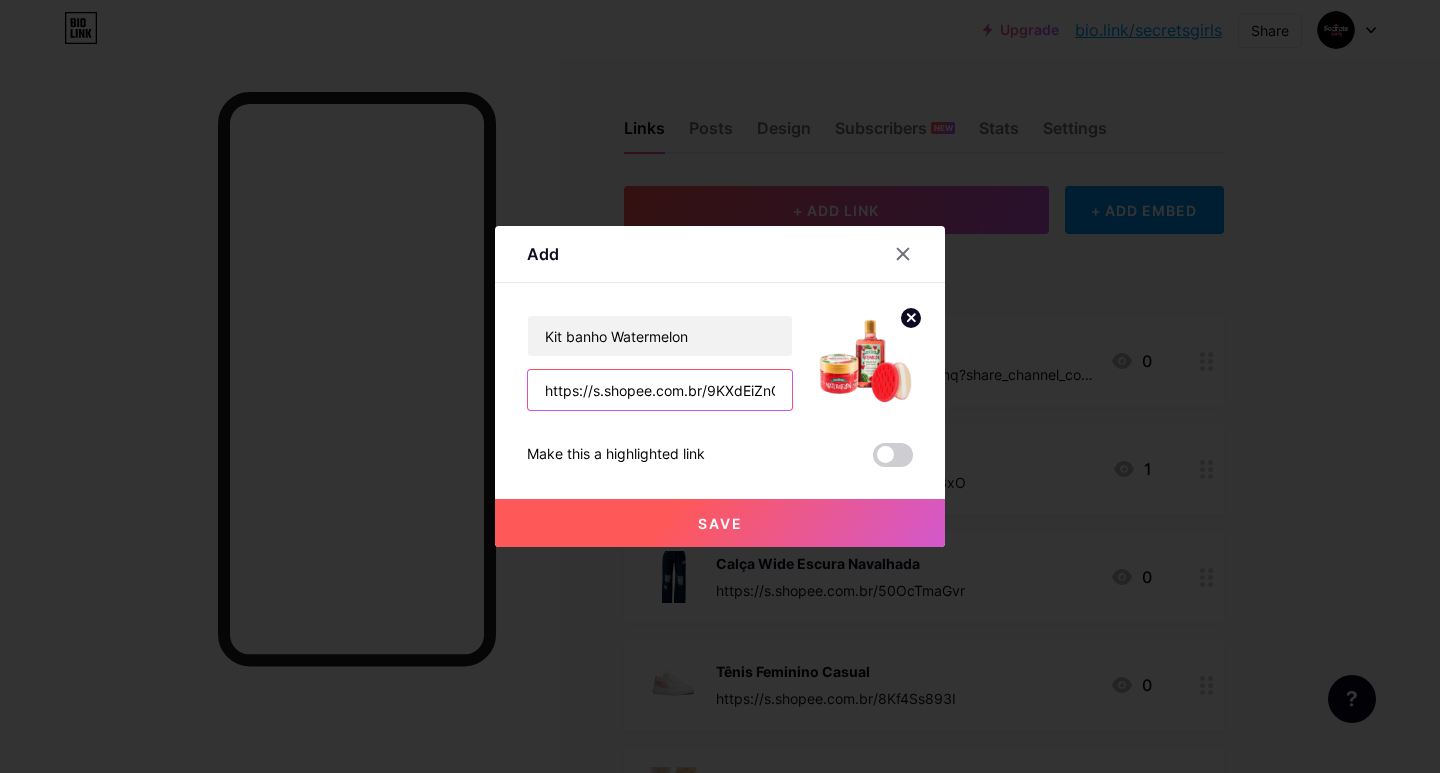 scroll, scrollTop: 0, scrollLeft: 15, axis: horizontal 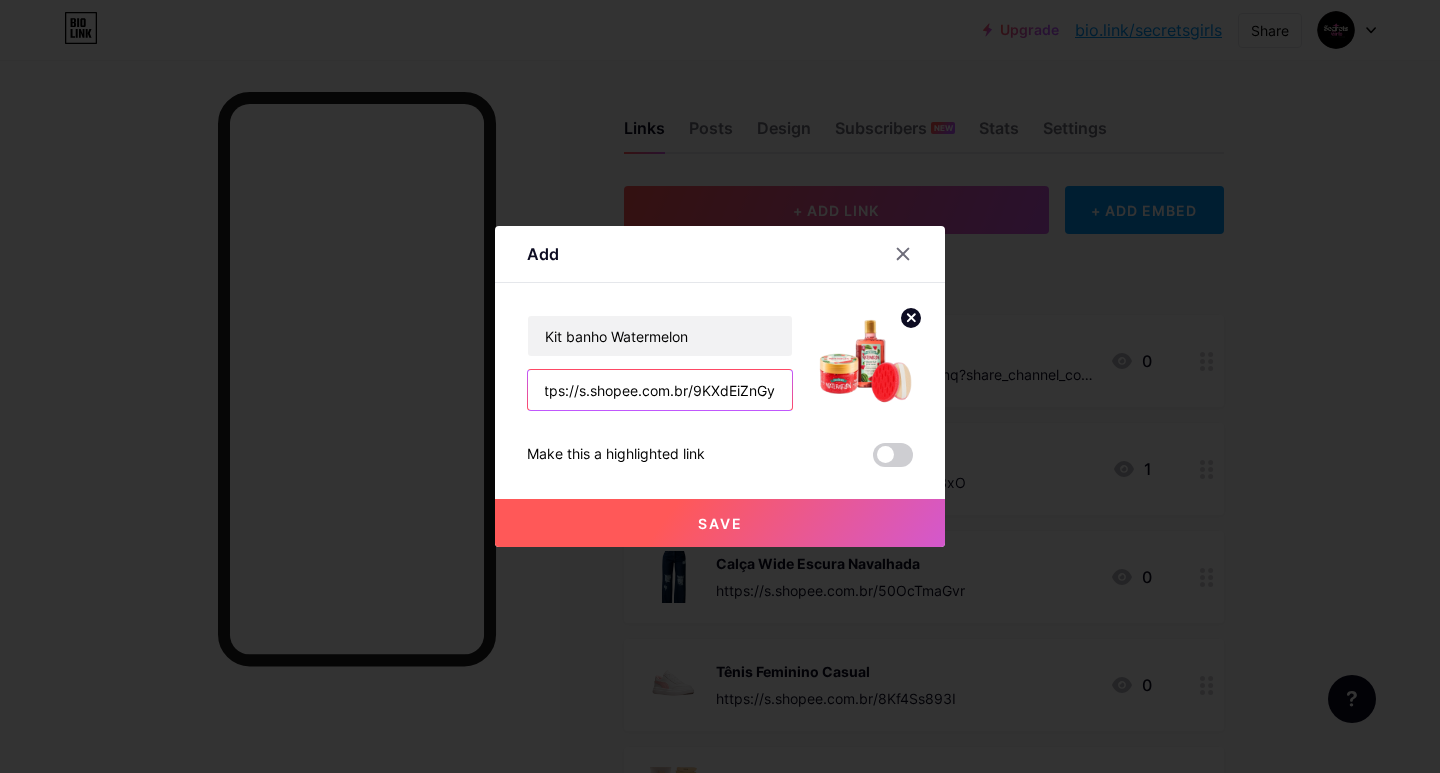 type on "https://s.shopee.com.br/9KXdEiZnGy" 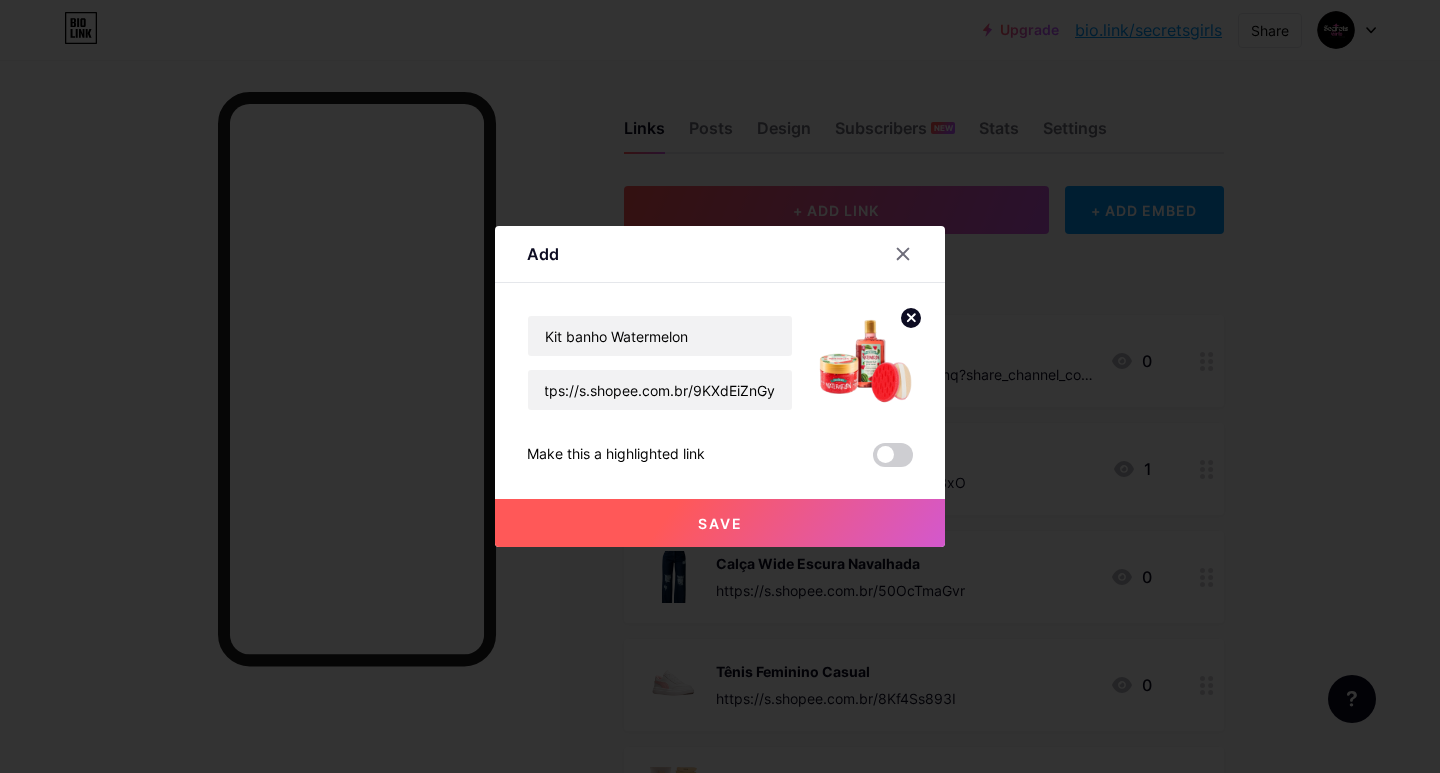 click on "Save" at bounding box center (720, 523) 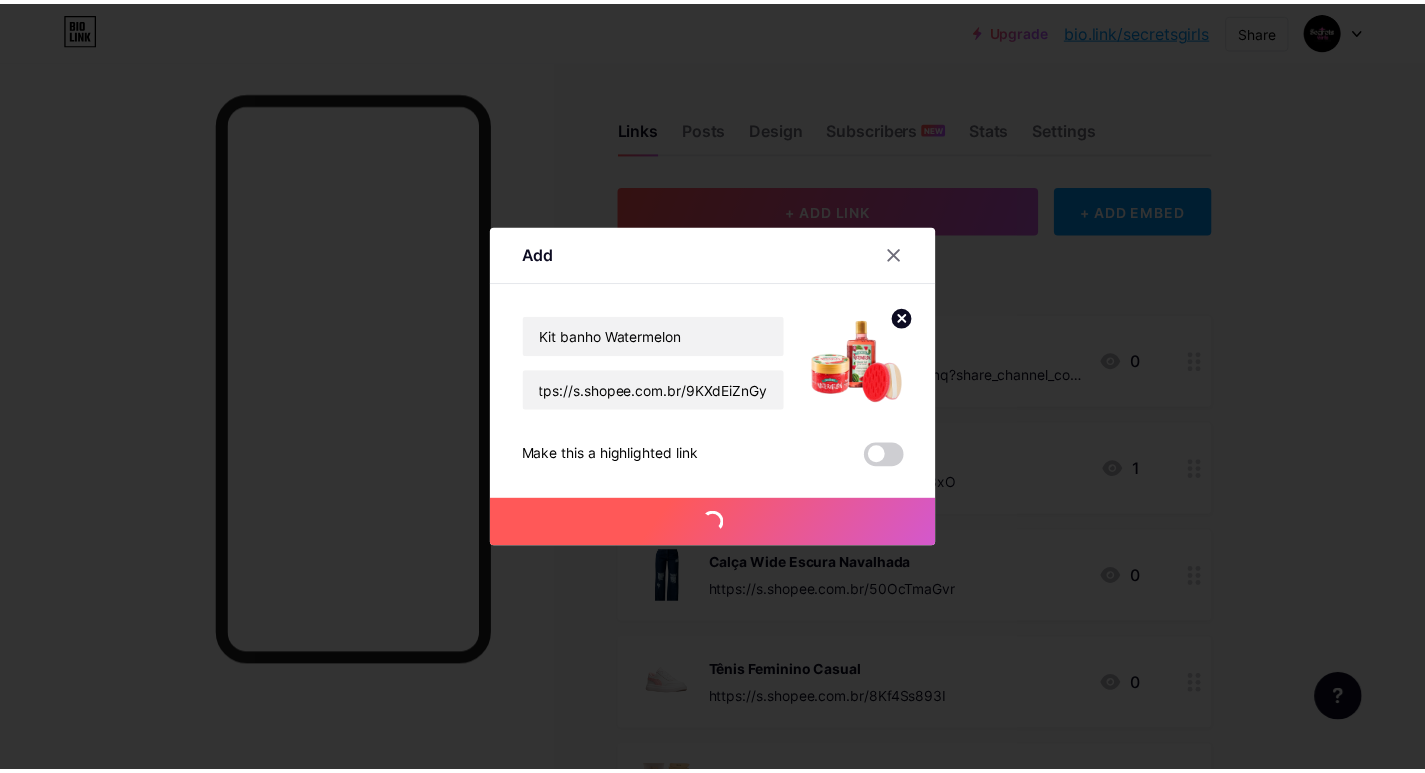 scroll, scrollTop: 0, scrollLeft: 0, axis: both 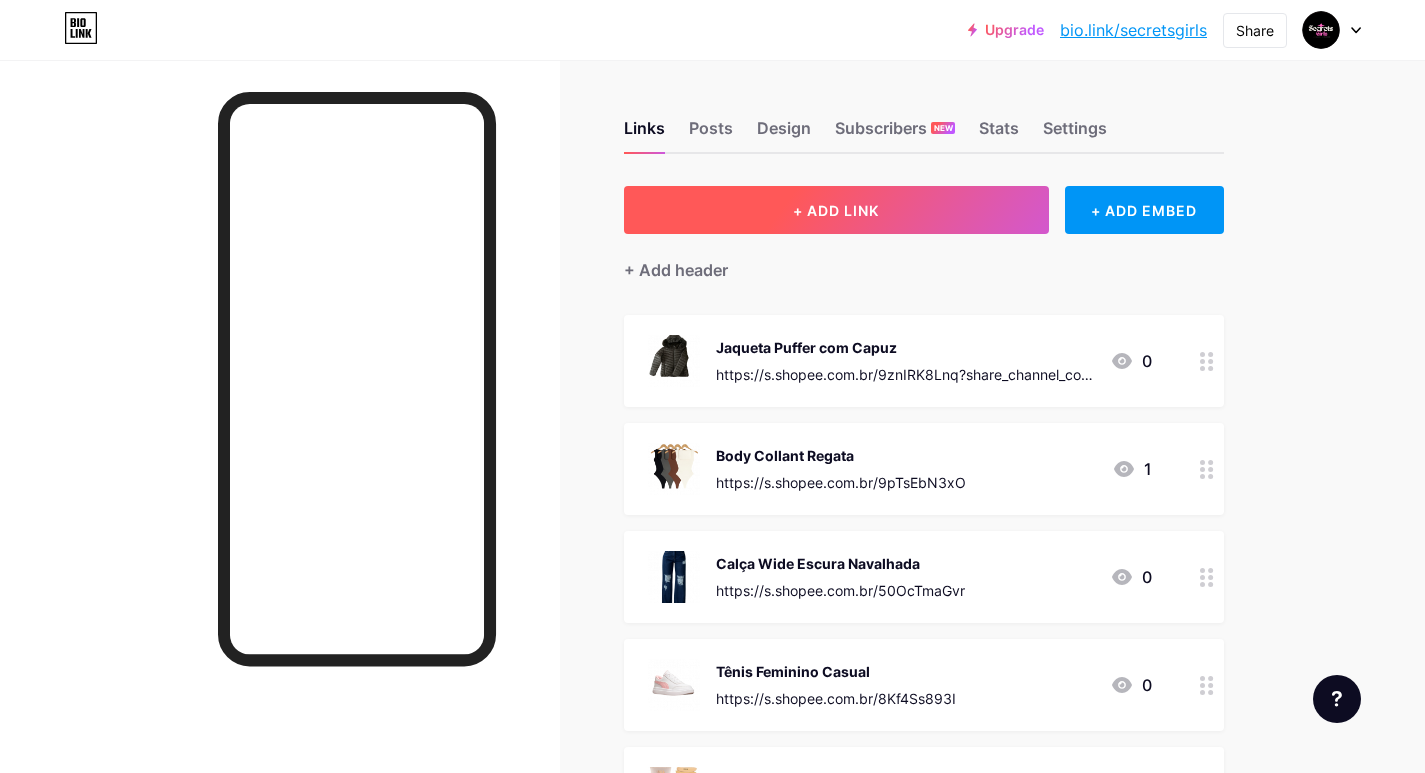 click on "+ ADD LINK" at bounding box center [836, 210] 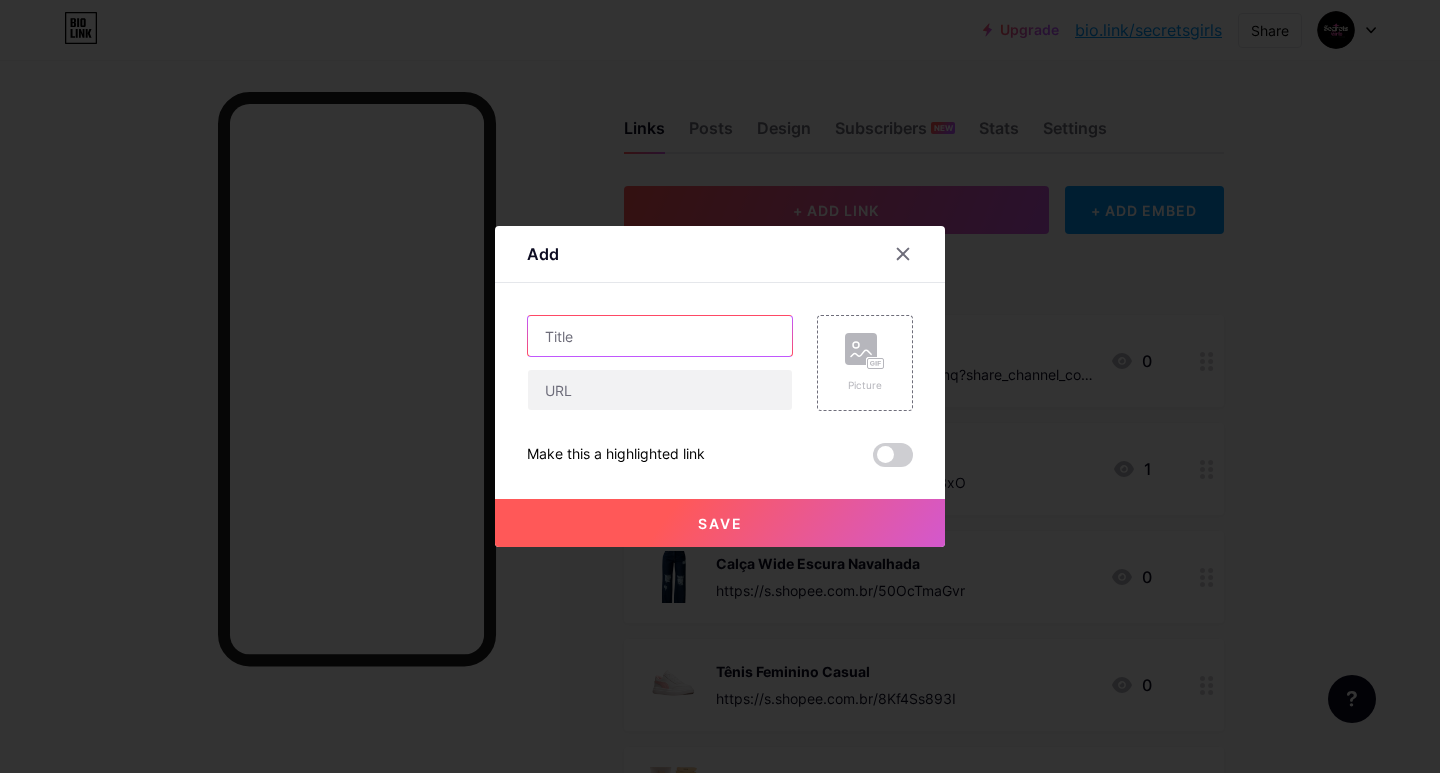 click at bounding box center (660, 336) 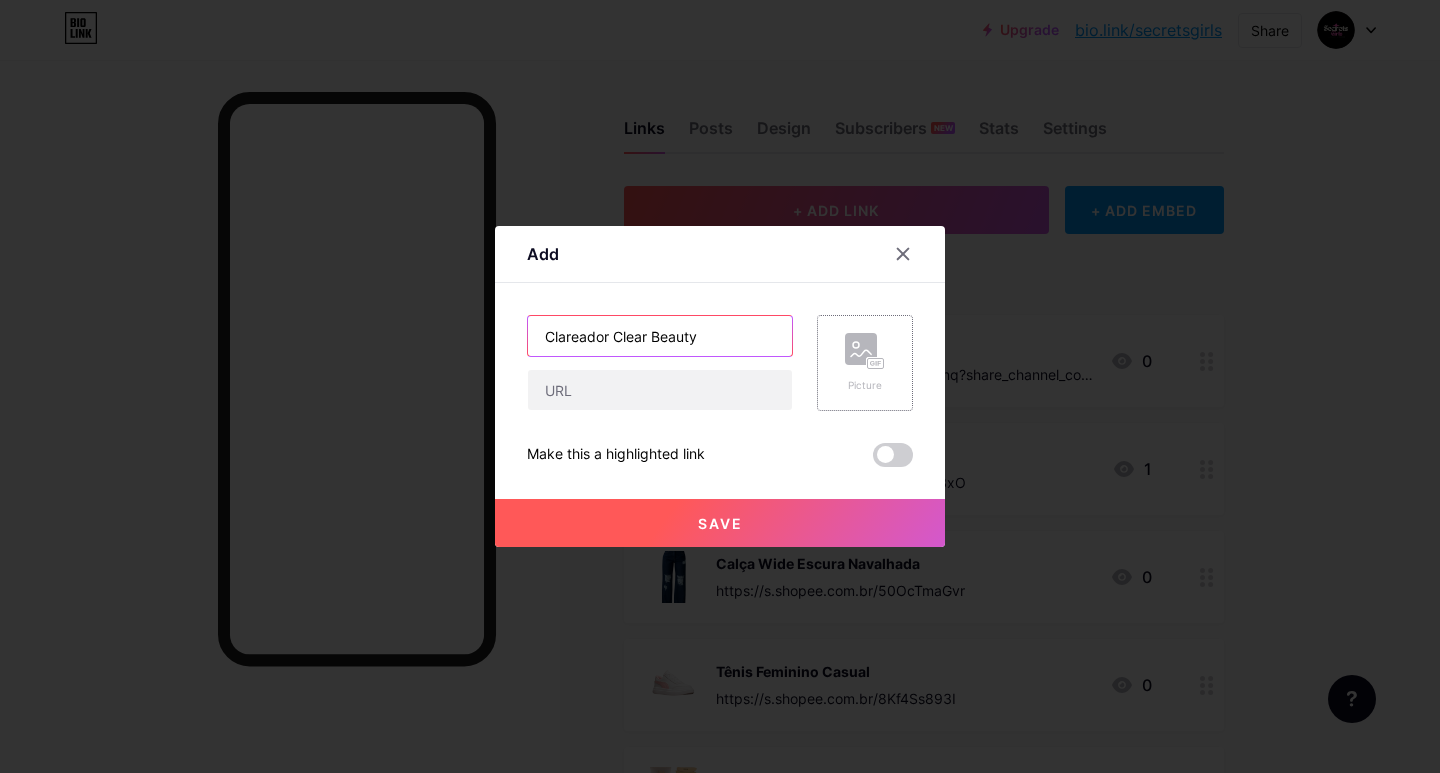 type on "Clareador Clear Beauty" 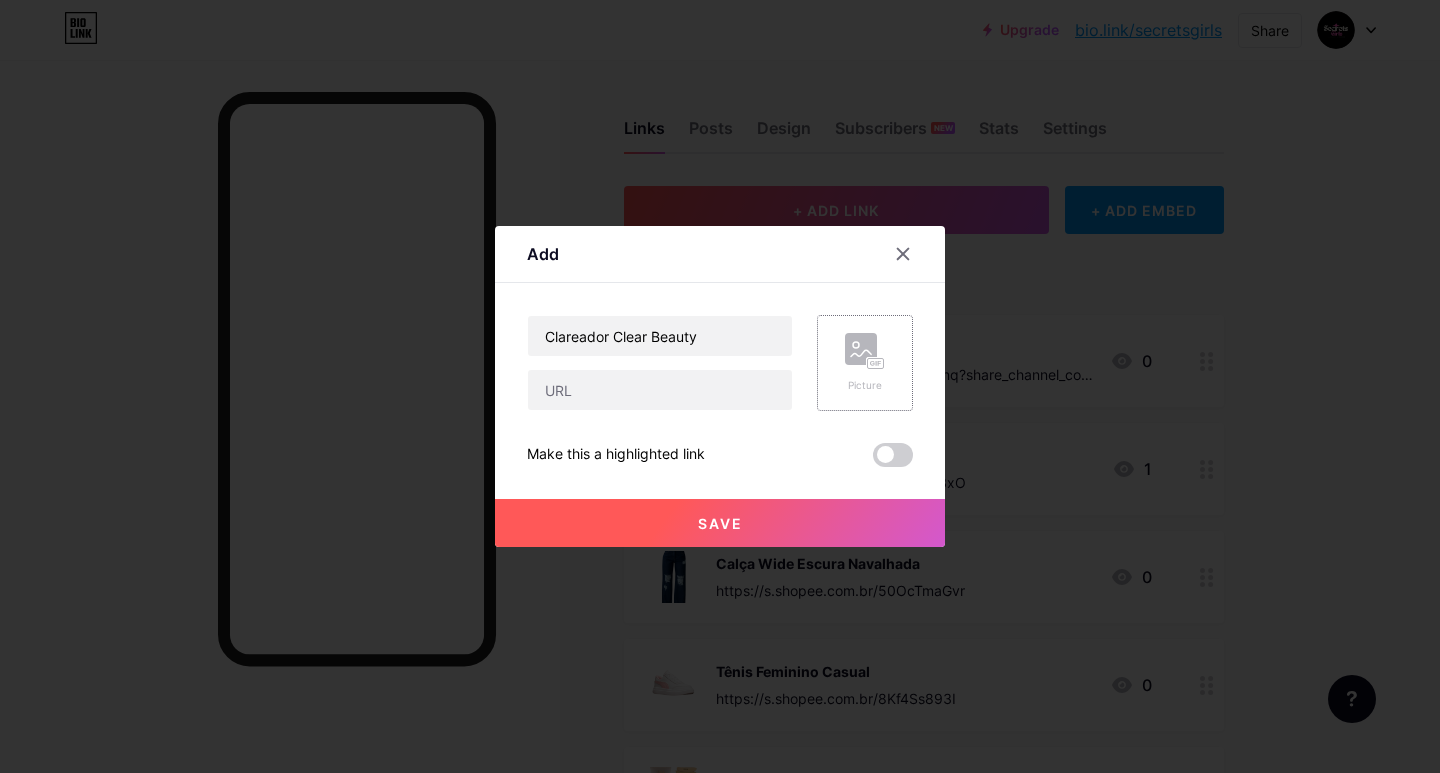 click on "Picture" at bounding box center (865, 385) 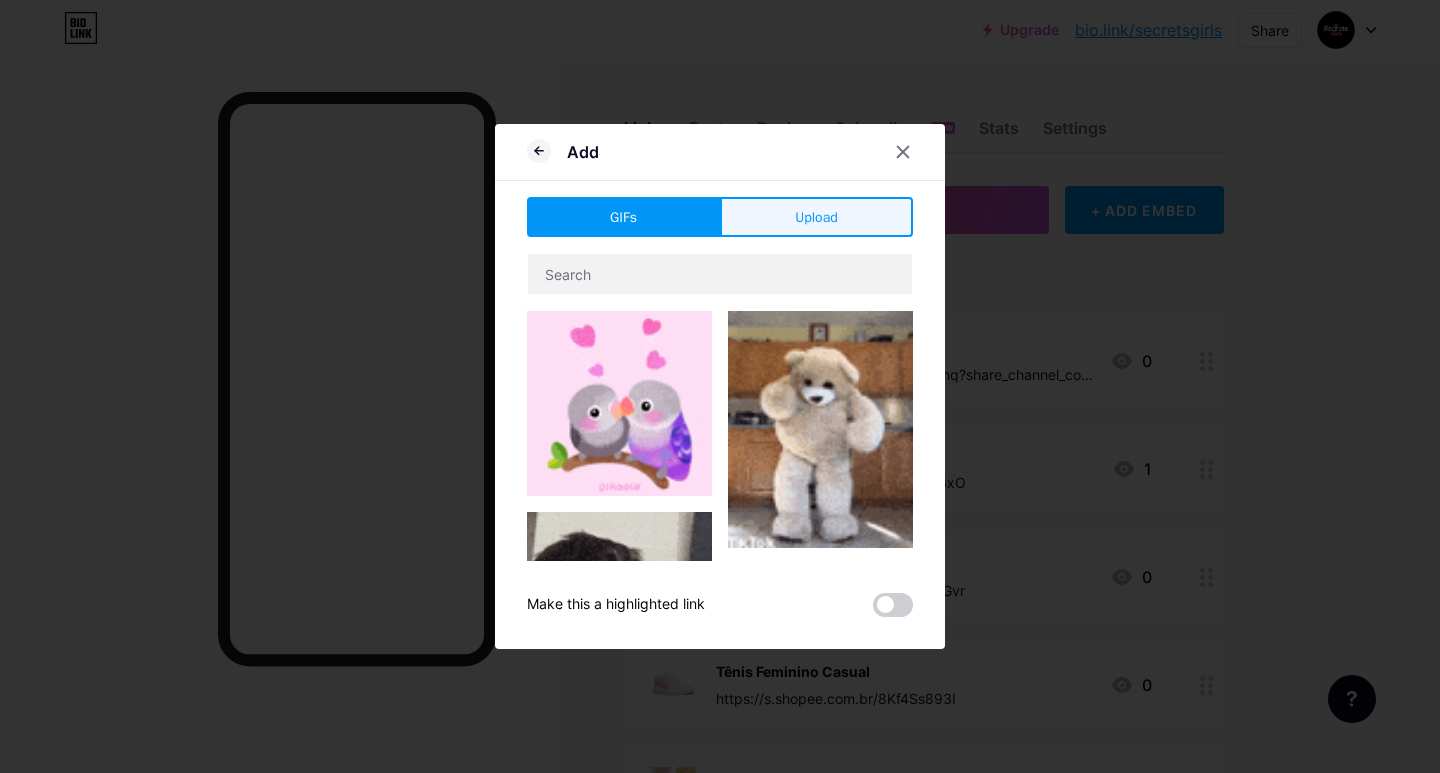 click on "Upload" at bounding box center [816, 217] 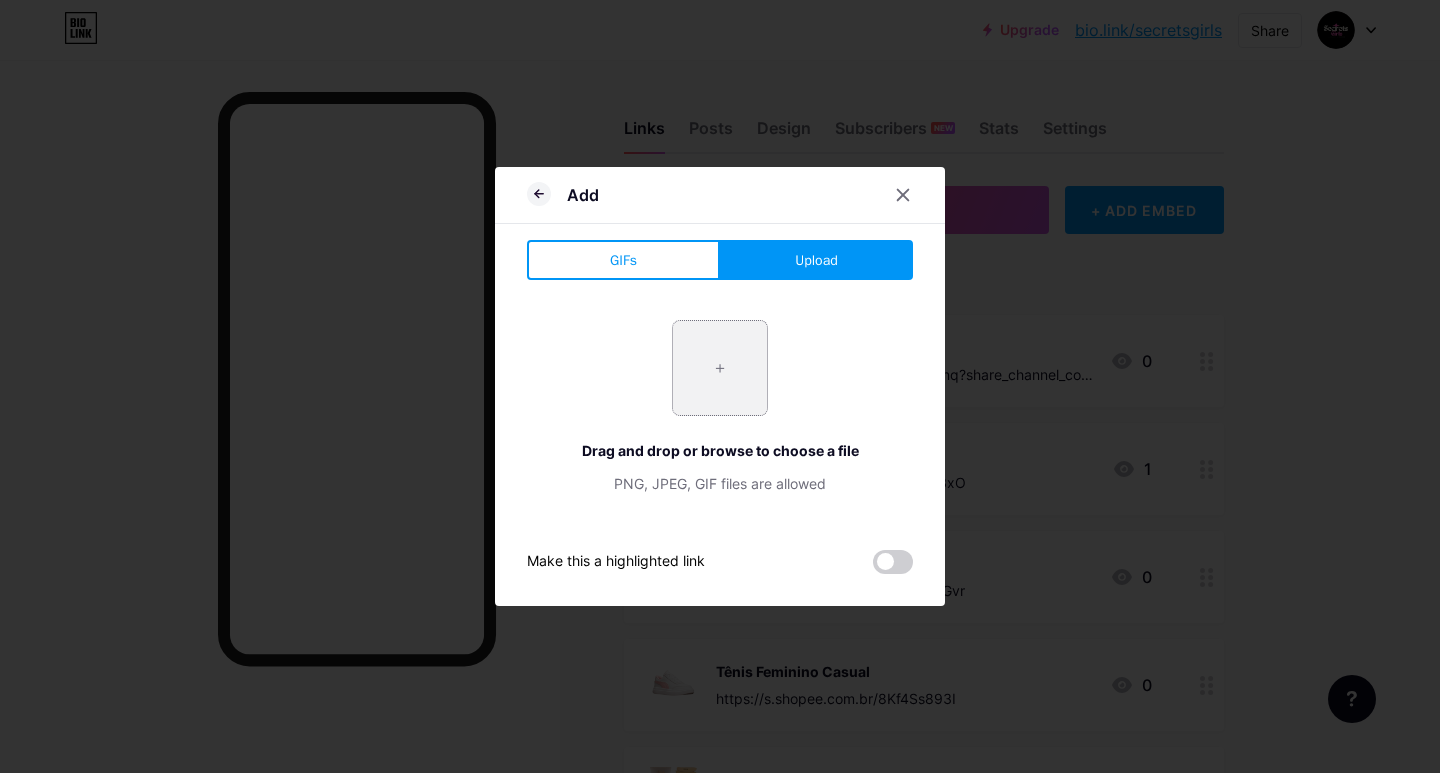 click at bounding box center (720, 368) 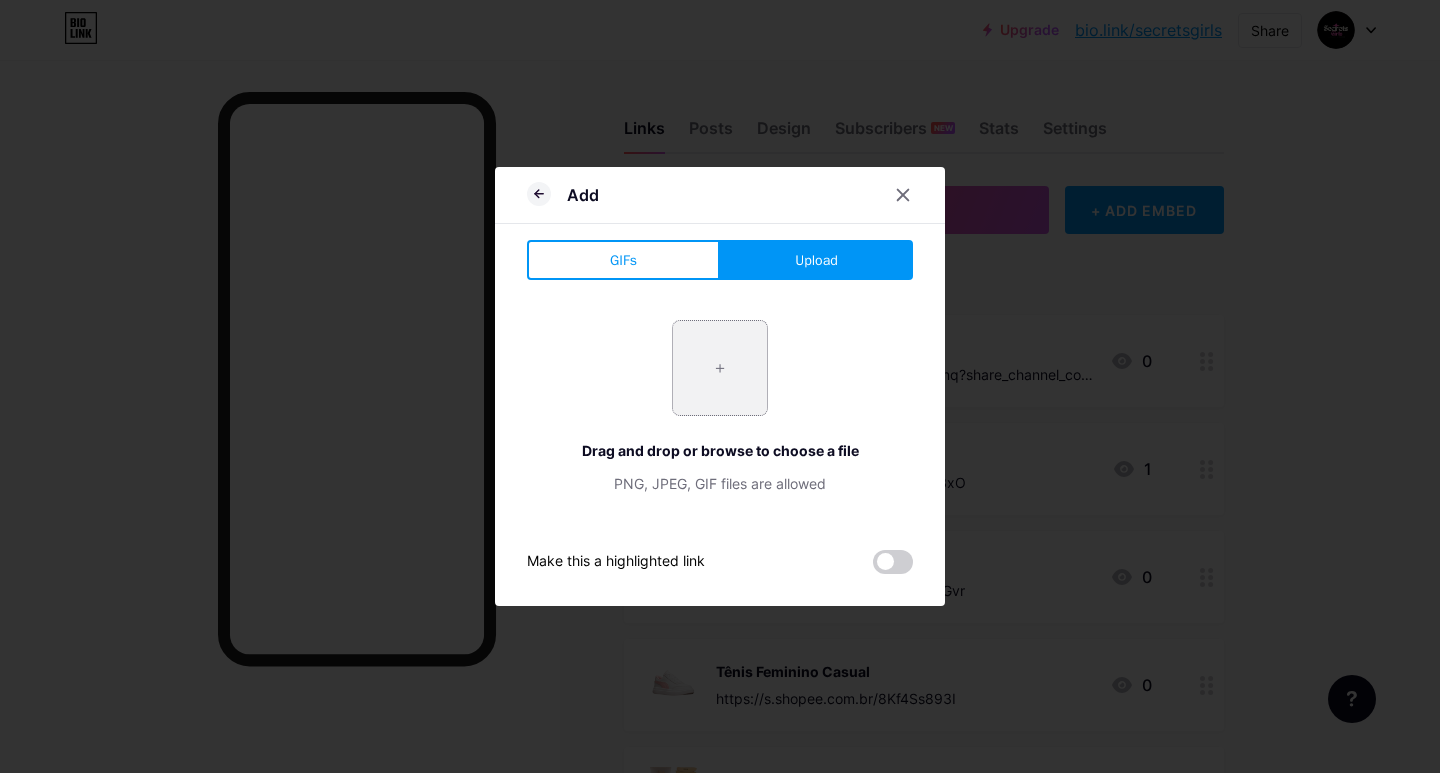 type on "C:\fakepath\WhatsApp_Image_[DATE]_[TIME]-[FILENAME]" 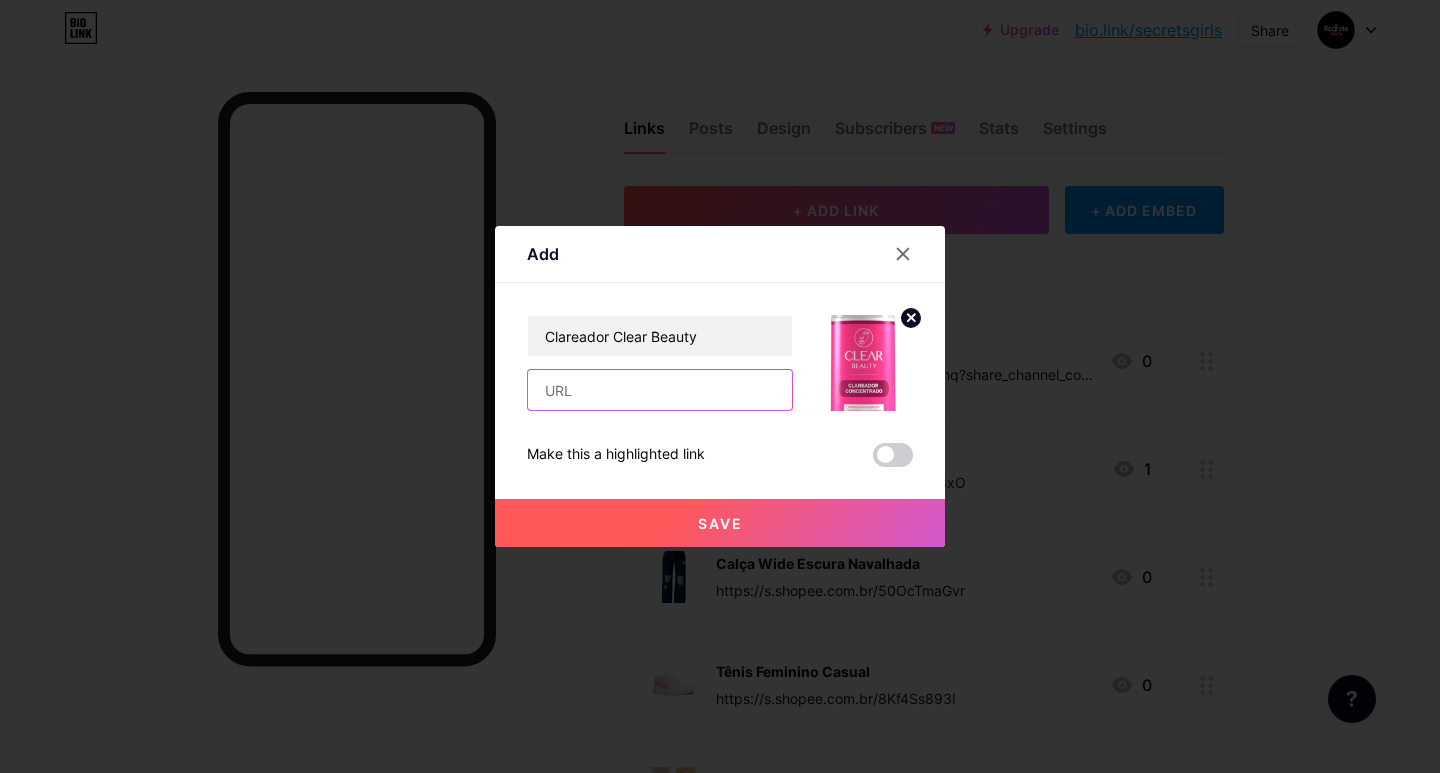 click at bounding box center (660, 390) 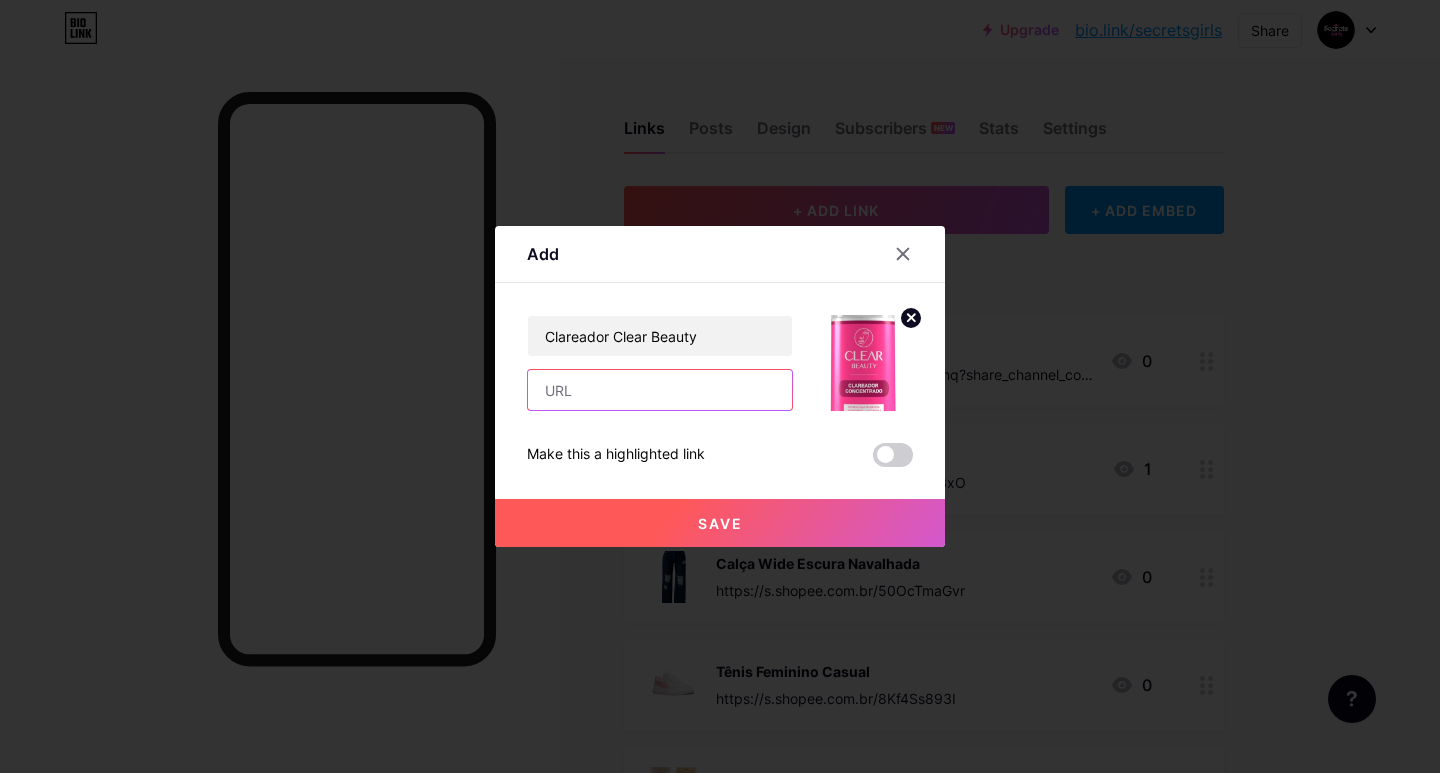 paste on "https://s.shopee.com.br/9fATfUElil" 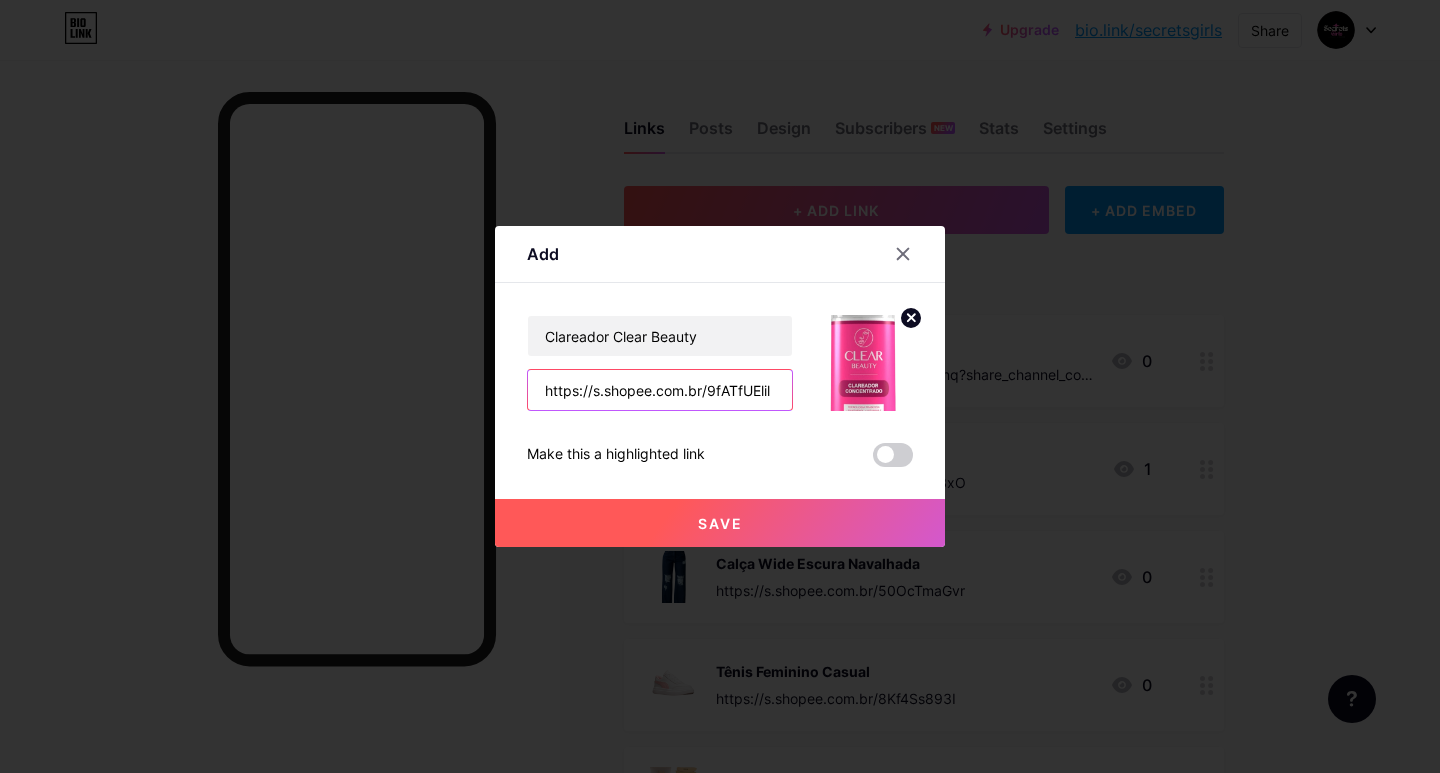 type on "https://s.shopee.com.br/9fATfUElil" 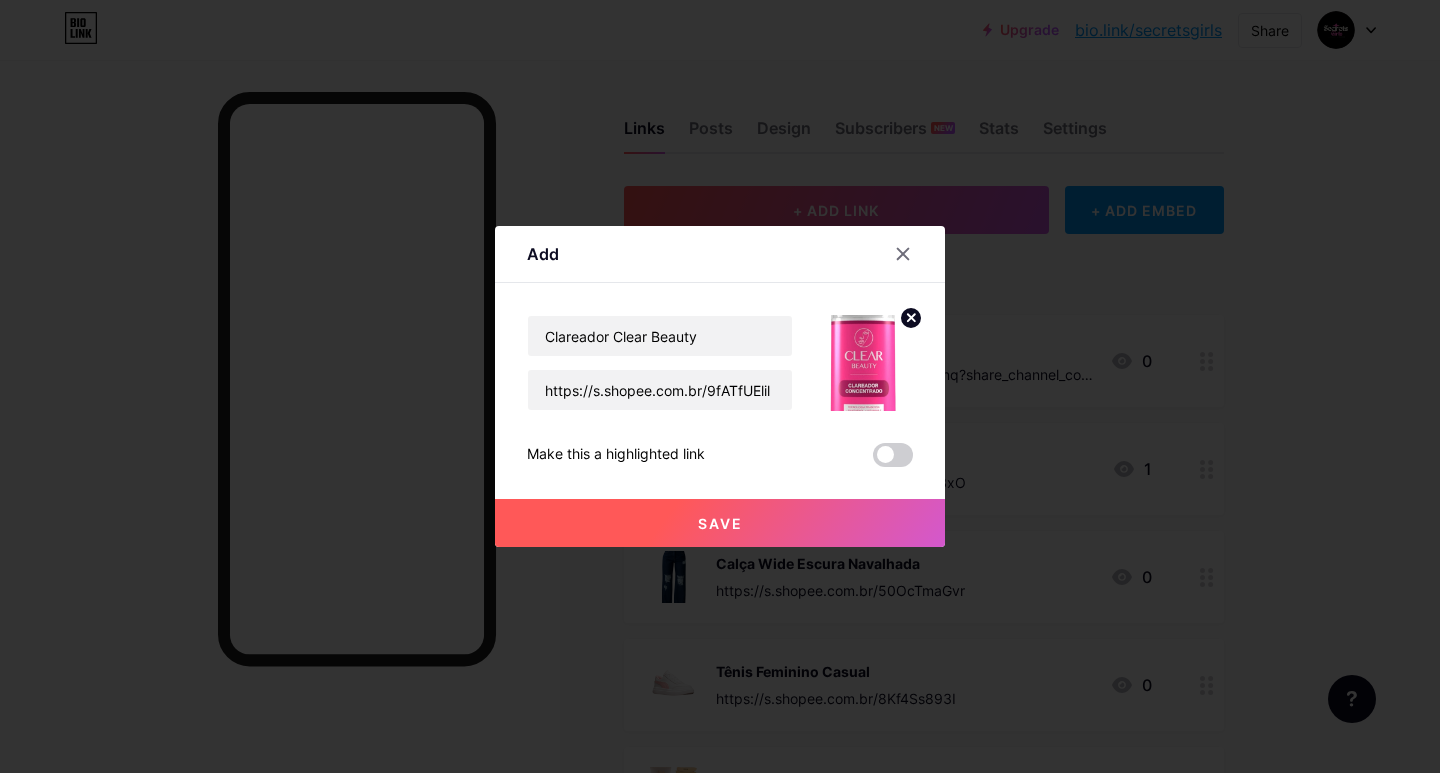 click on "Save" at bounding box center (720, 523) 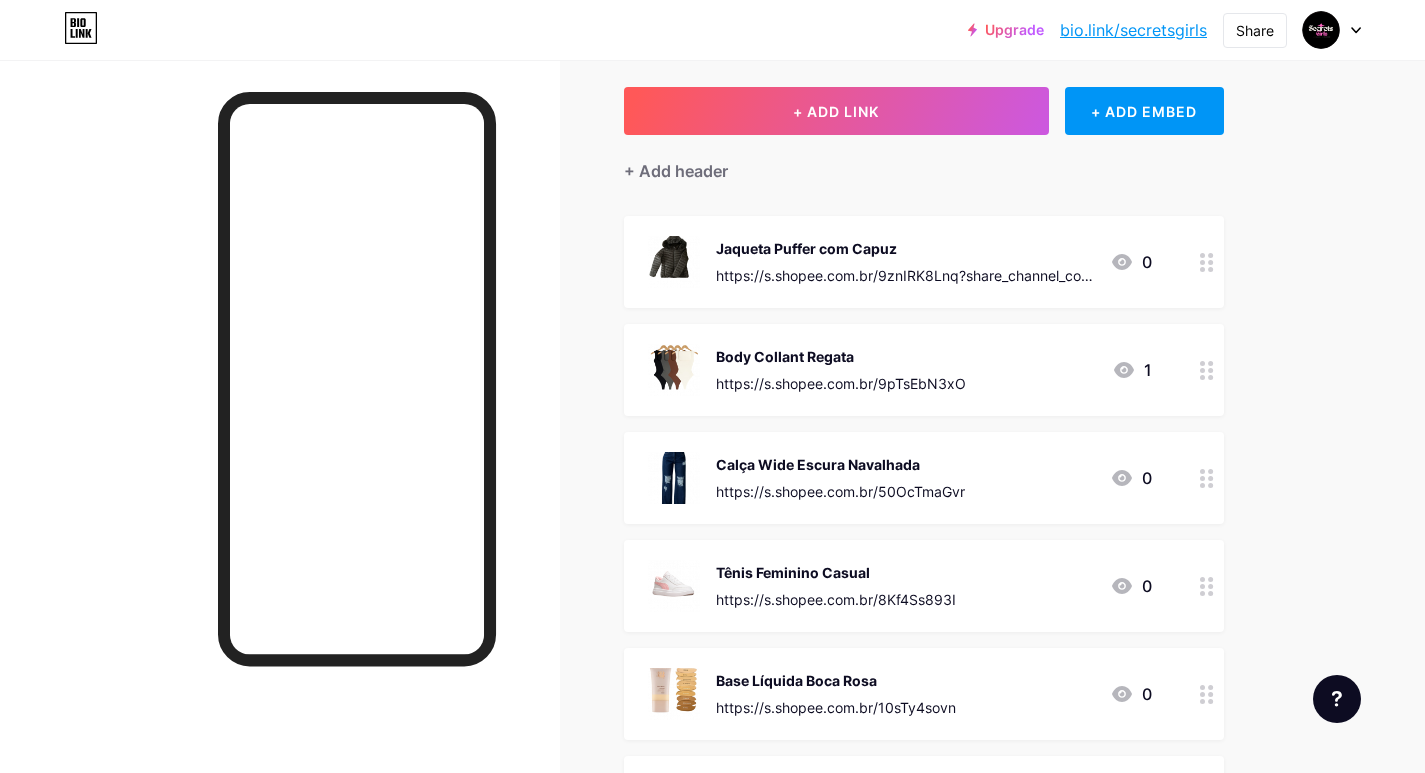 scroll, scrollTop: 0, scrollLeft: 0, axis: both 